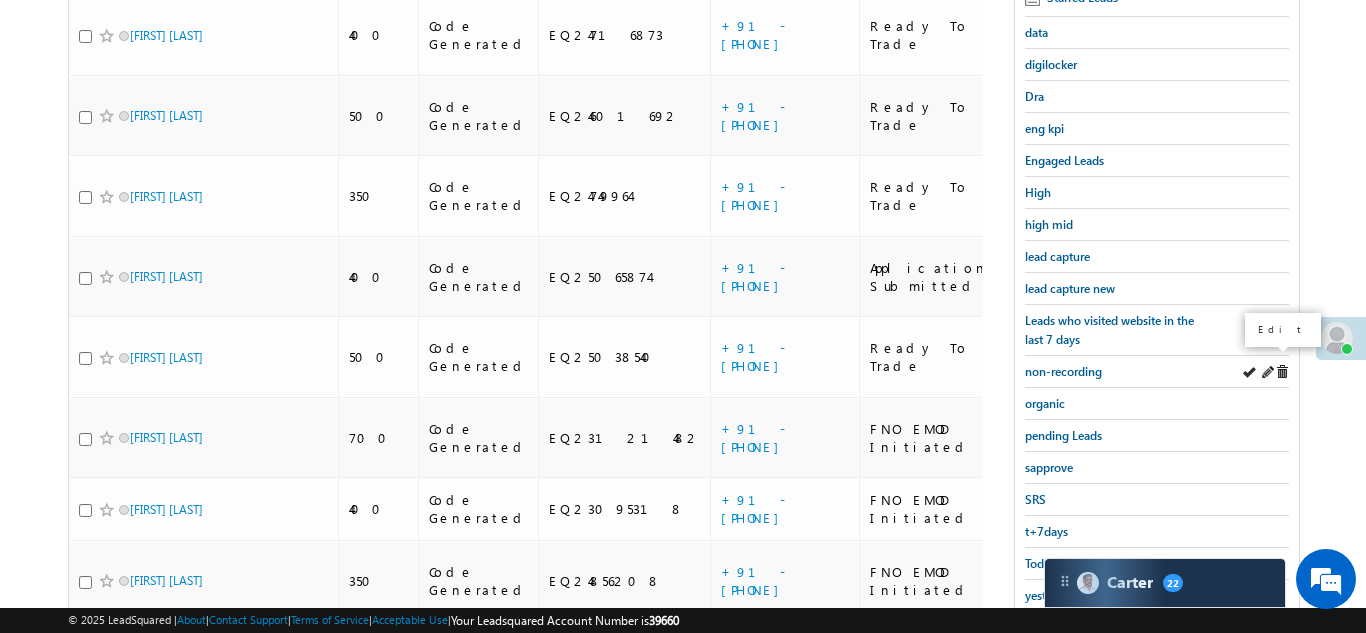 scroll, scrollTop: 435, scrollLeft: 0, axis: vertical 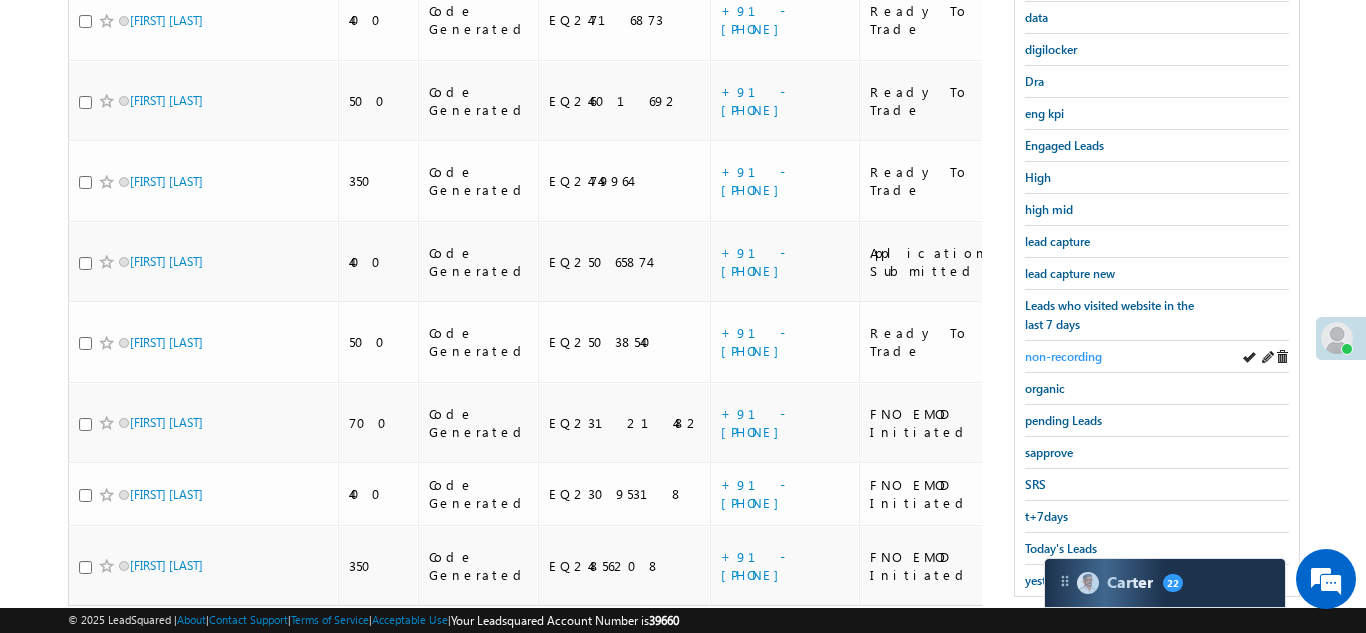 click on "non-recording" at bounding box center (1063, 356) 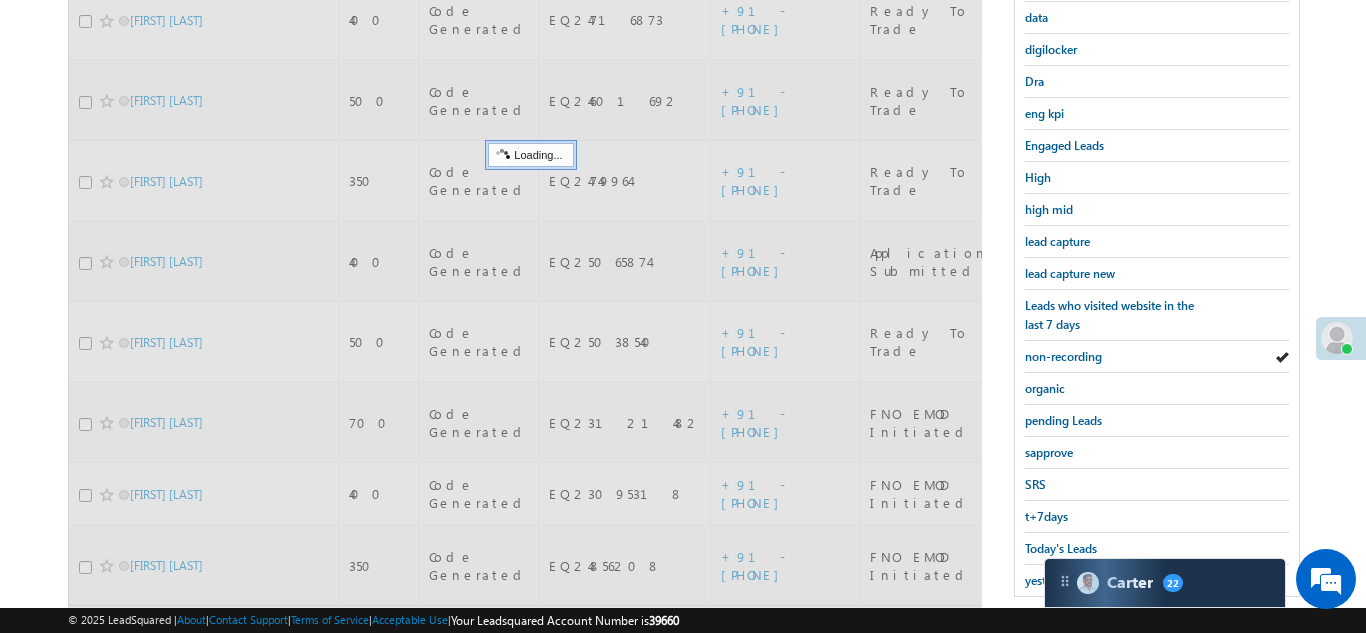 click on "non-recording" at bounding box center (1063, 356) 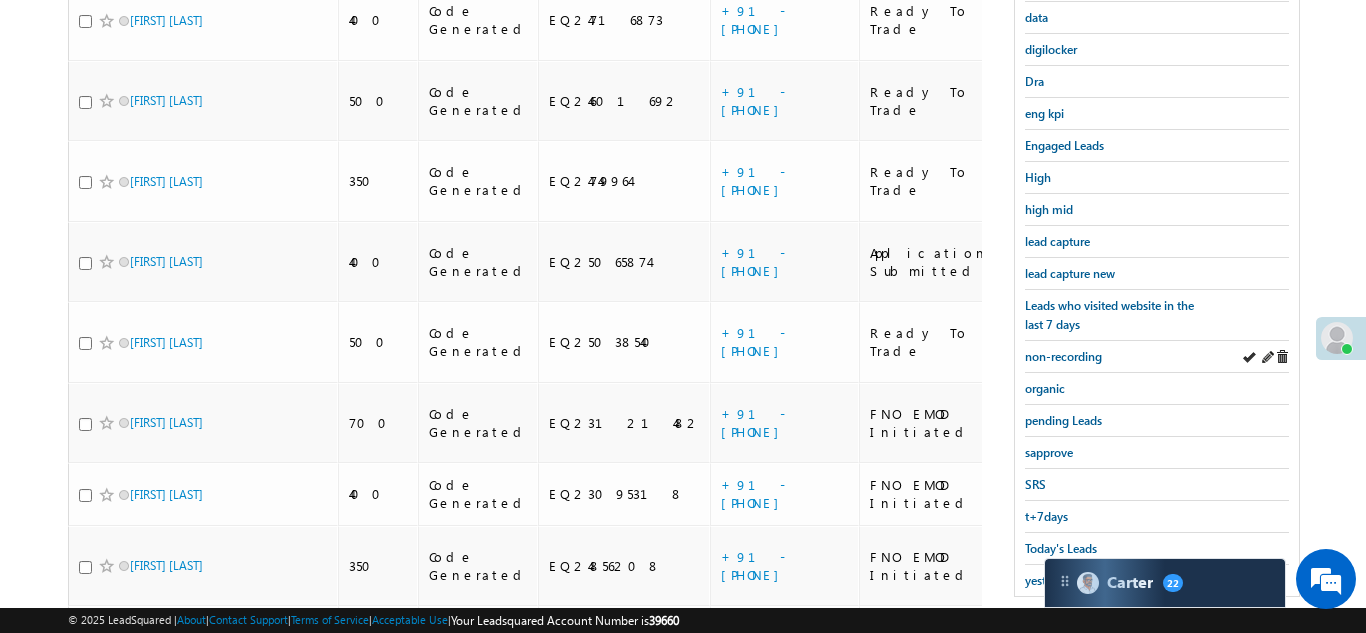 scroll, scrollTop: 0, scrollLeft: 0, axis: both 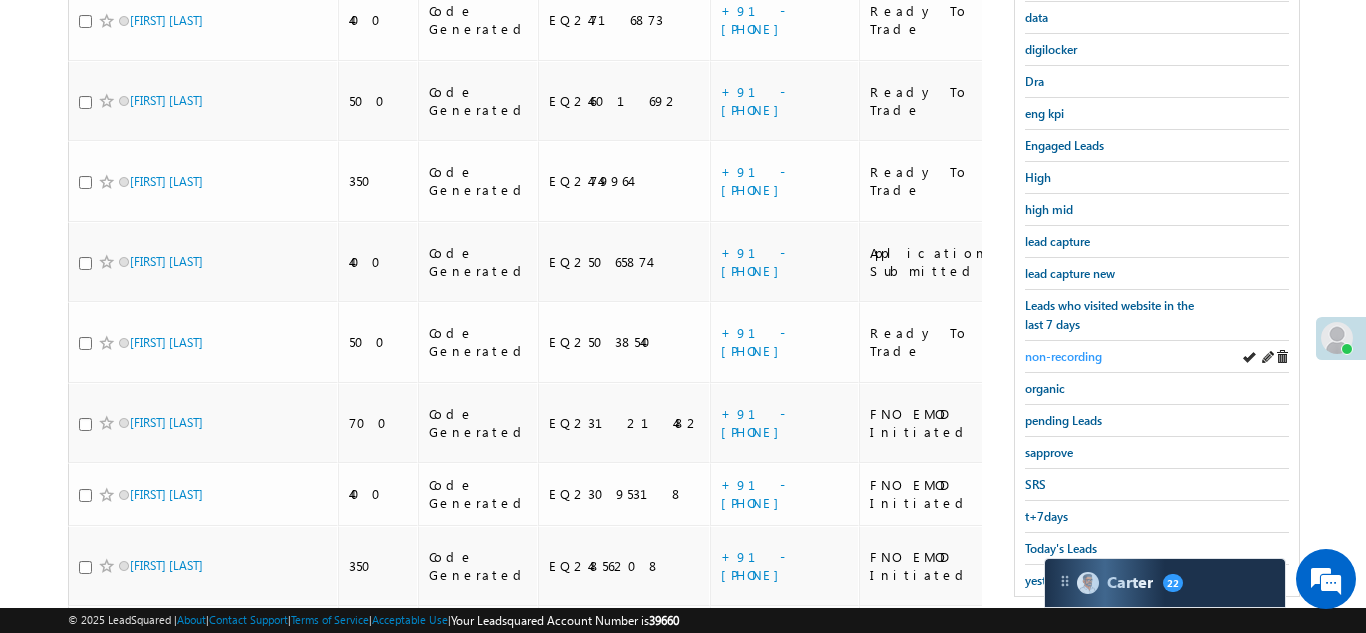 click on "non-recording" at bounding box center (1063, 356) 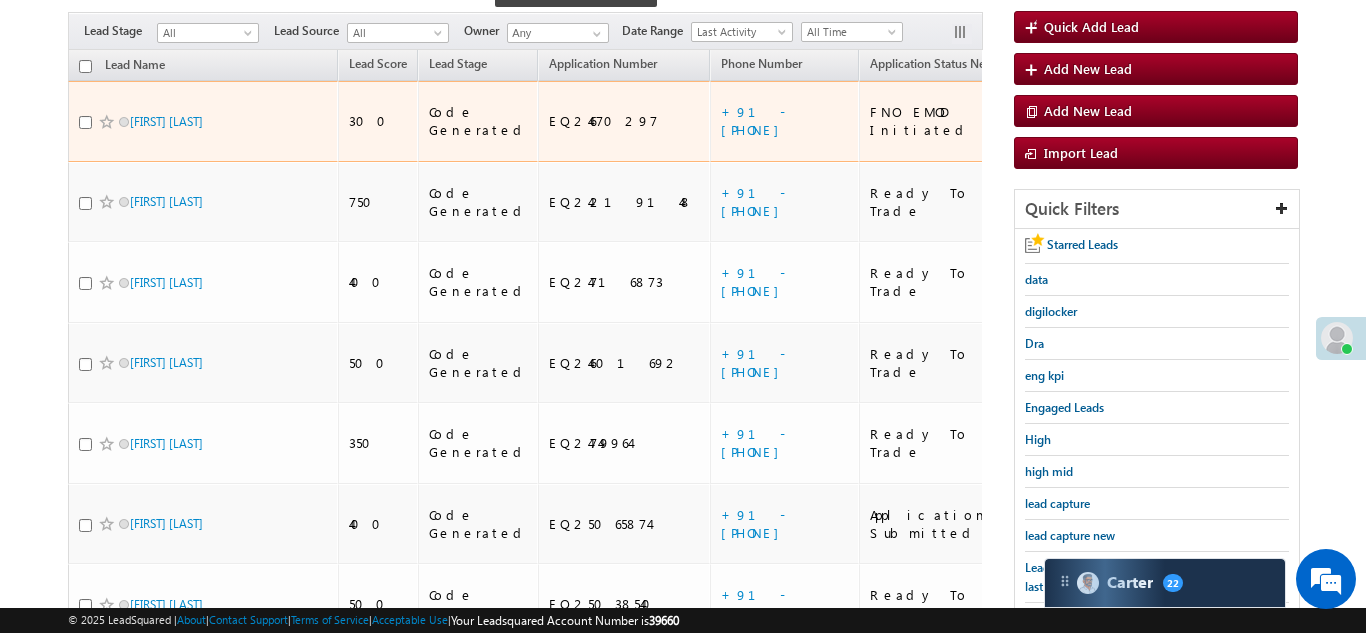 scroll, scrollTop: 169, scrollLeft: 0, axis: vertical 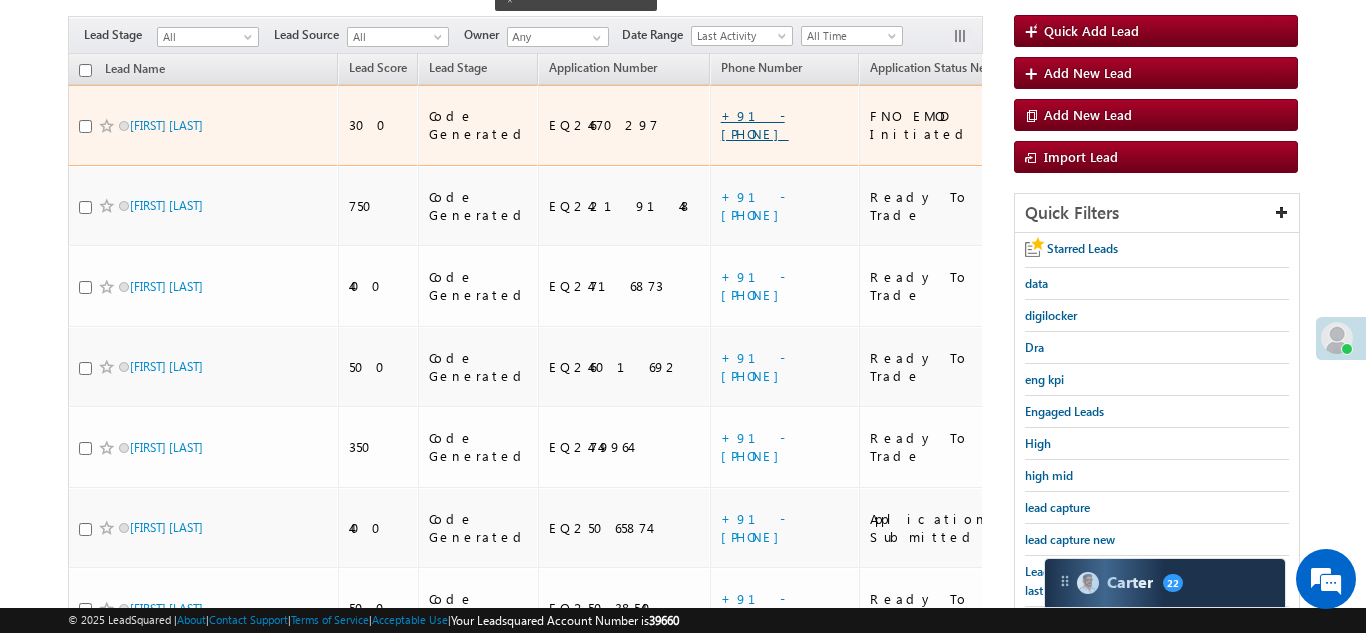 click on "+91-9366037190" at bounding box center [755, 124] 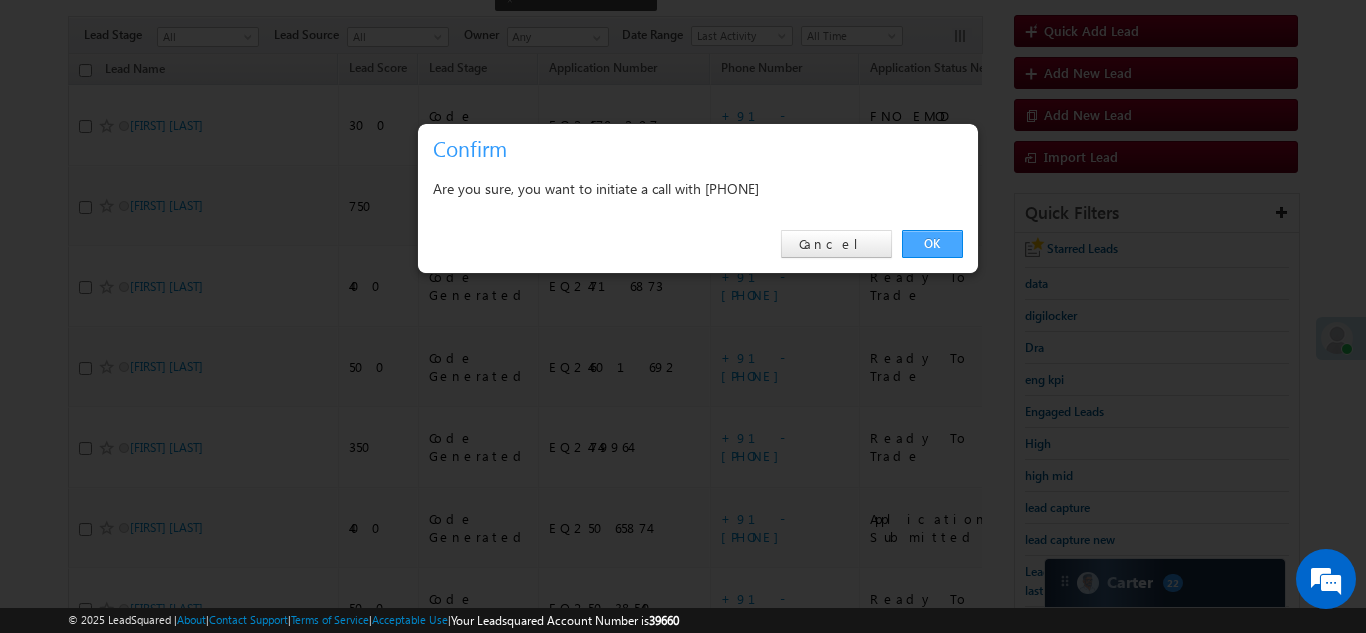 click on "OK" at bounding box center [932, 244] 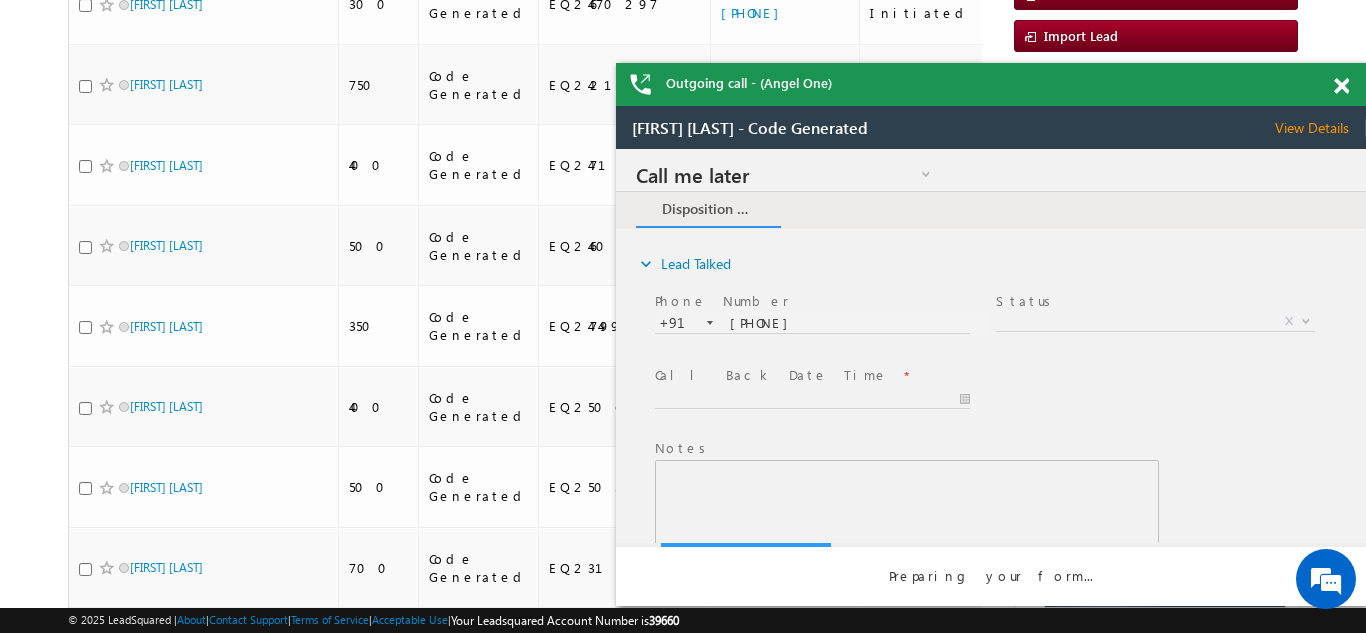 scroll, scrollTop: 0, scrollLeft: 0, axis: both 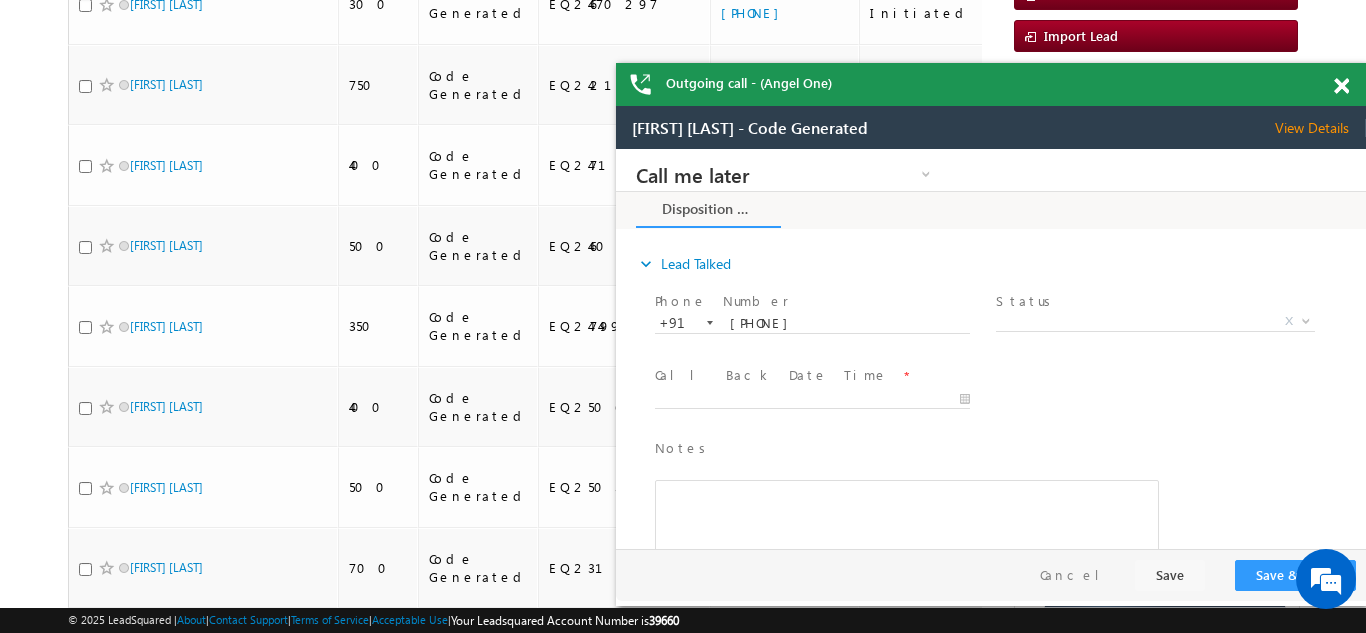click at bounding box center [1341, 86] 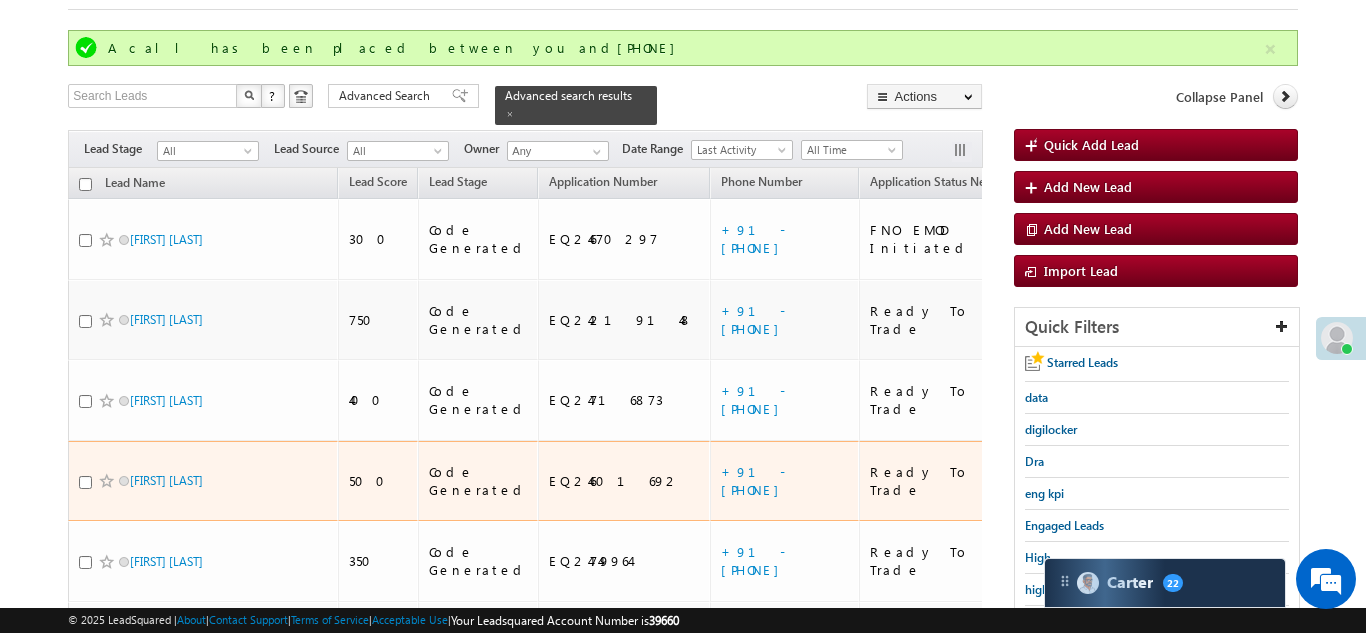scroll, scrollTop: 106, scrollLeft: 0, axis: vertical 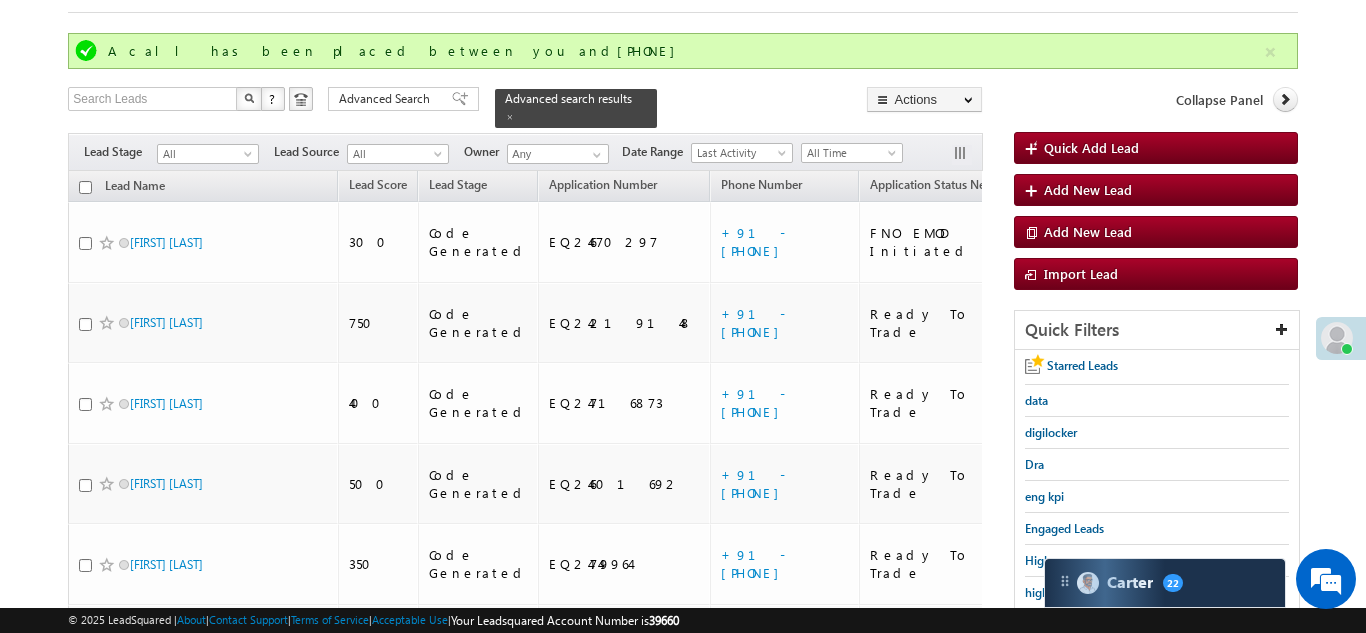 drag, startPoint x: 774, startPoint y: 363, endPoint x: 32, endPoint y: 120, distance: 780.77716 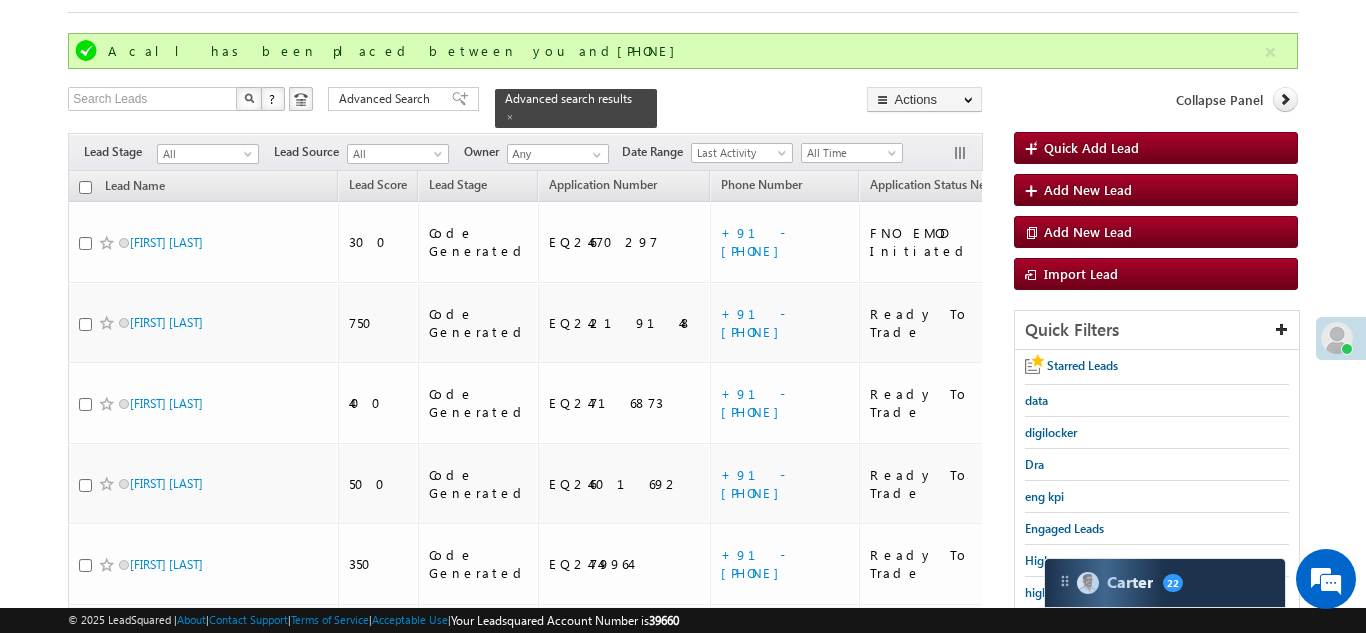 click on "Menu
Priya Rathore
priya .rath ore@a ngelb rokin g.com" at bounding box center [683, 833] 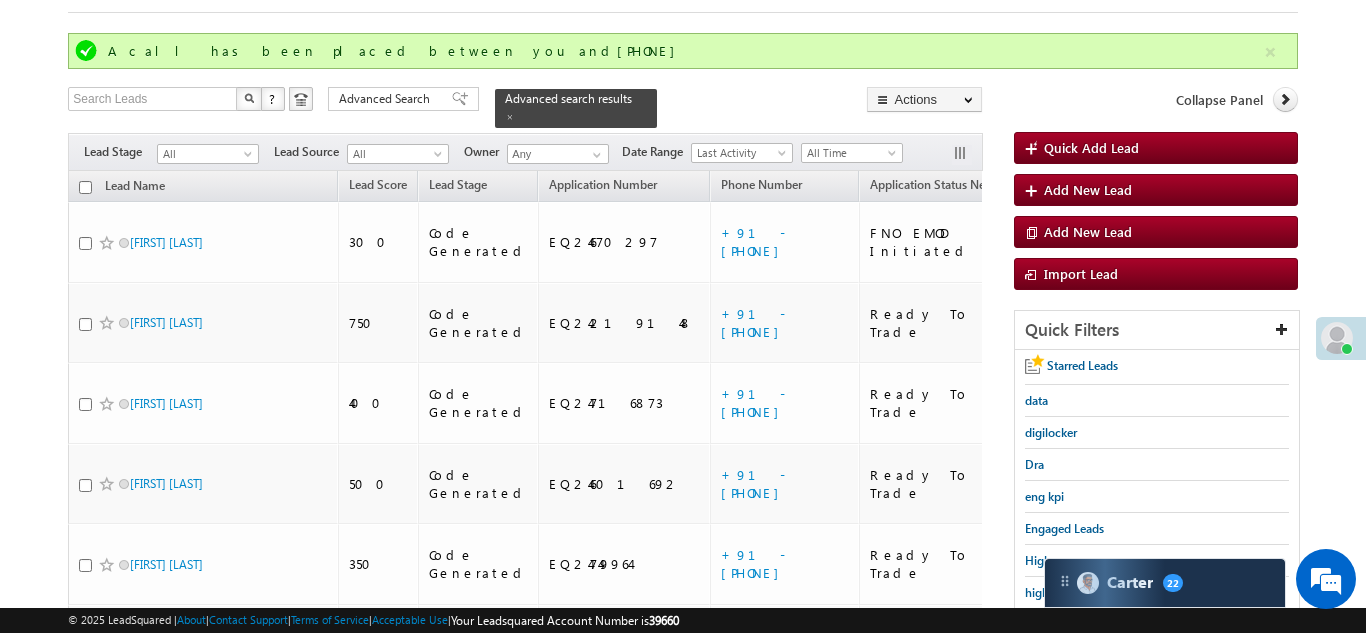 click on "Menu
Priya Rathore
priya .rath ore@a ngelb rokin g.com" at bounding box center [683, 833] 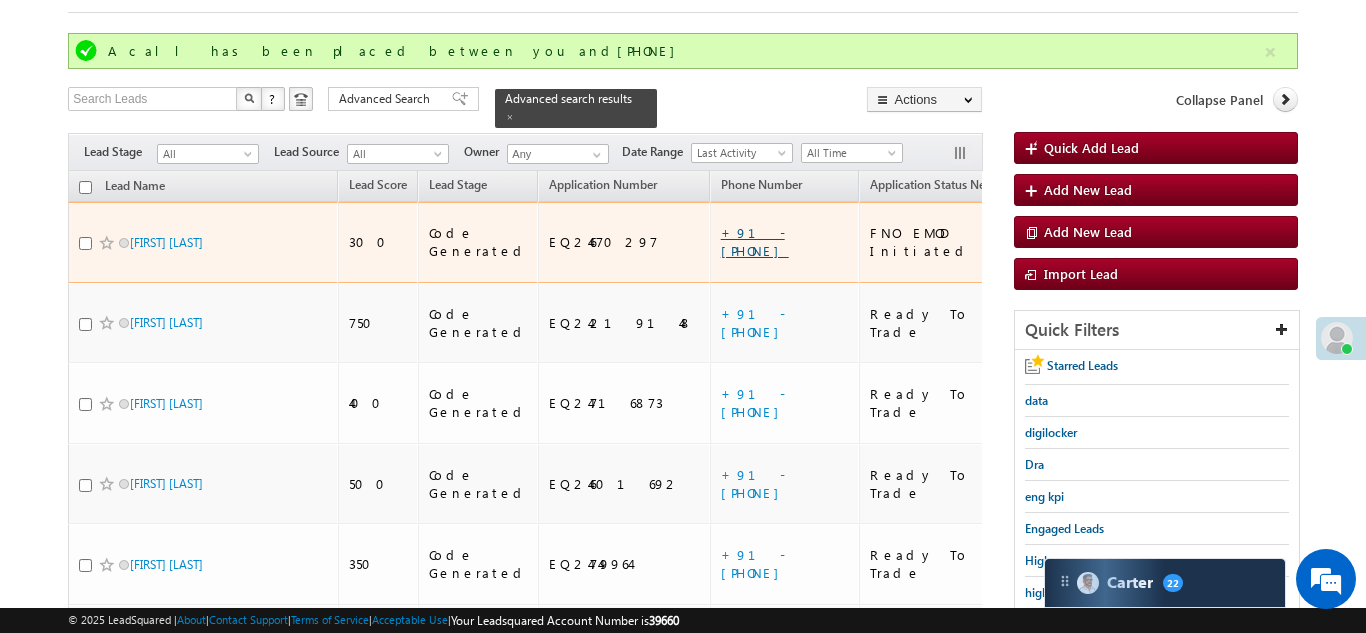 drag, startPoint x: 747, startPoint y: 221, endPoint x: 653, endPoint y: 222, distance: 94.00532 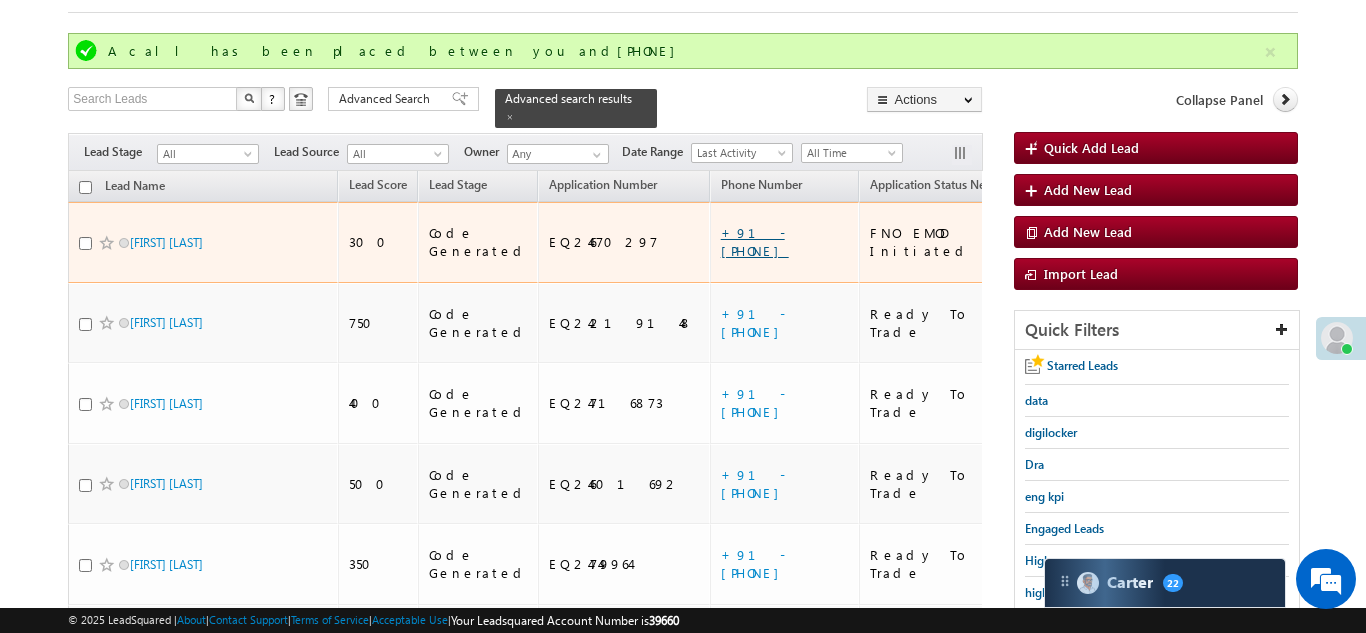 click on "+91-9366037190" at bounding box center [786, 242] 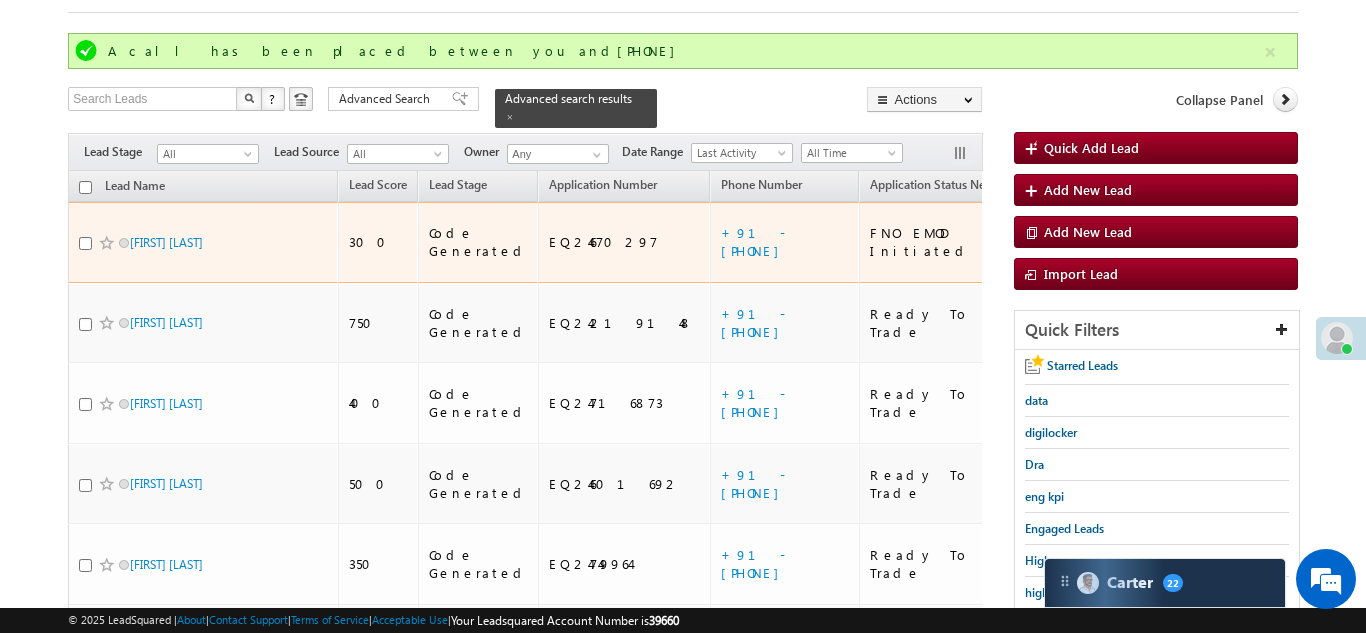 click on "FNO EMOD Initiated" at bounding box center [932, 242] 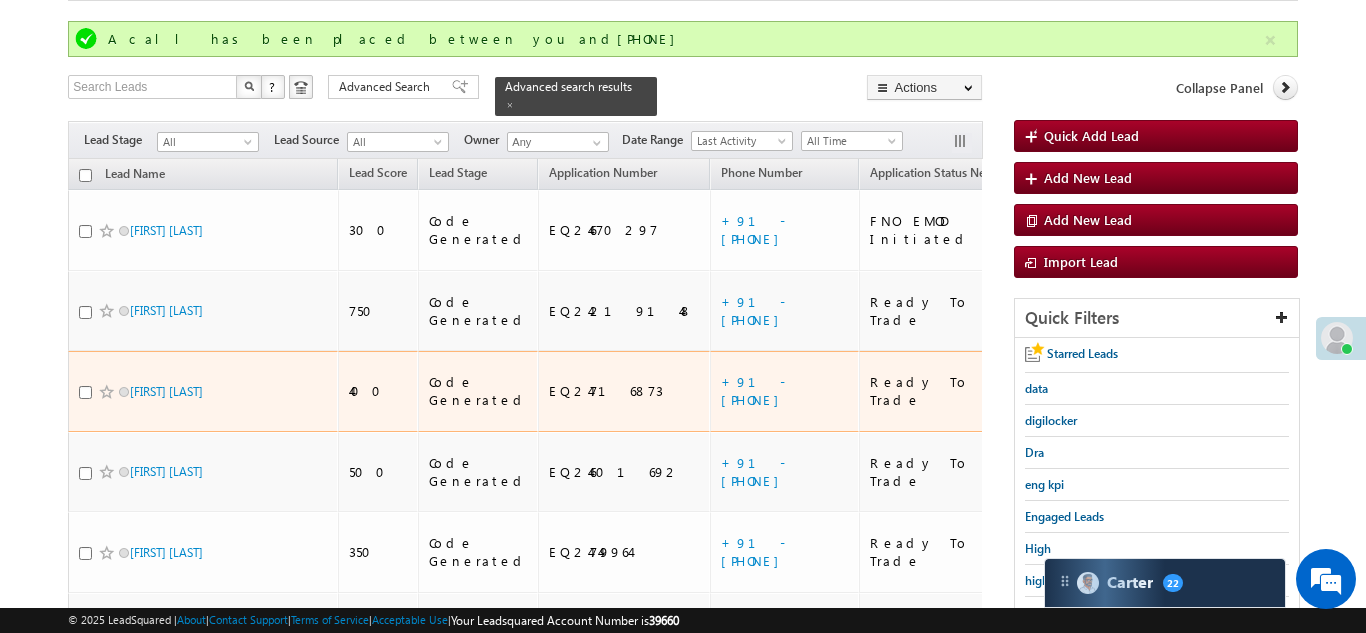 scroll, scrollTop: 117, scrollLeft: 0, axis: vertical 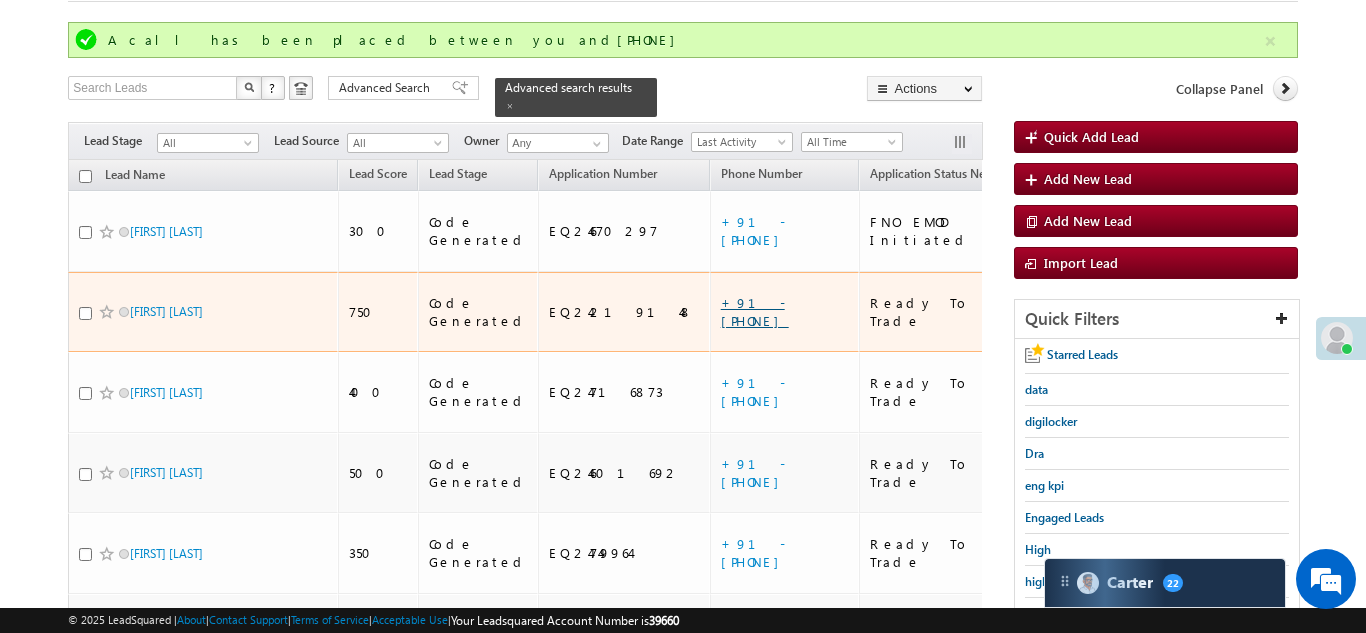click on "+91-7383764766" at bounding box center [755, 311] 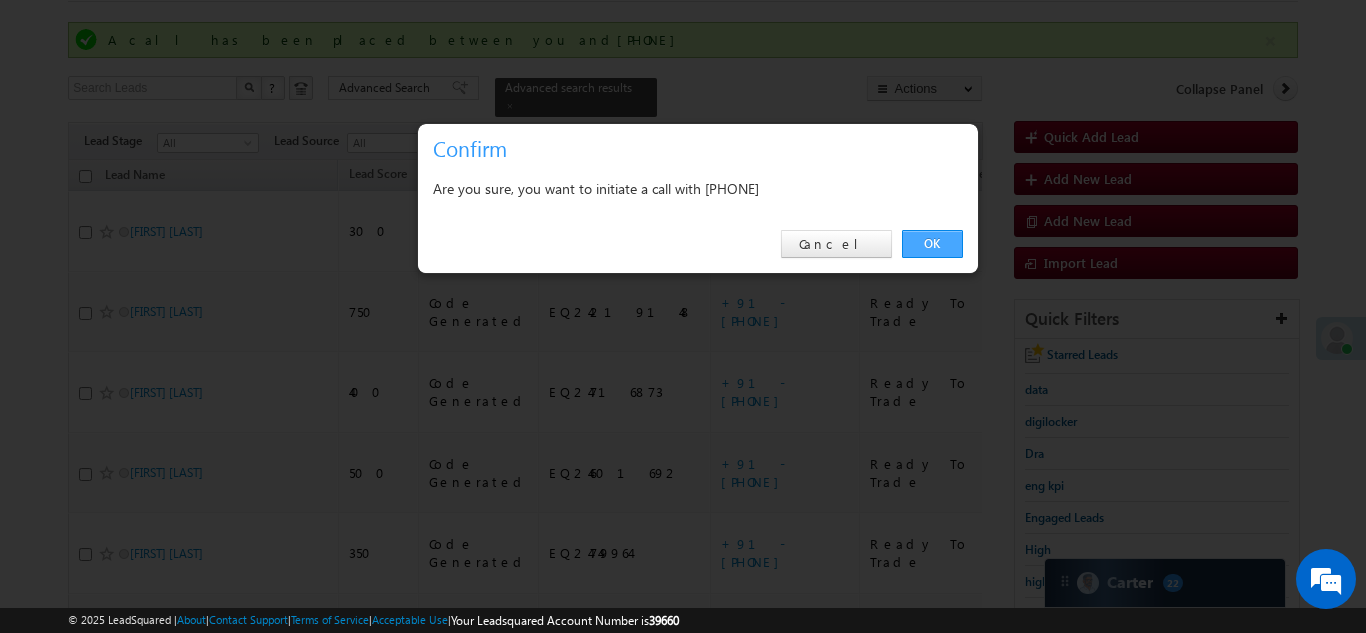 click on "OK" at bounding box center (932, 244) 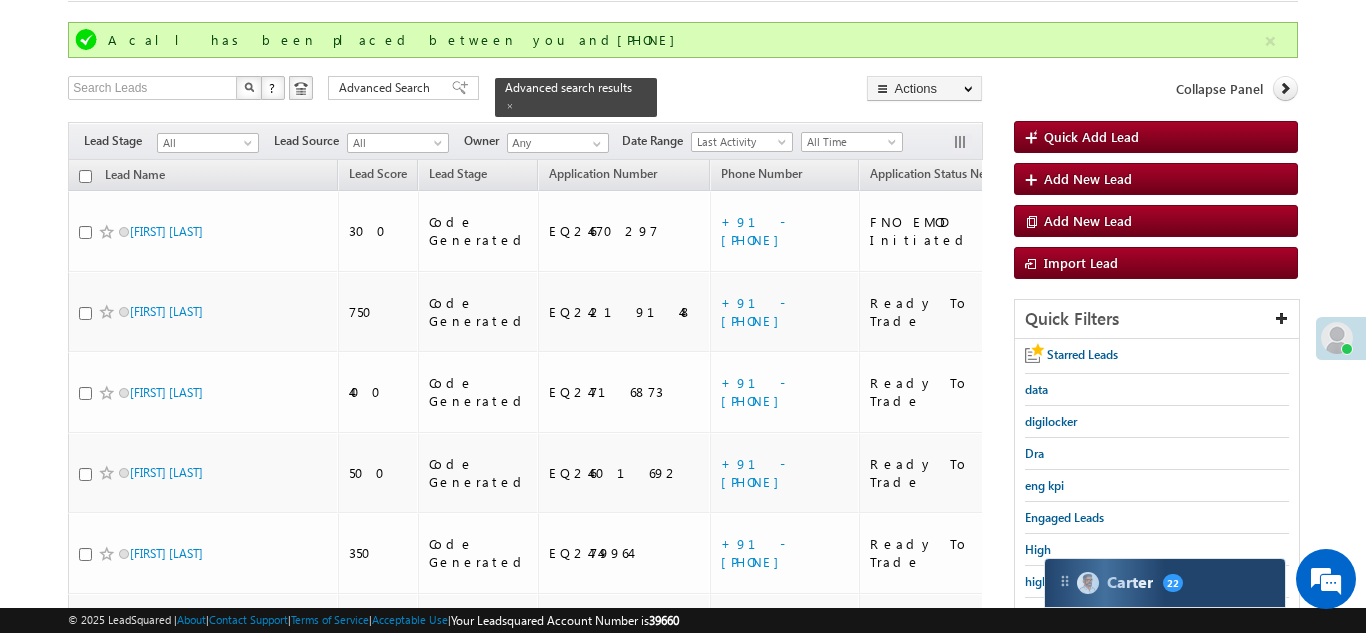 click on "Carter 22" at bounding box center (1165, 583) 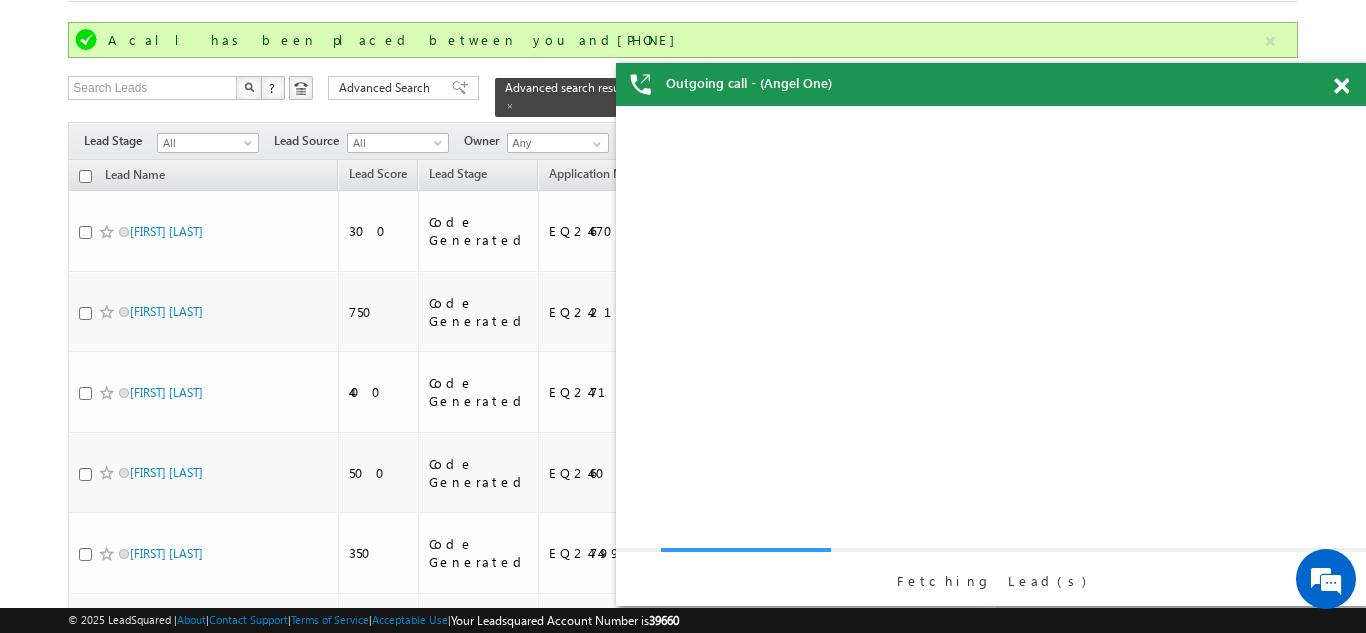 scroll, scrollTop: 0, scrollLeft: 0, axis: both 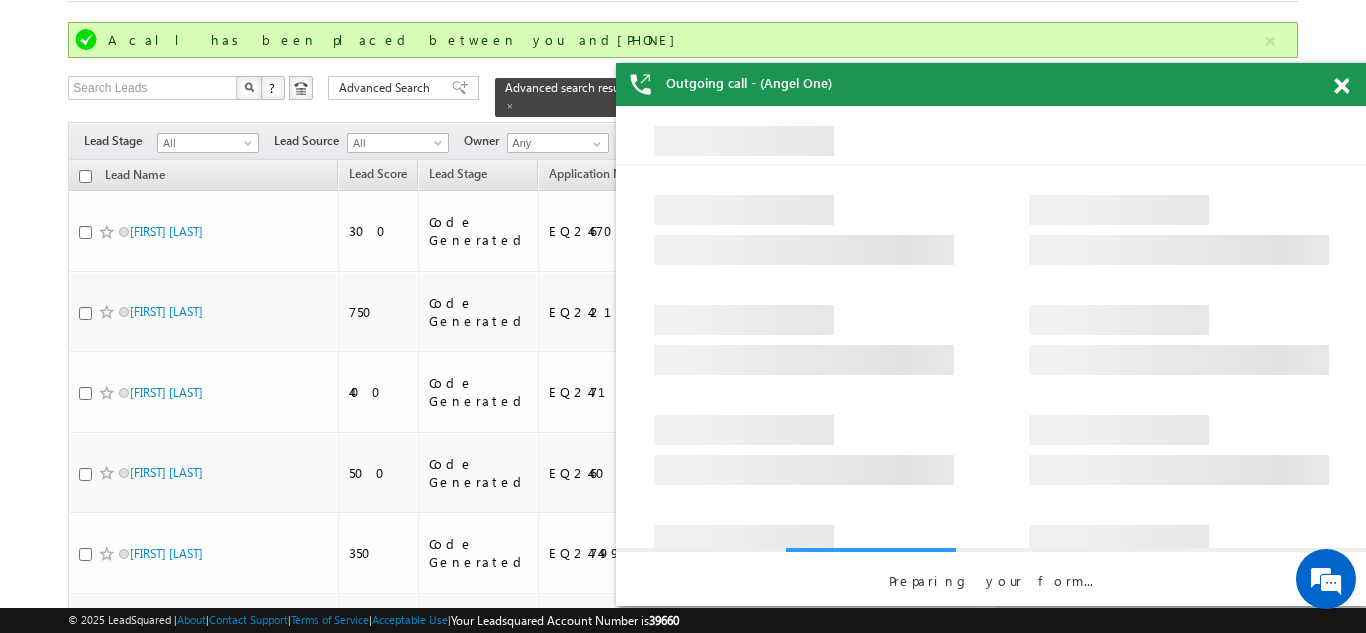 click at bounding box center (1341, 86) 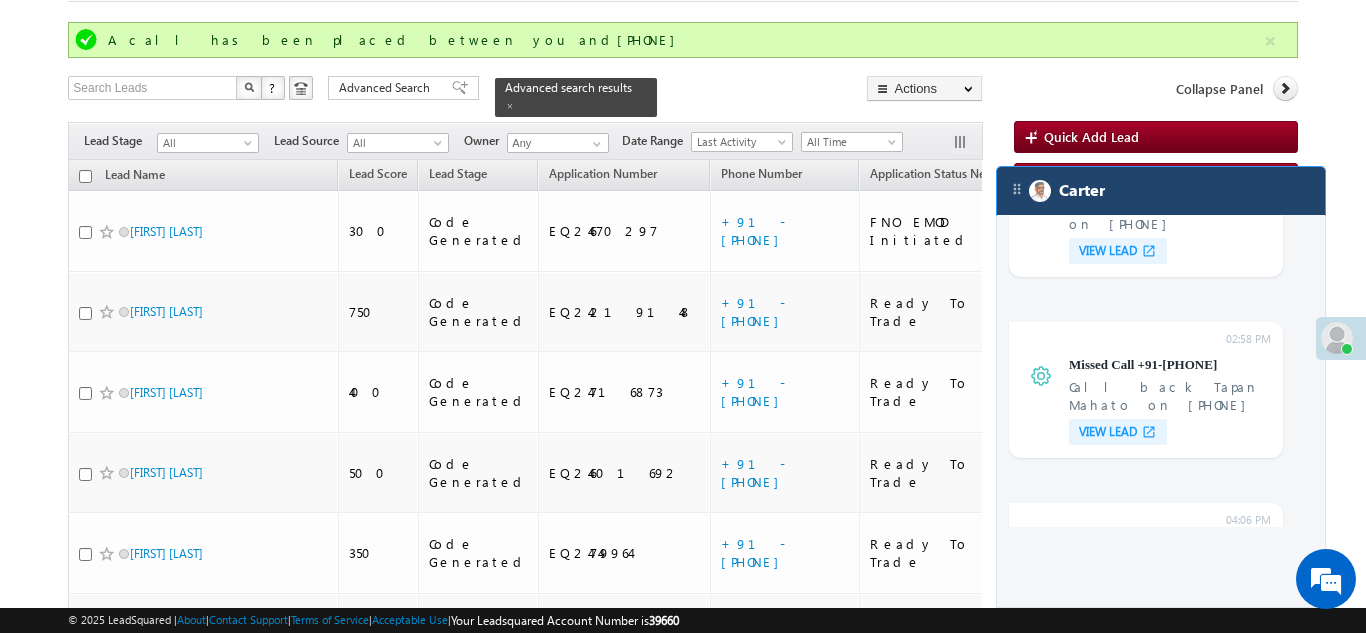 click on "Carter" at bounding box center [1161, 191] 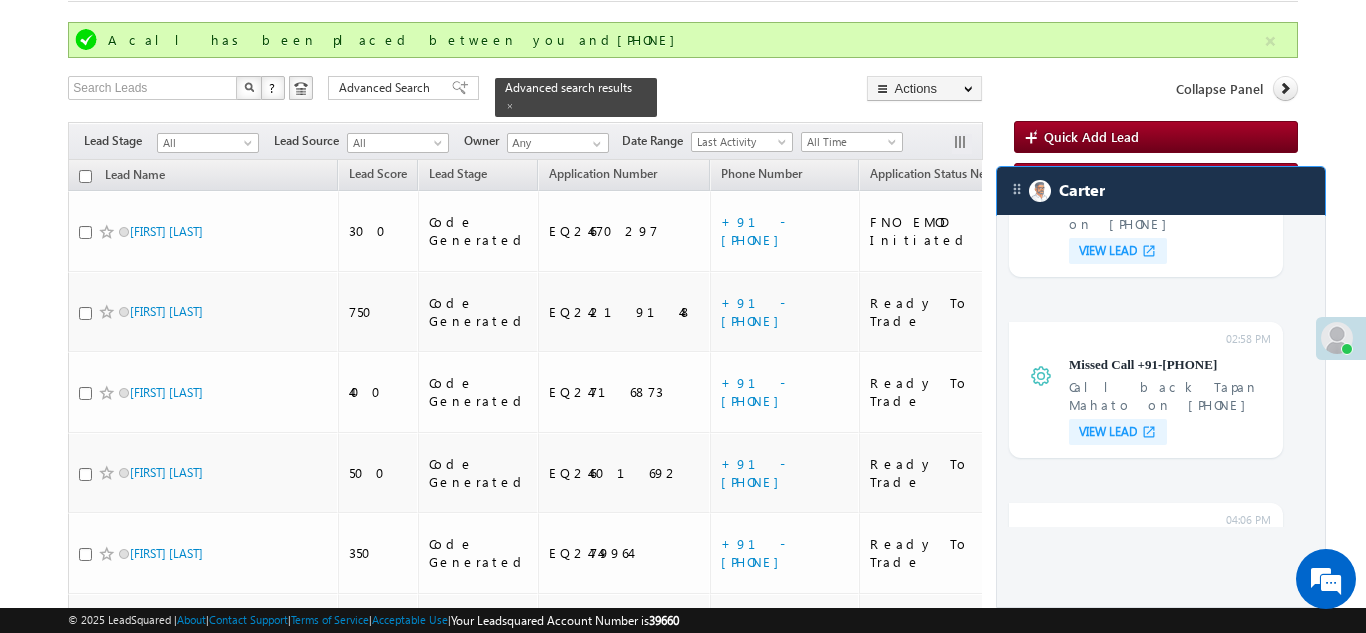 scroll, scrollTop: 7861, scrollLeft: 0, axis: vertical 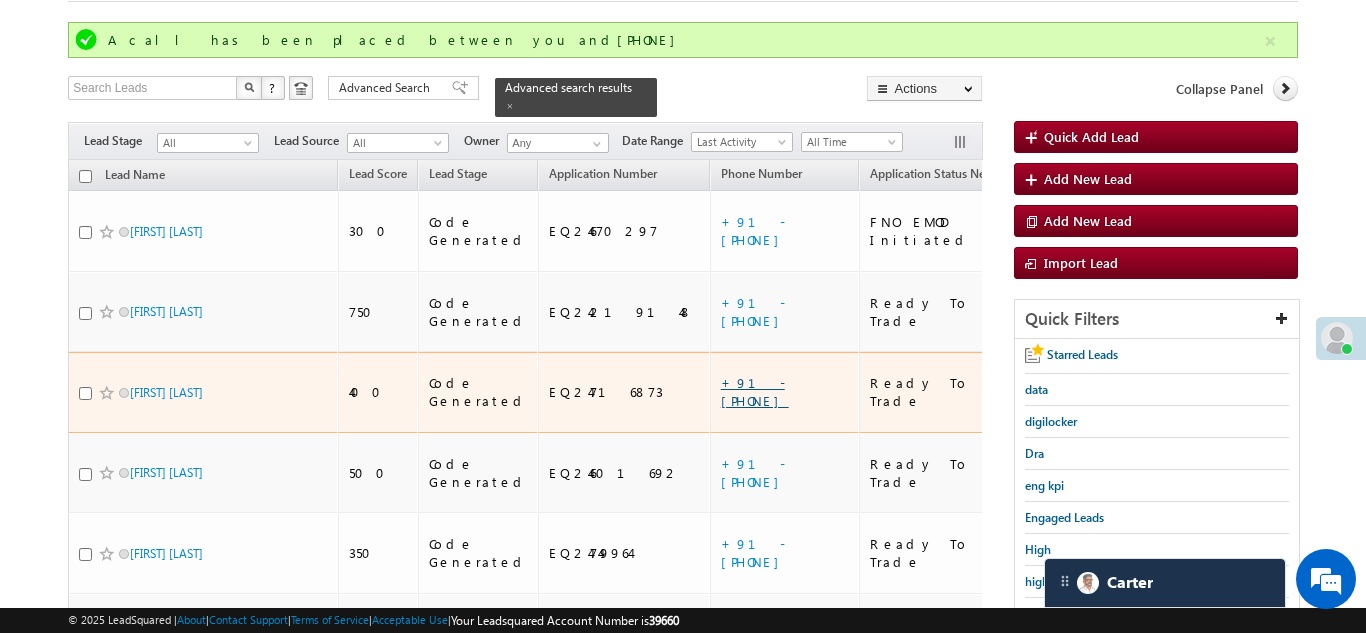 click on "+91-6301883147" at bounding box center (755, 391) 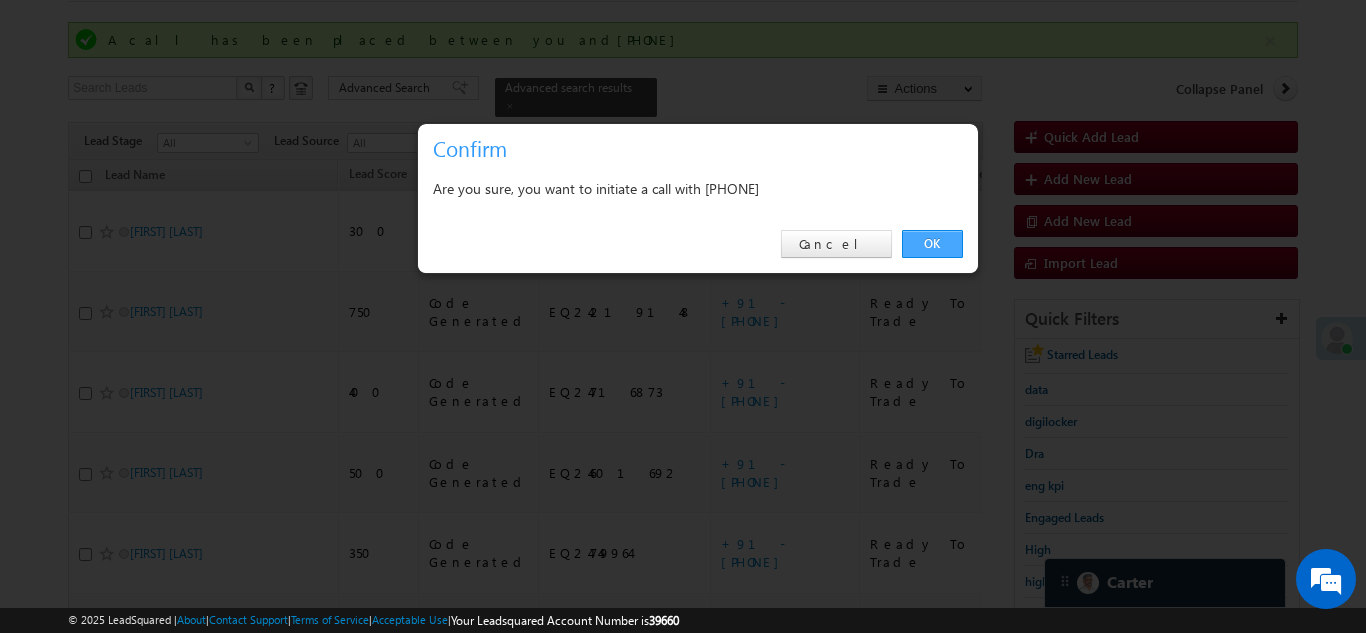 click on "OK" at bounding box center (932, 244) 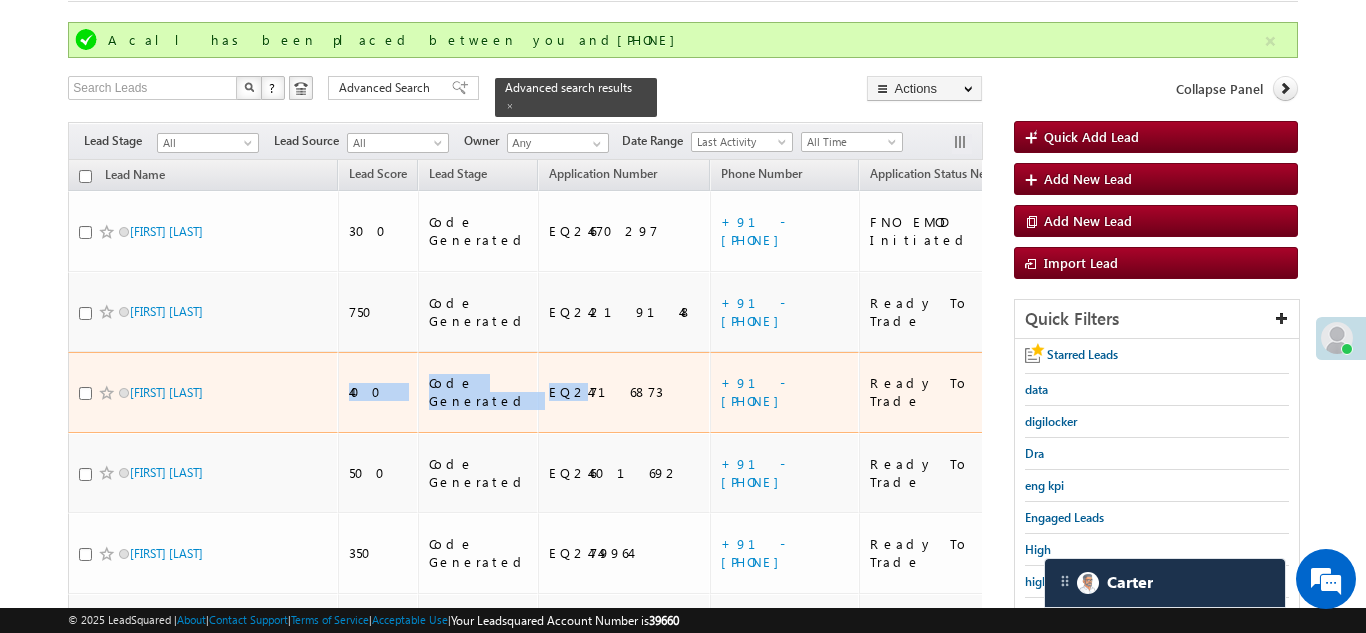 drag, startPoint x: 478, startPoint y: 334, endPoint x: 536, endPoint y: 333, distance: 58.00862 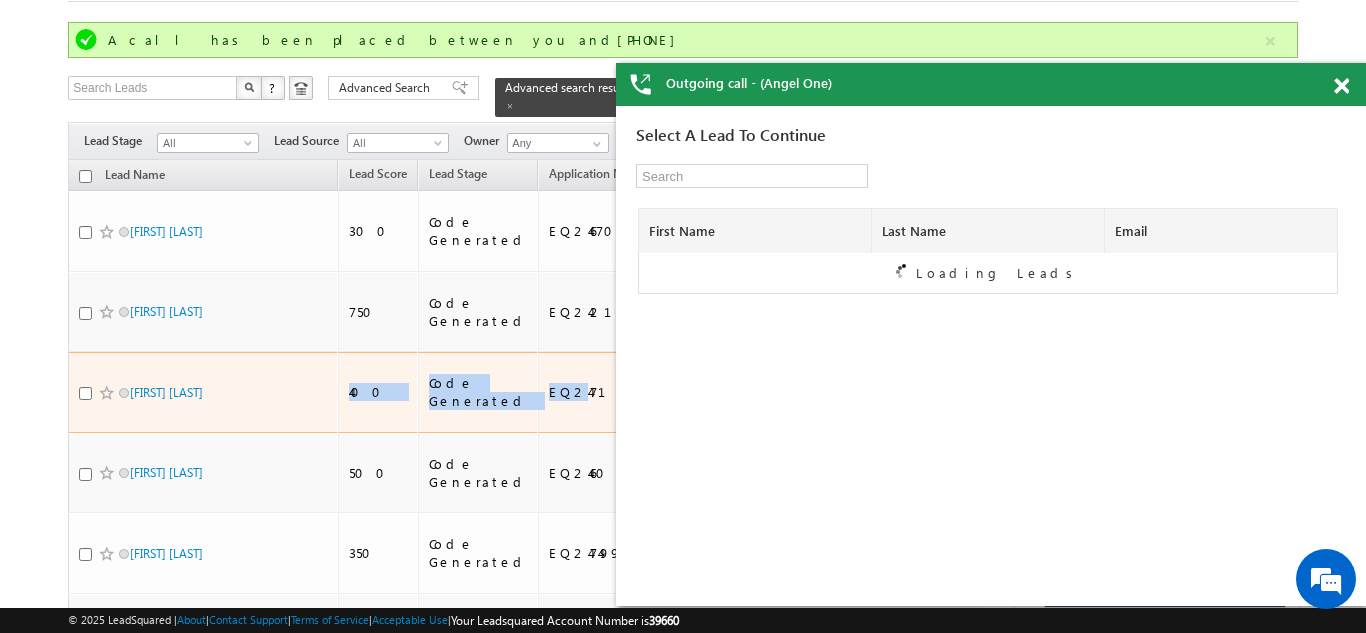 scroll, scrollTop: 0, scrollLeft: 0, axis: both 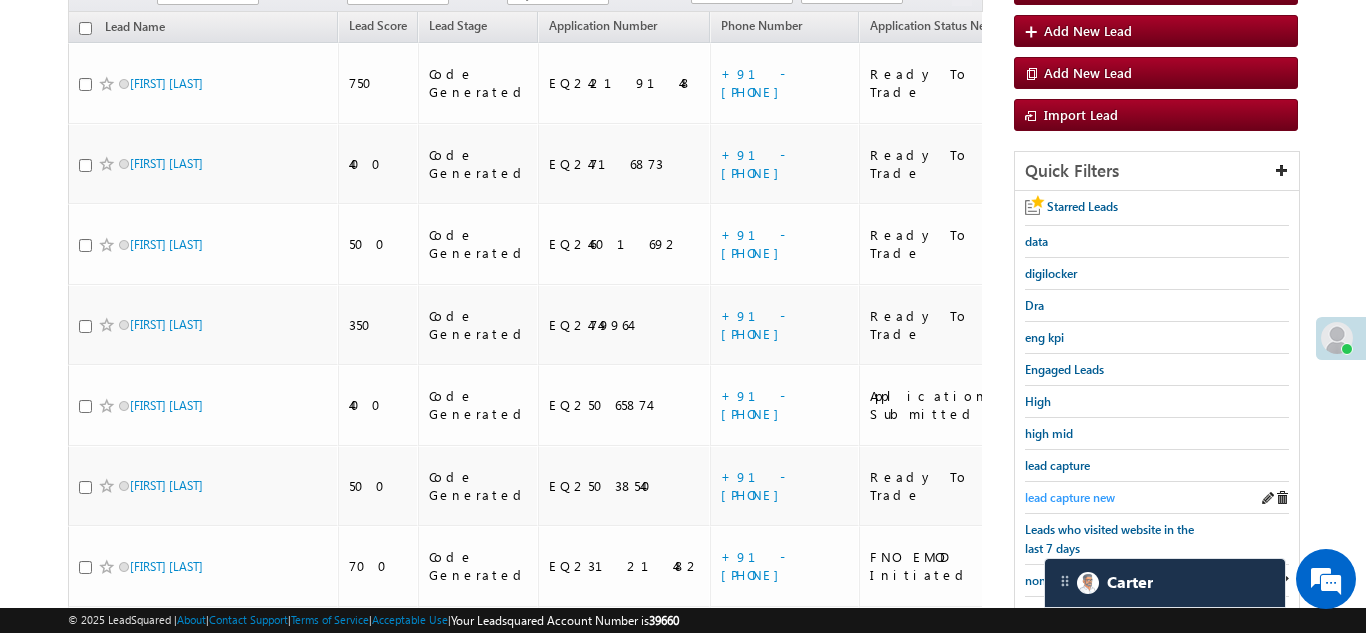 click on "lead capture new" at bounding box center [1070, 497] 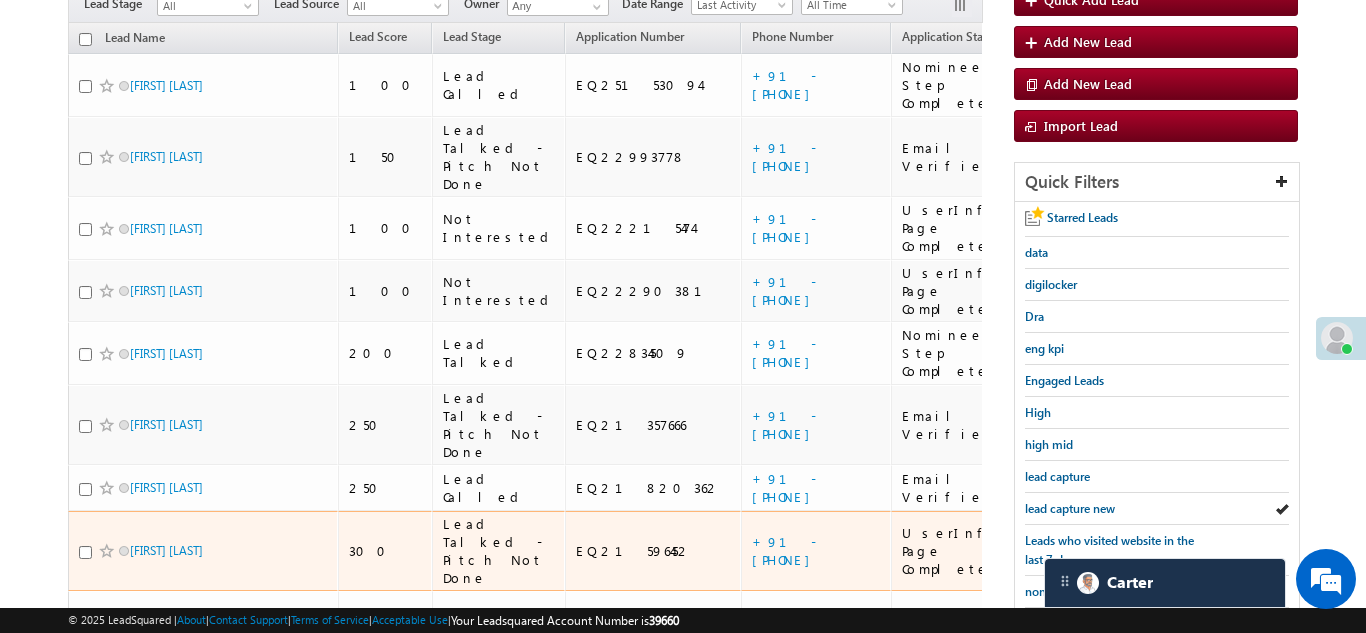 scroll, scrollTop: 192, scrollLeft: 0, axis: vertical 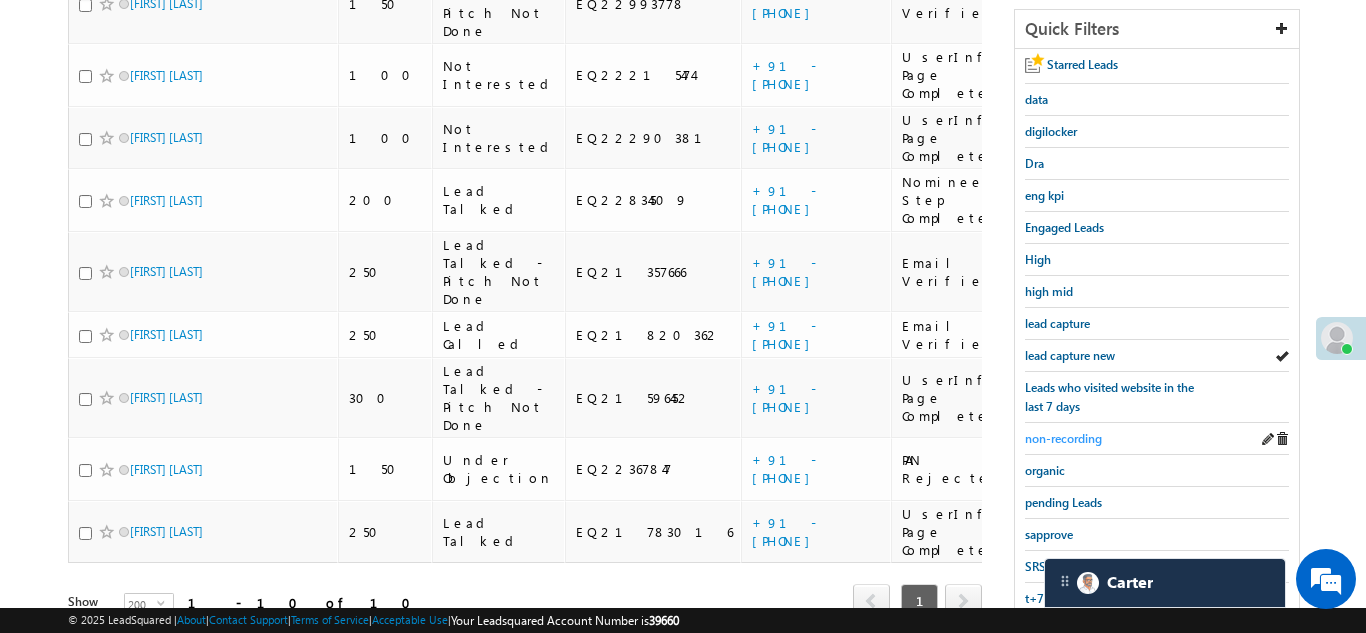 click on "non-recording" at bounding box center [1063, 438] 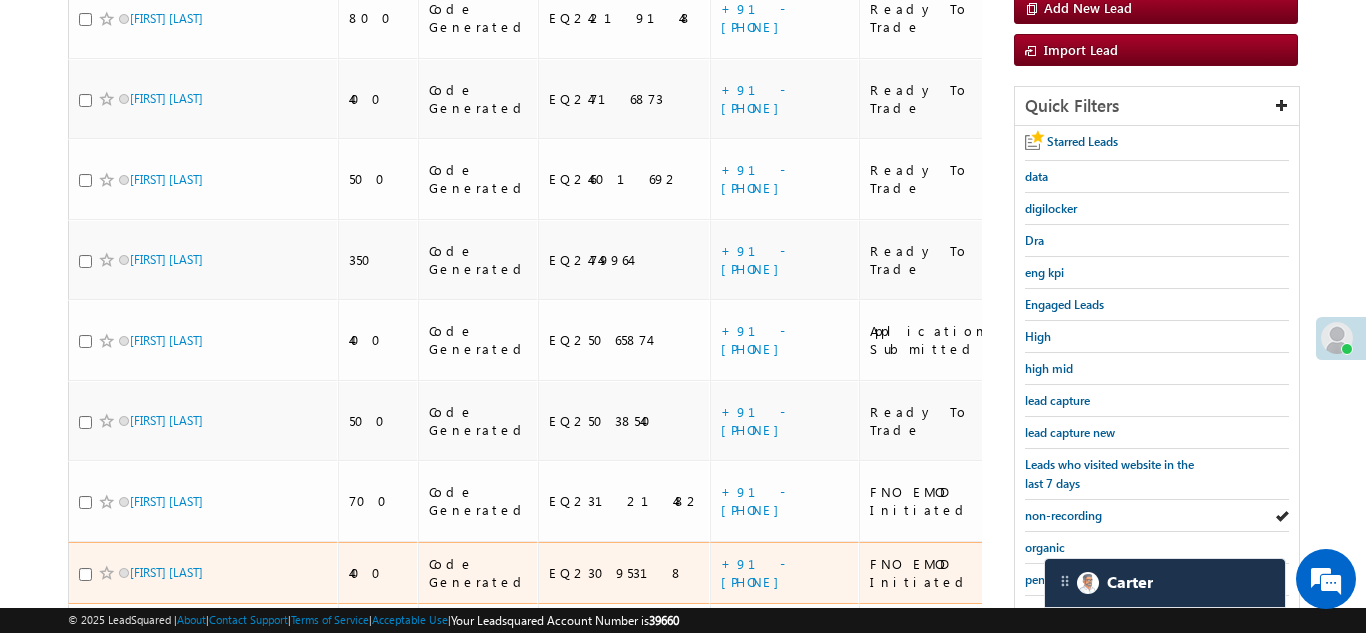 scroll, scrollTop: 120, scrollLeft: 0, axis: vertical 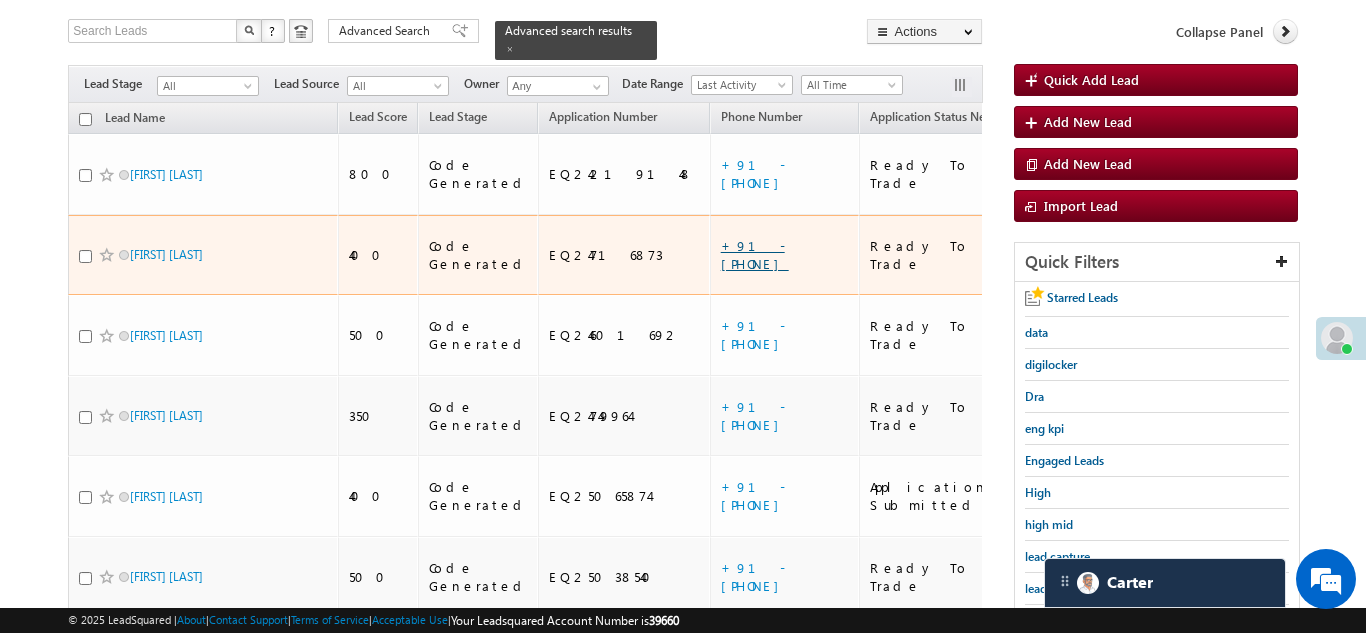 click on "+91-6301883147" at bounding box center (755, 254) 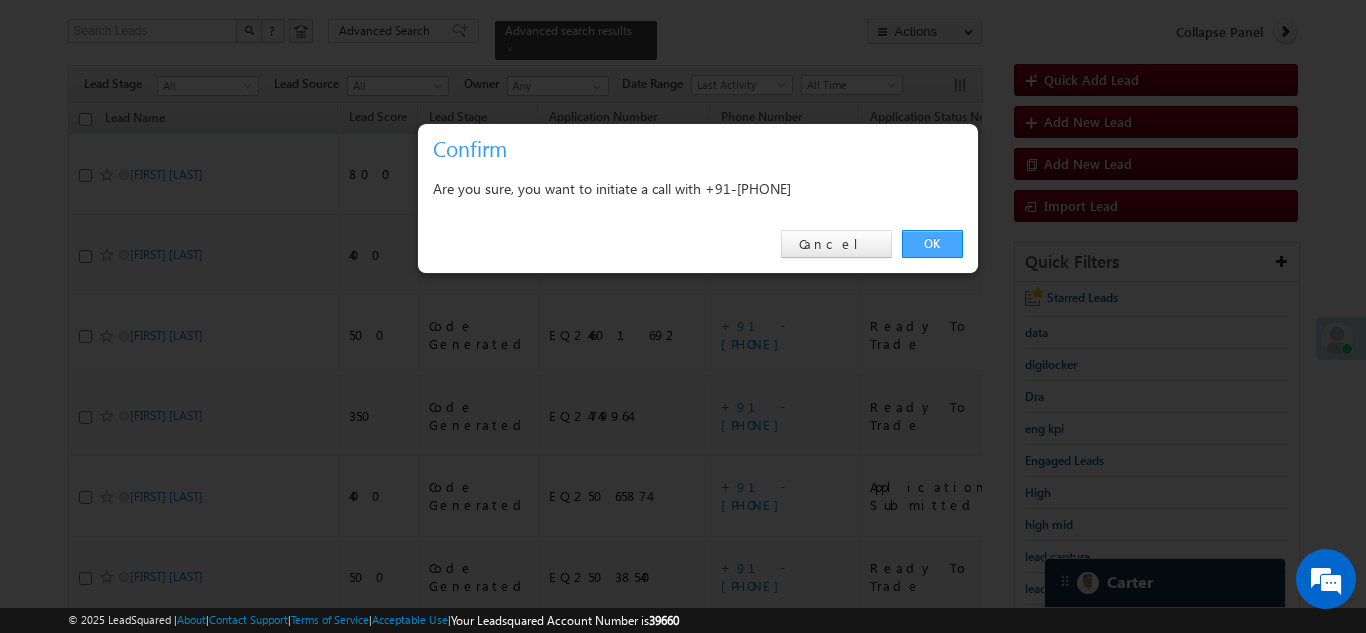 click on "OK" at bounding box center (932, 244) 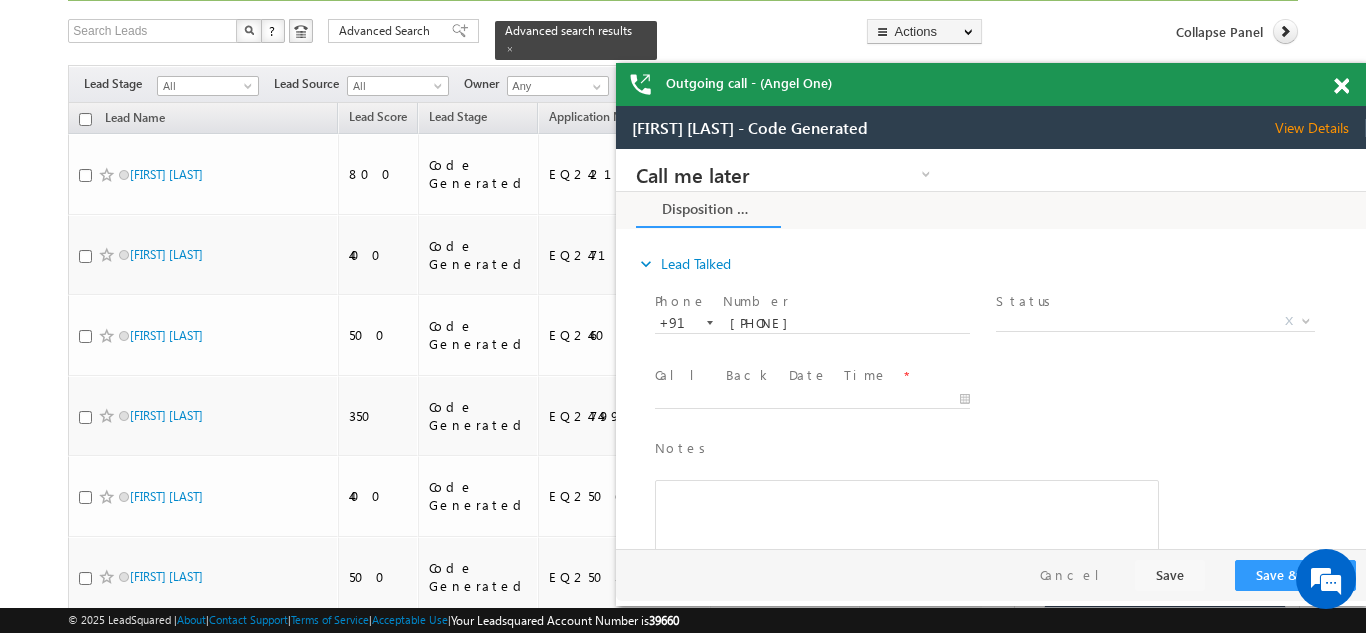 scroll, scrollTop: 0, scrollLeft: 0, axis: both 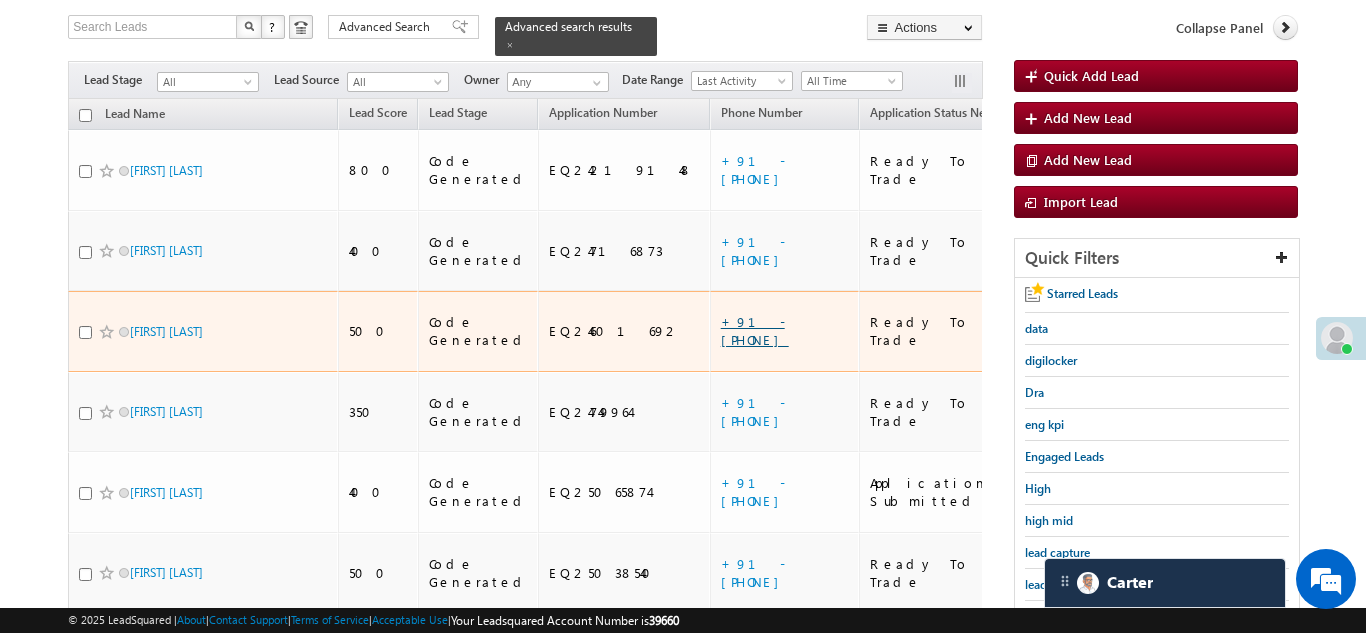 click on "+91-7709430992" at bounding box center (755, 330) 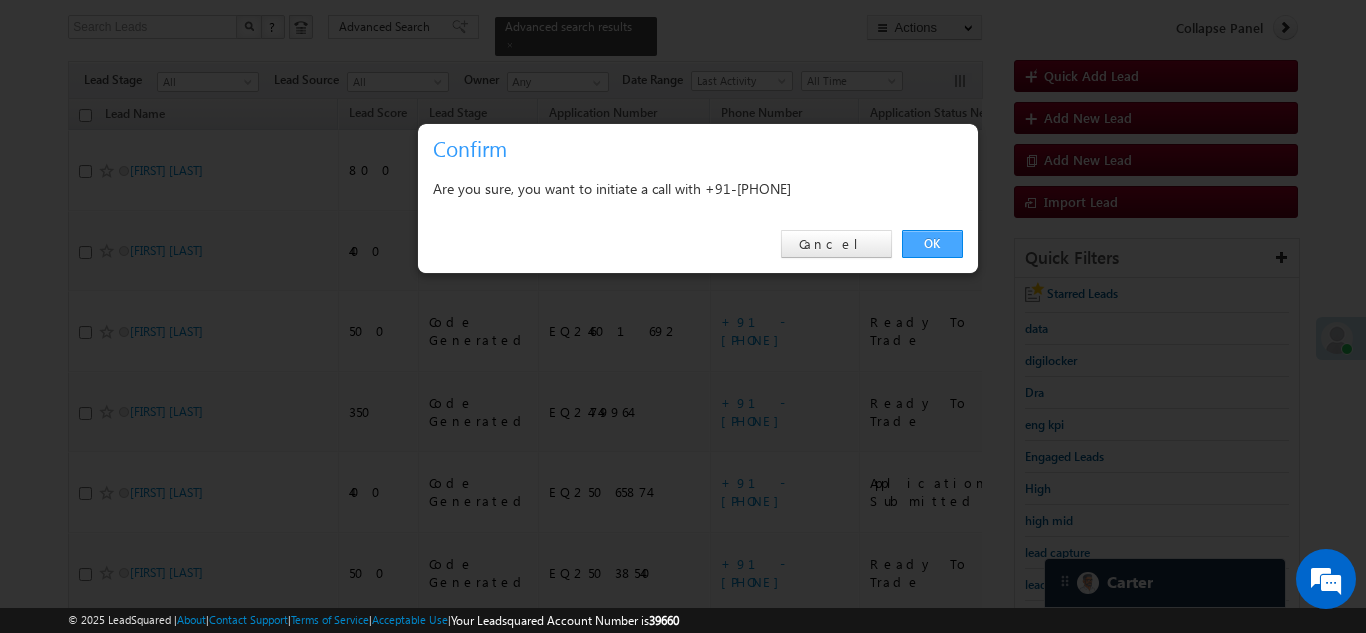 click on "OK" at bounding box center [932, 244] 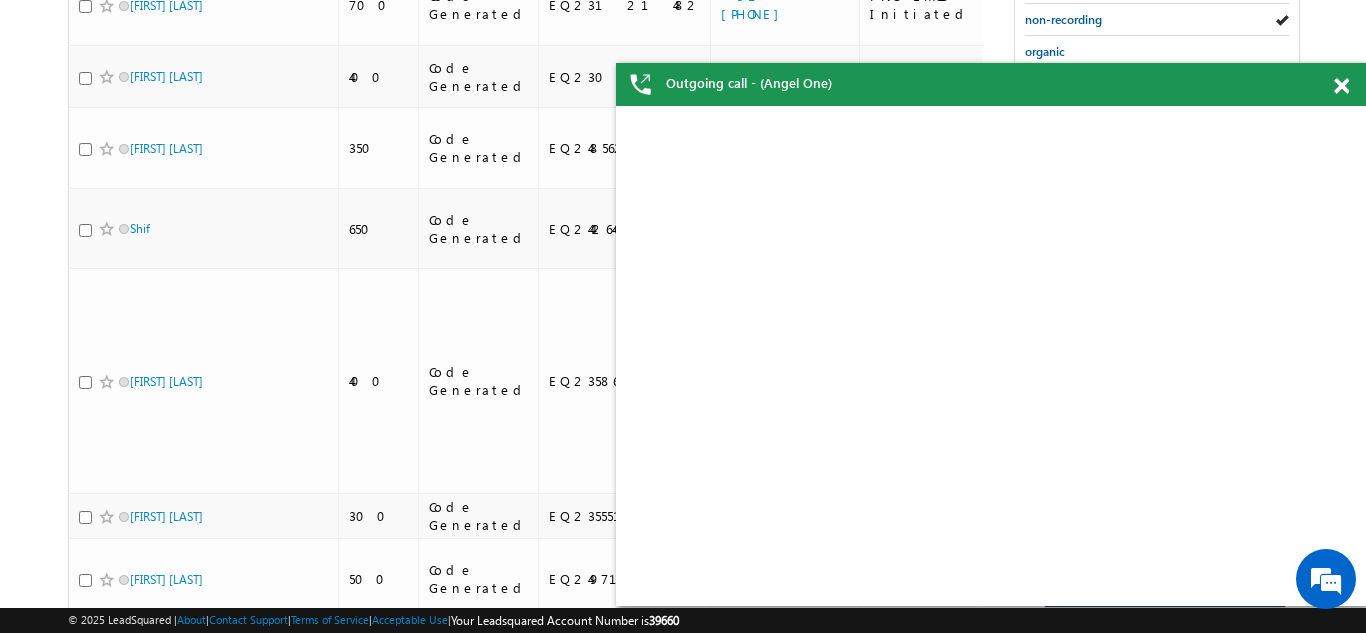 scroll, scrollTop: 0, scrollLeft: 0, axis: both 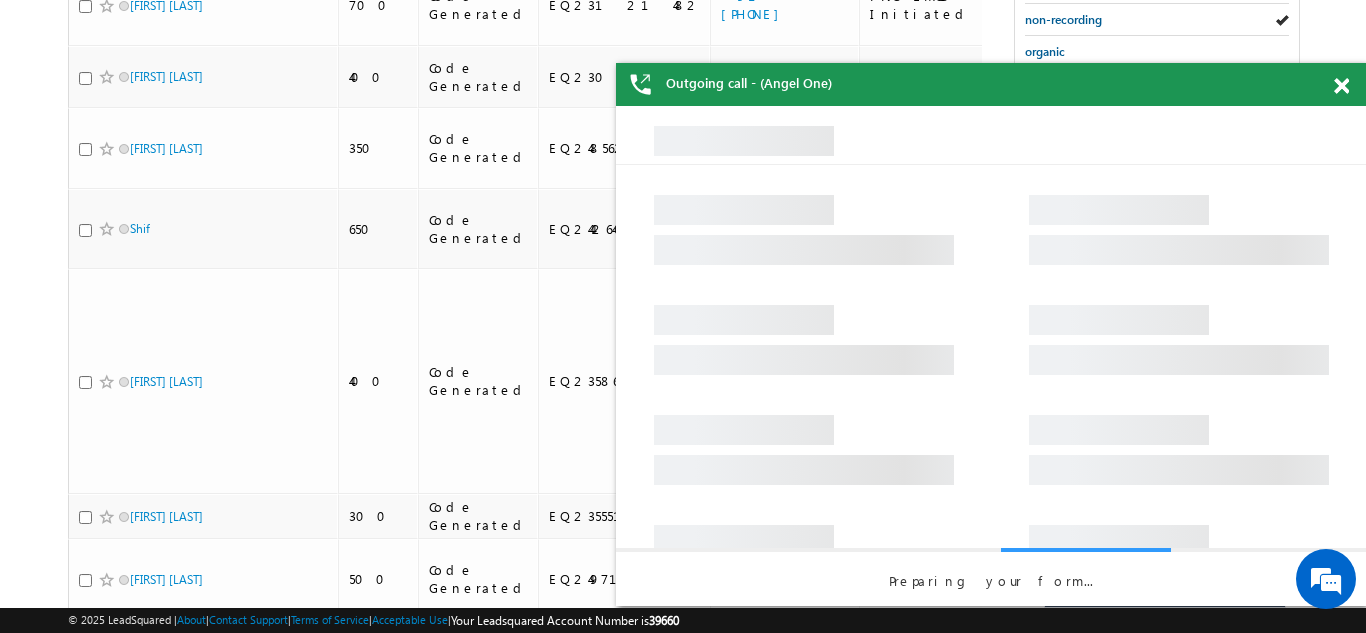 click at bounding box center [1341, 86] 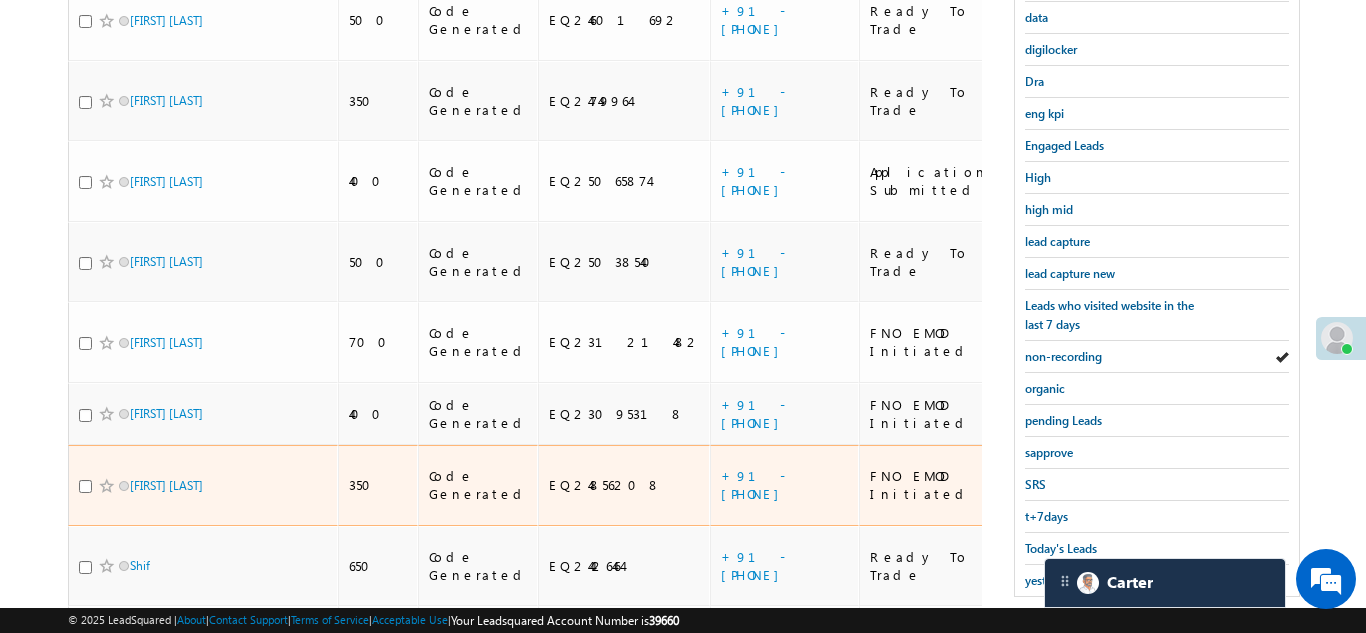 scroll, scrollTop: 0, scrollLeft: 0, axis: both 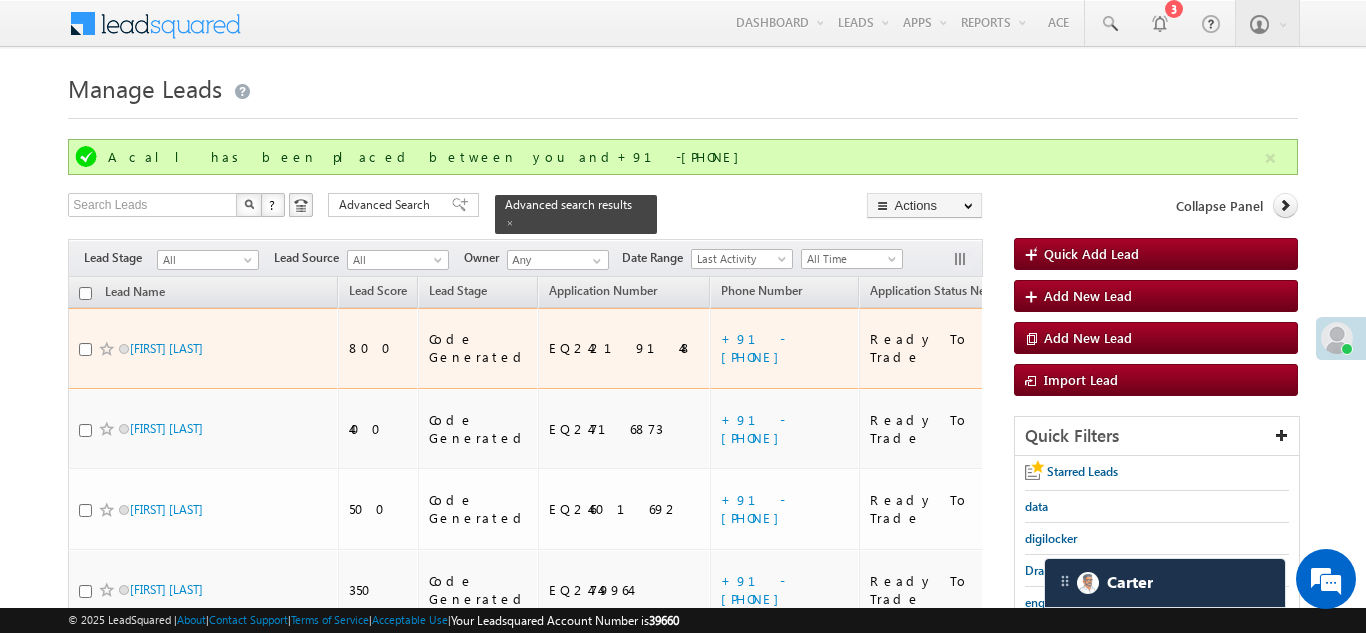 click on "+91-7383764766" at bounding box center (786, 348) 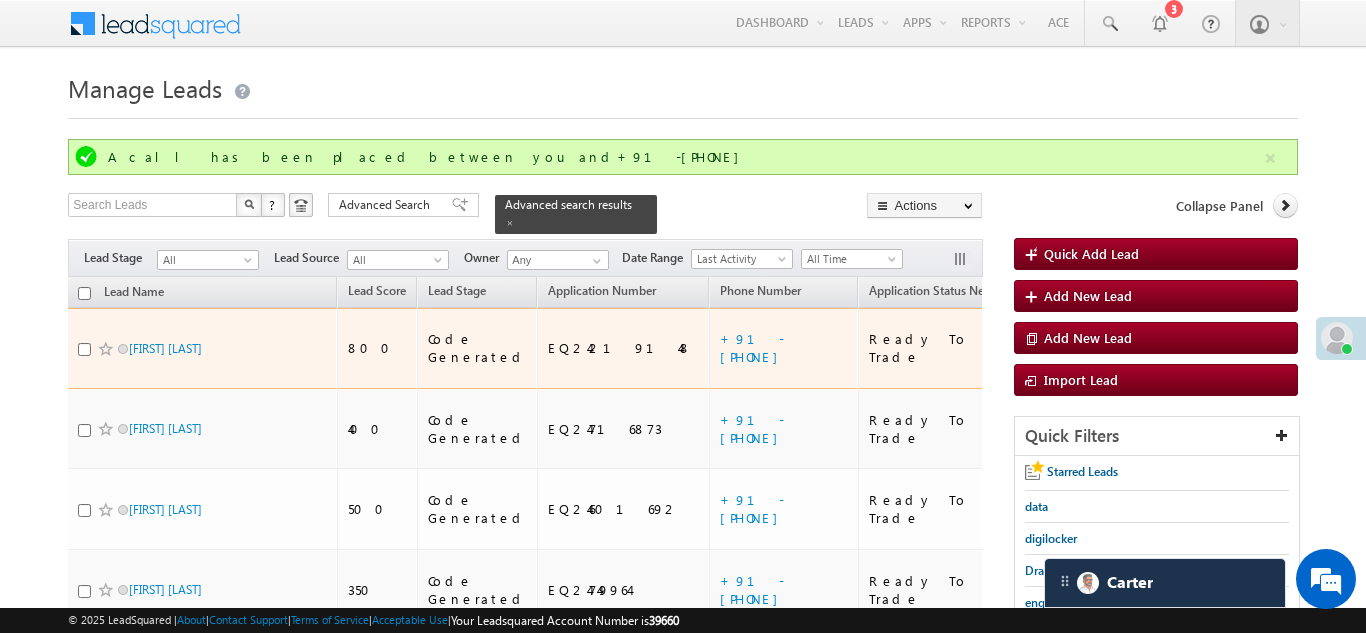 scroll, scrollTop: 0, scrollLeft: 0, axis: both 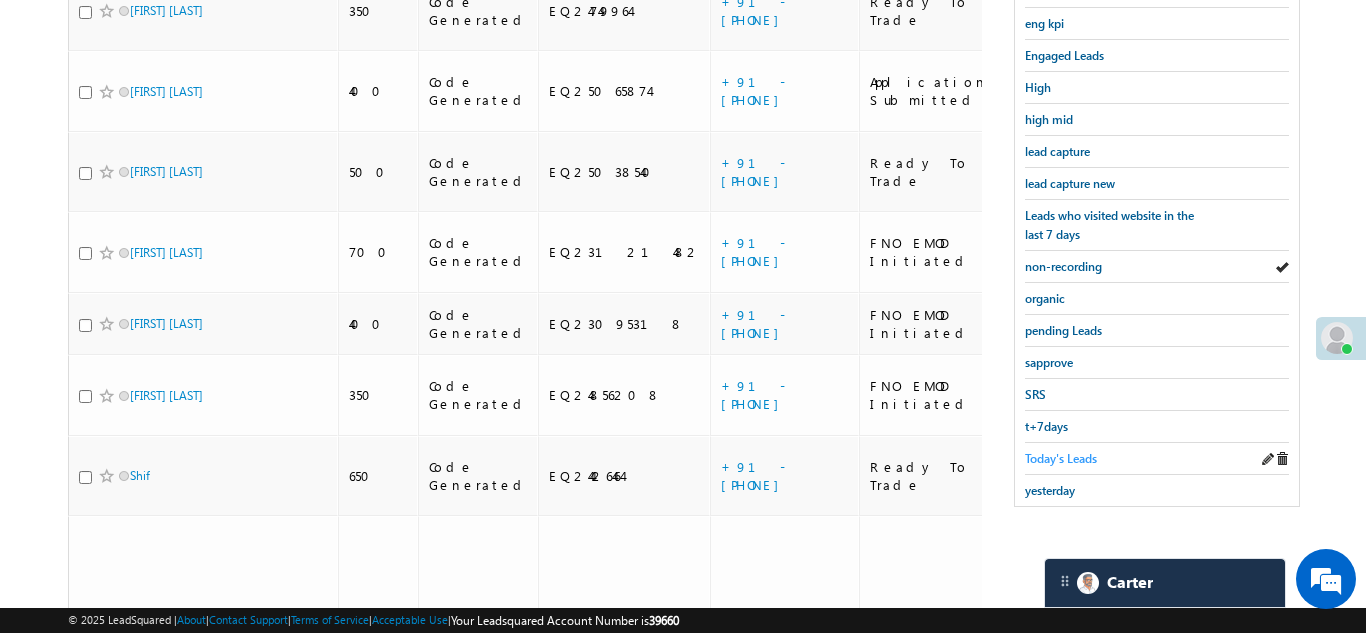 click on "Today's Leads" at bounding box center [1061, 458] 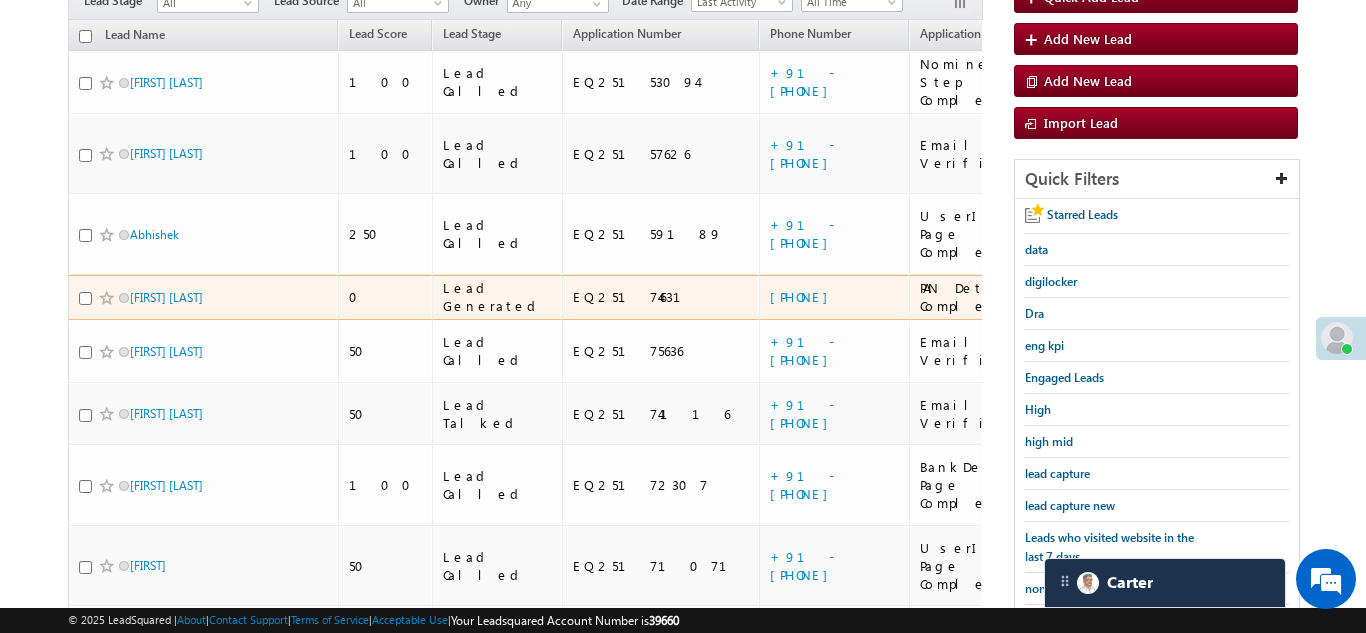 scroll, scrollTop: 205, scrollLeft: 0, axis: vertical 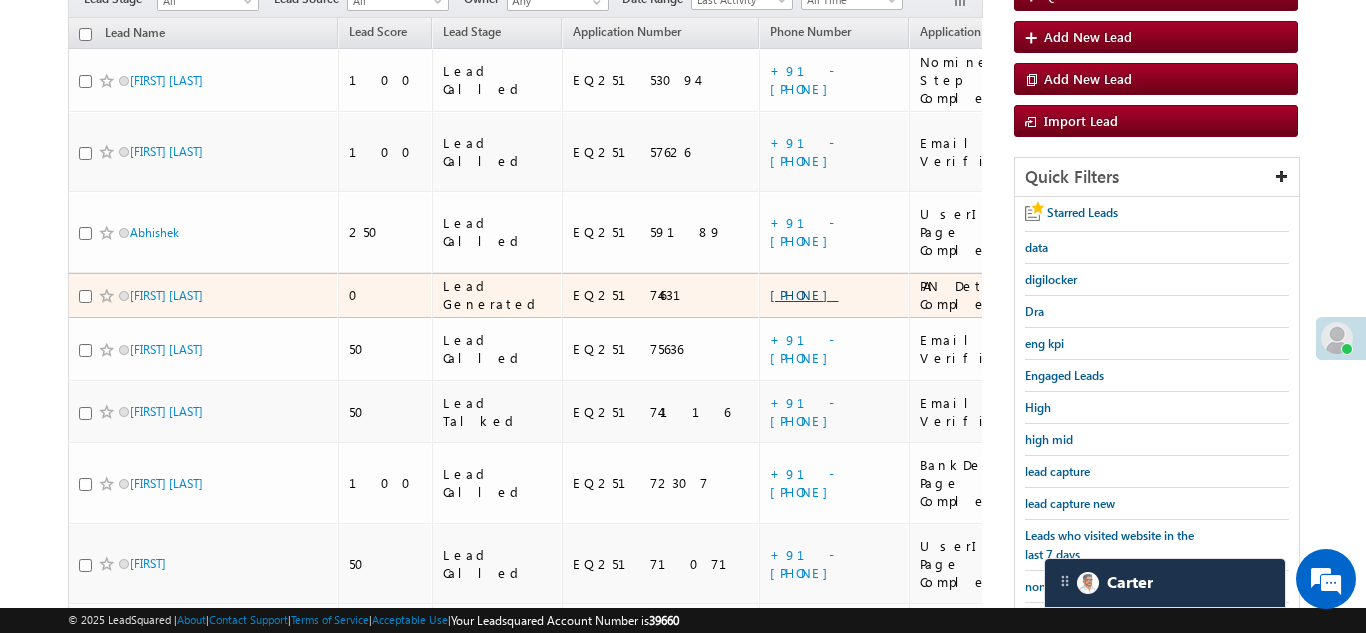 click on "+91-9646725019" at bounding box center [804, 294] 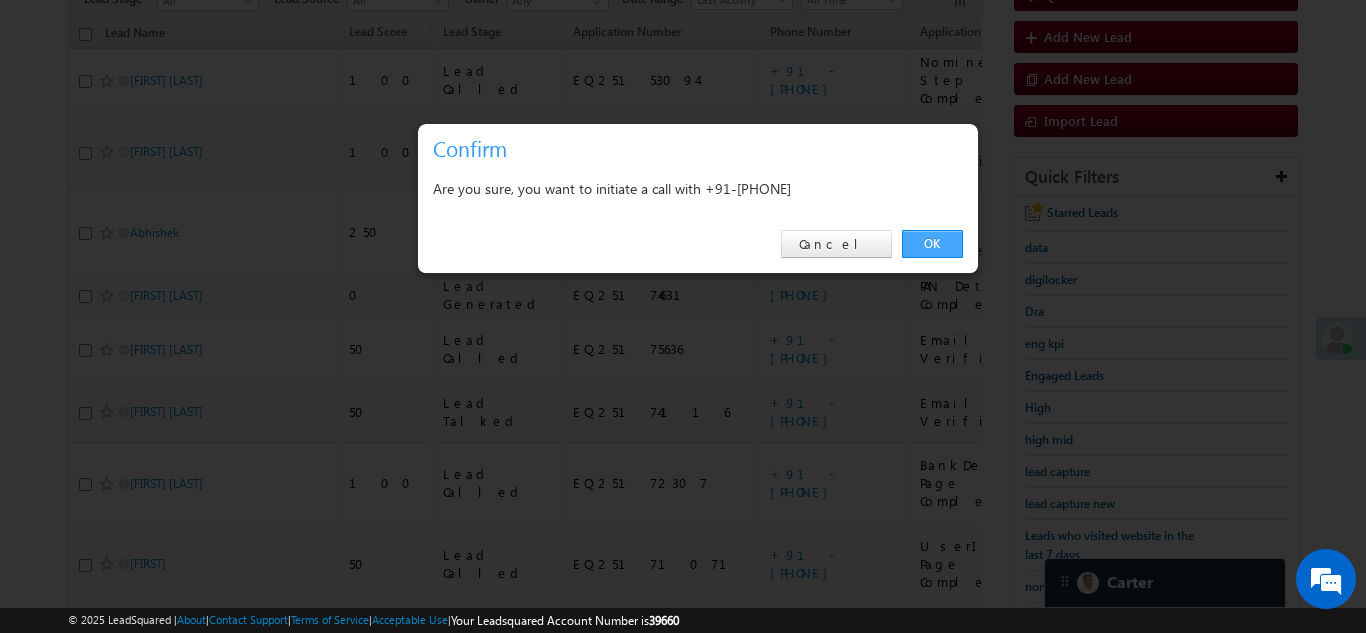 click on "OK" at bounding box center (932, 244) 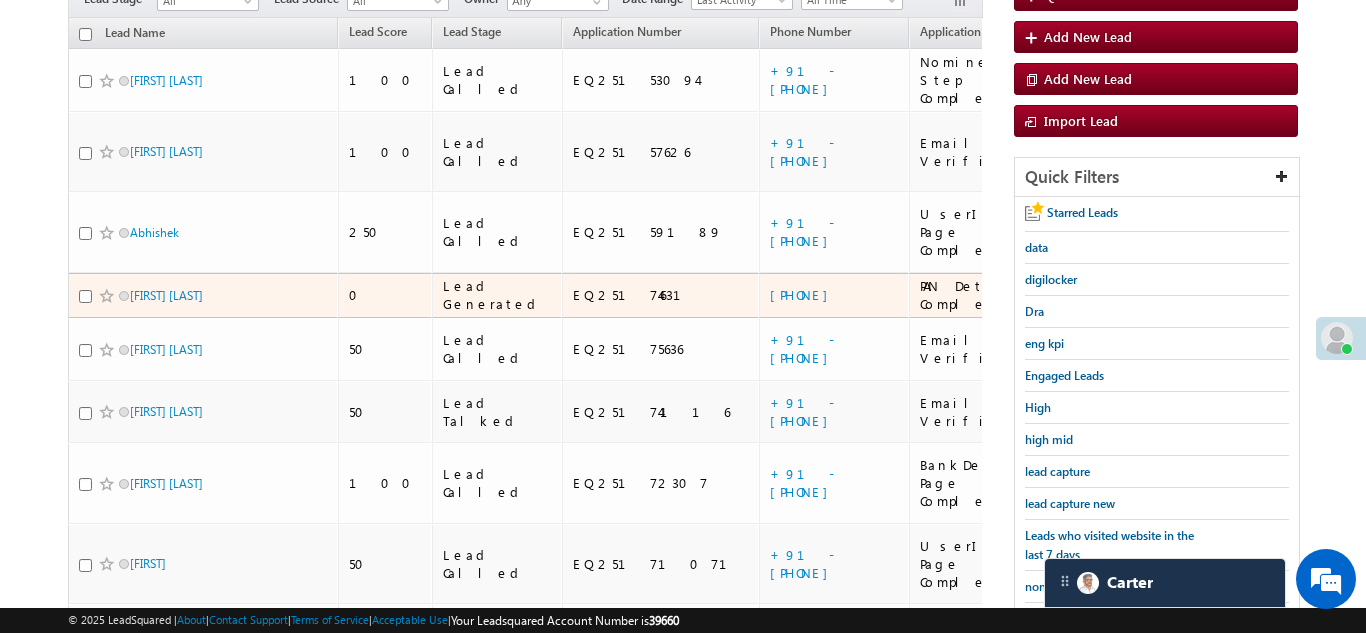 drag, startPoint x: 311, startPoint y: 239, endPoint x: 449, endPoint y: 237, distance: 138.0145 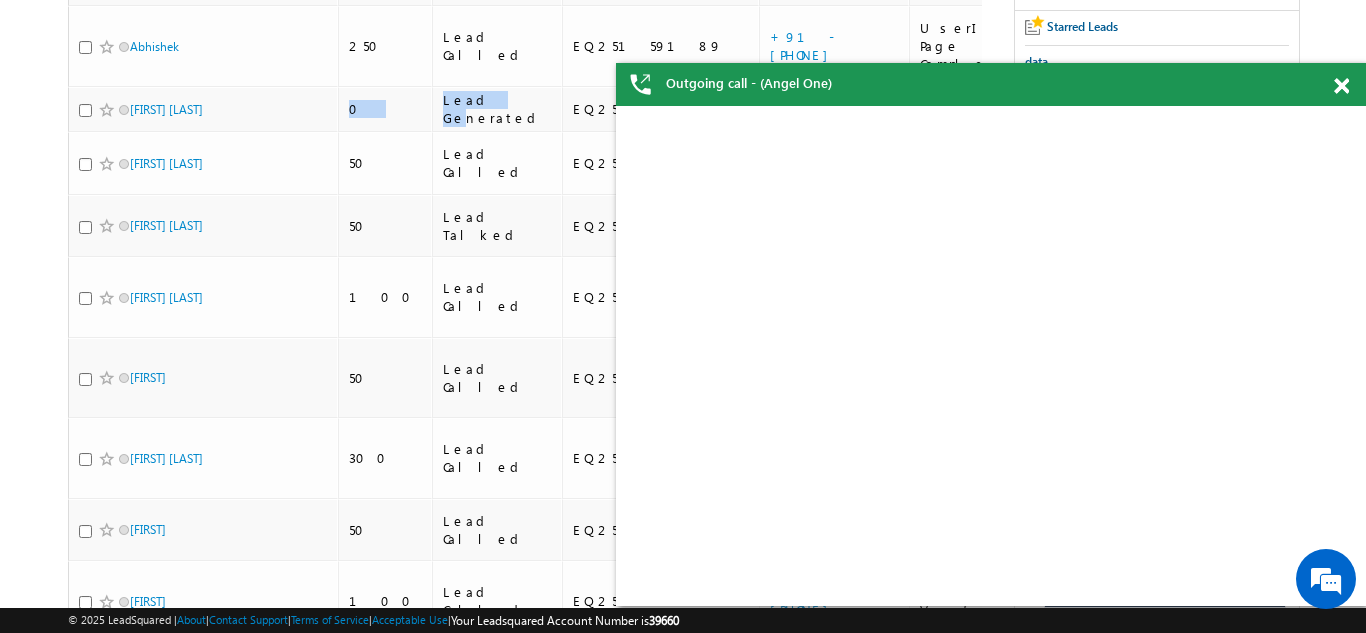 scroll, scrollTop: 0, scrollLeft: 0, axis: both 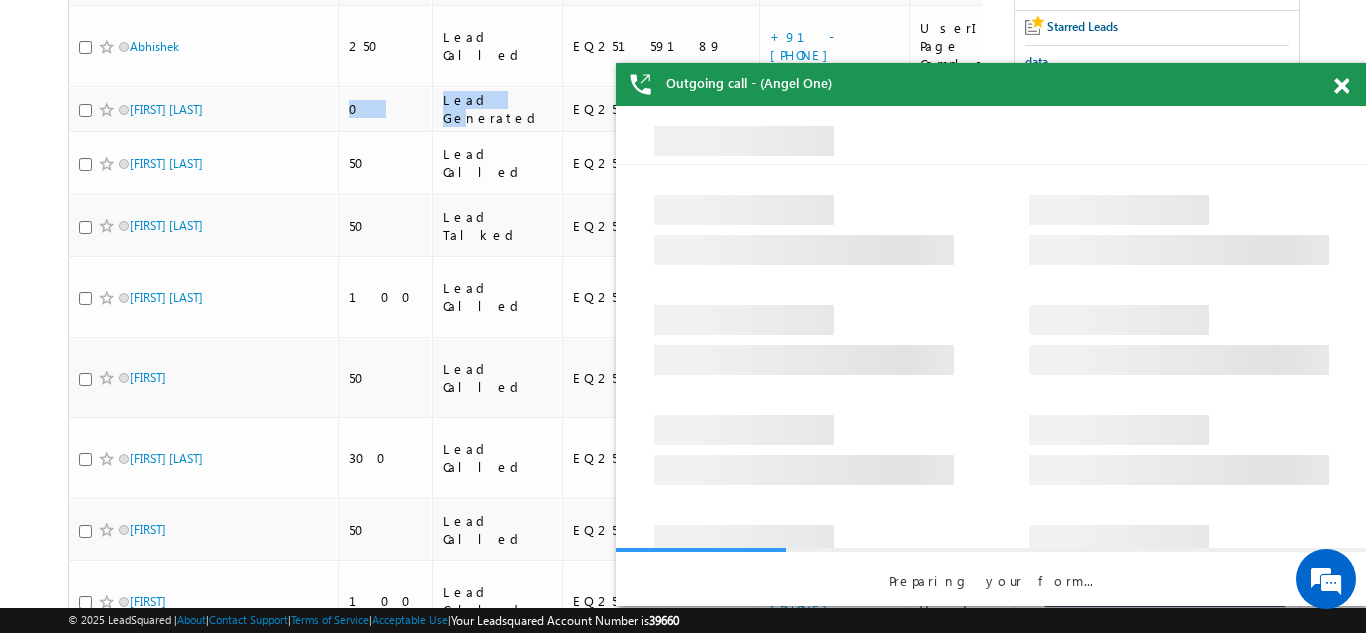 click at bounding box center (1341, 86) 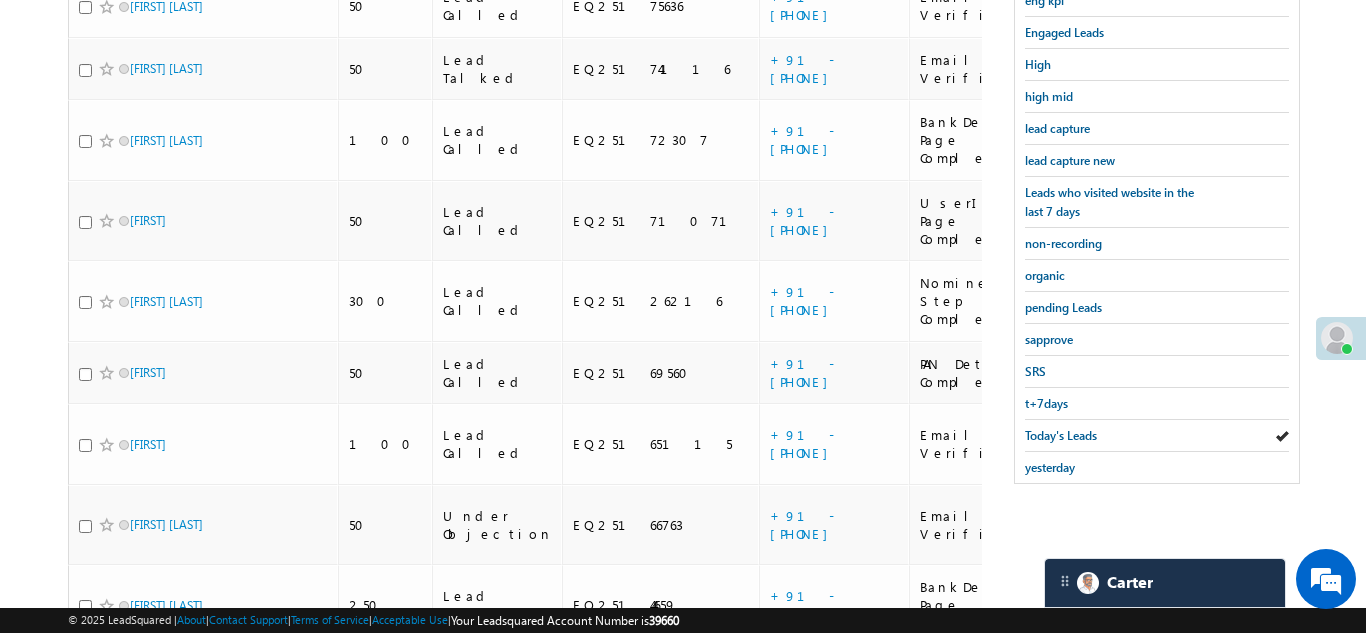 scroll, scrollTop: 587, scrollLeft: 0, axis: vertical 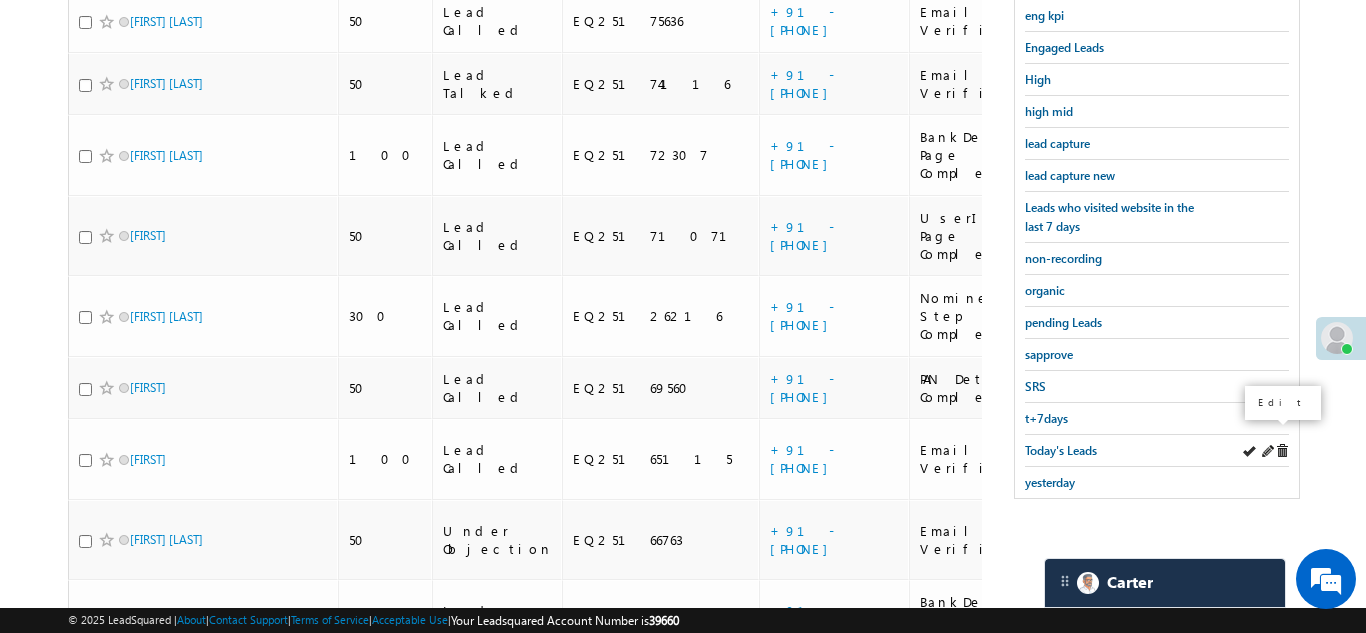 click at bounding box center (1267, 451) 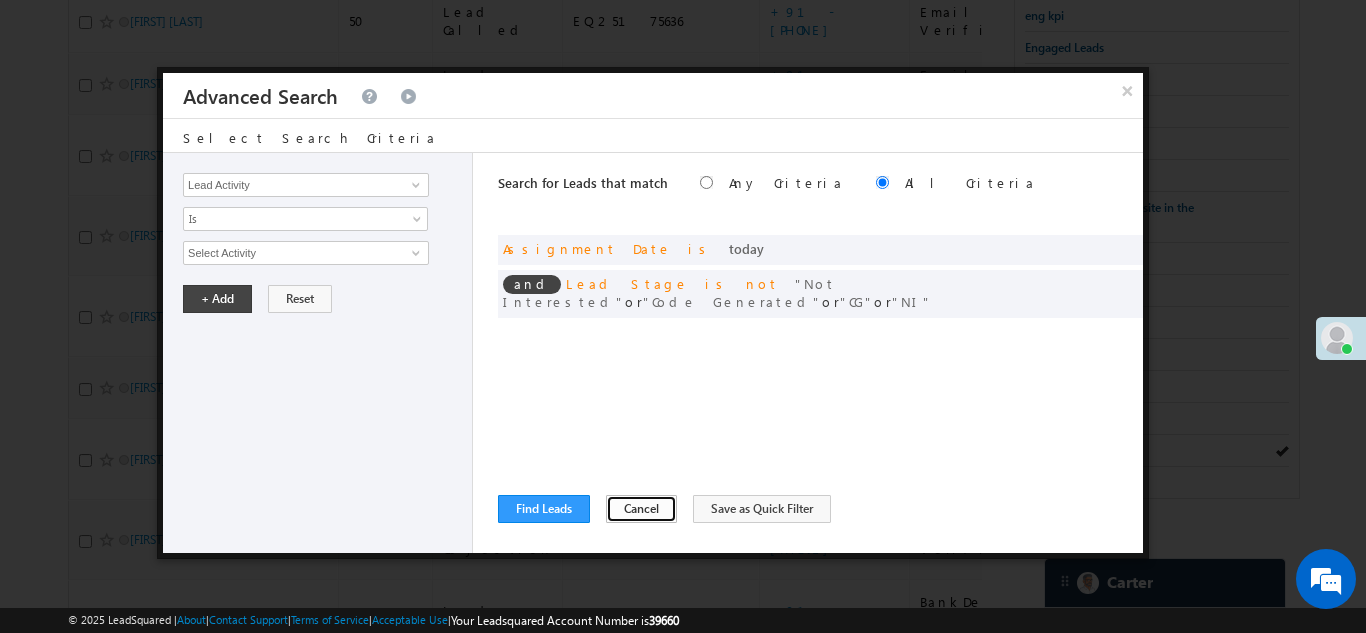 click on "Cancel" at bounding box center (641, 509) 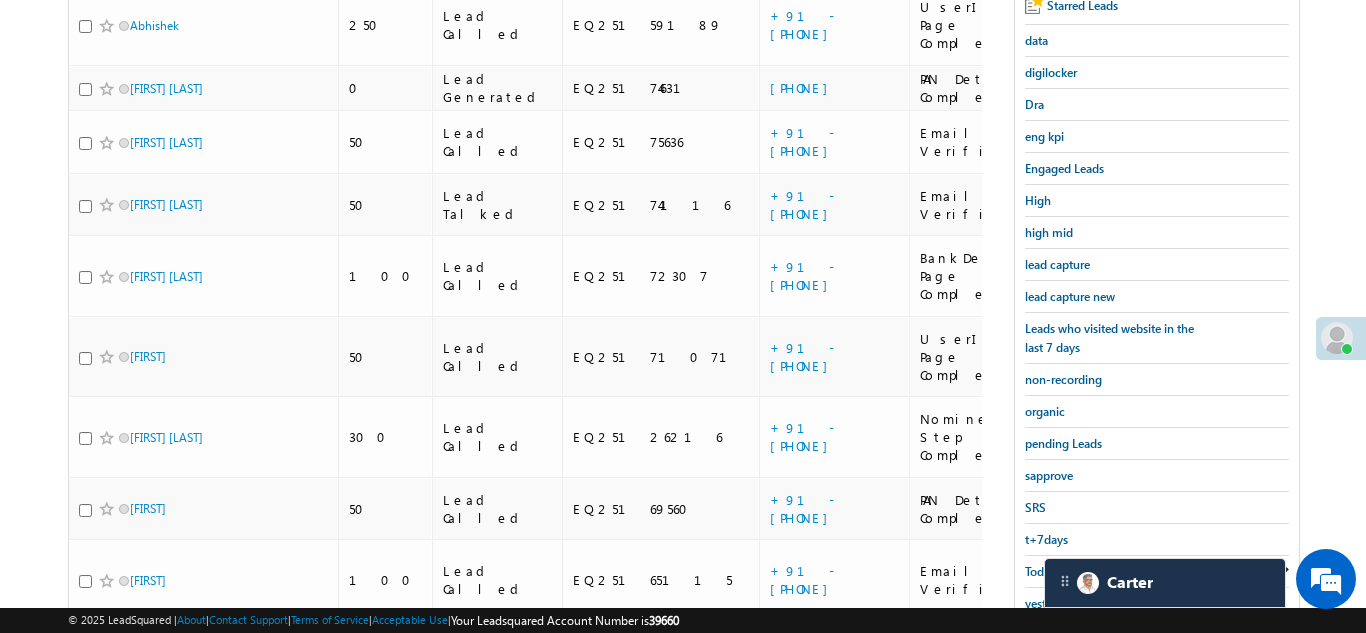 scroll, scrollTop: 495, scrollLeft: 0, axis: vertical 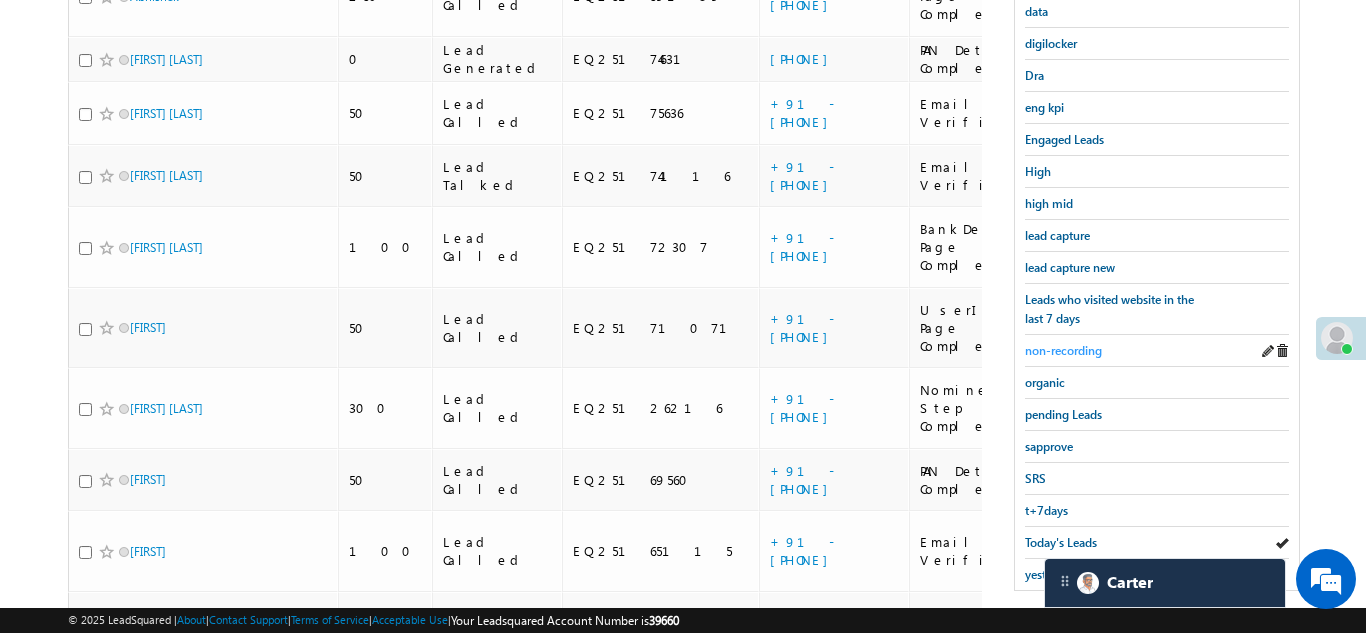 click on "non-recording" at bounding box center (1063, 350) 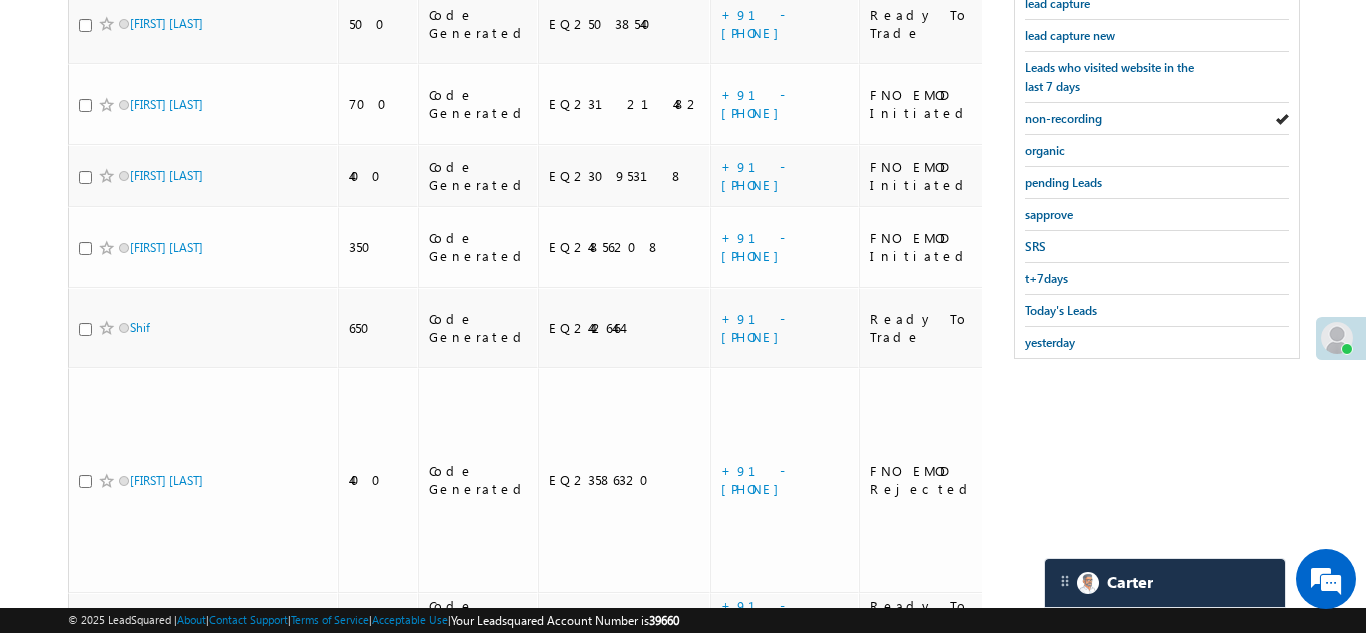 scroll, scrollTop: 772, scrollLeft: 0, axis: vertical 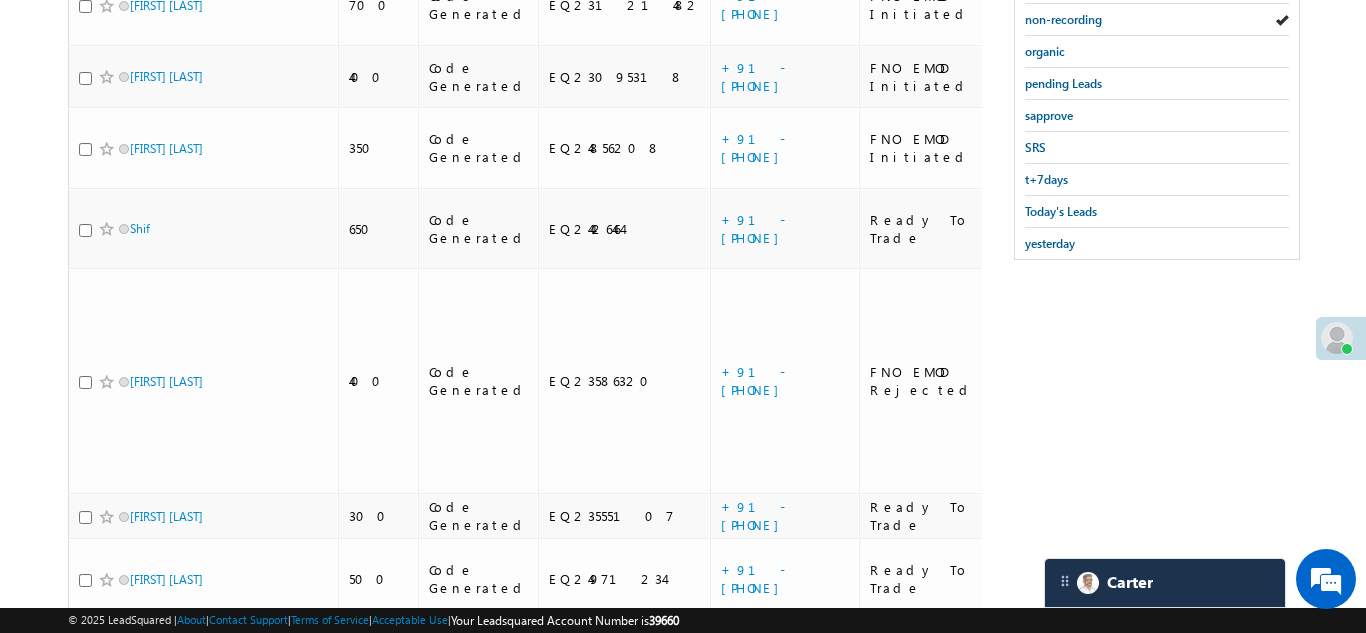 click on "+91-9310684292" at bounding box center (755, 820) 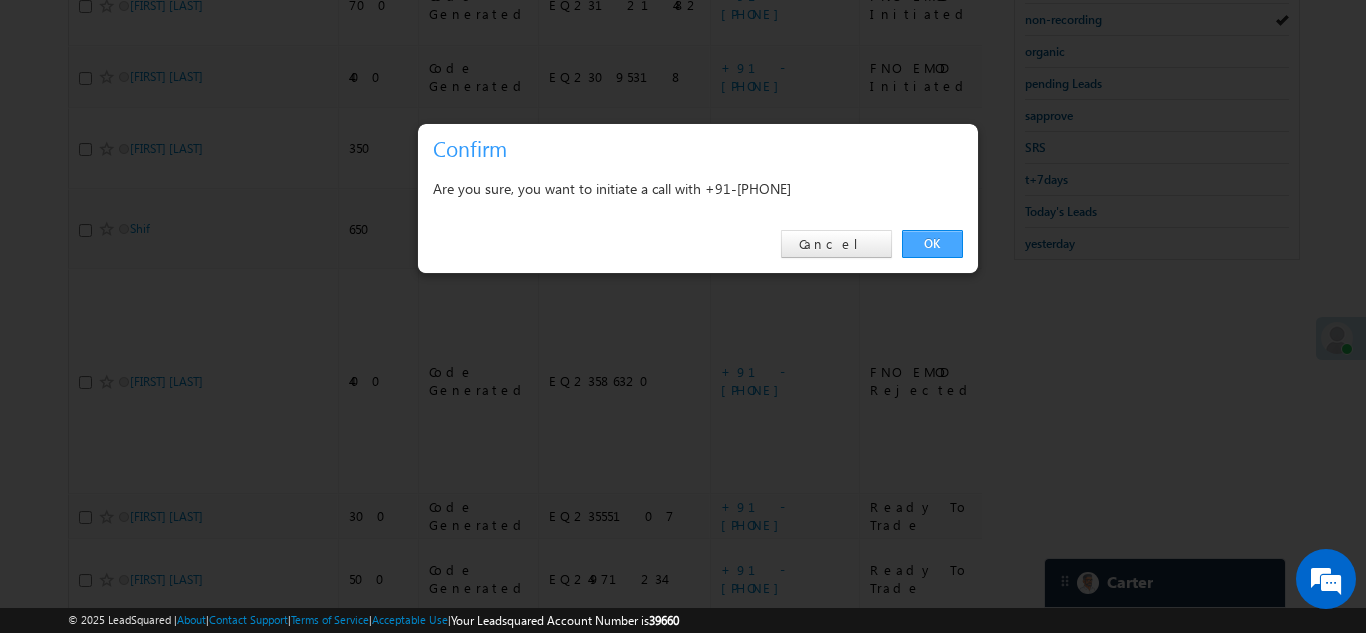 click on "OK" at bounding box center (932, 244) 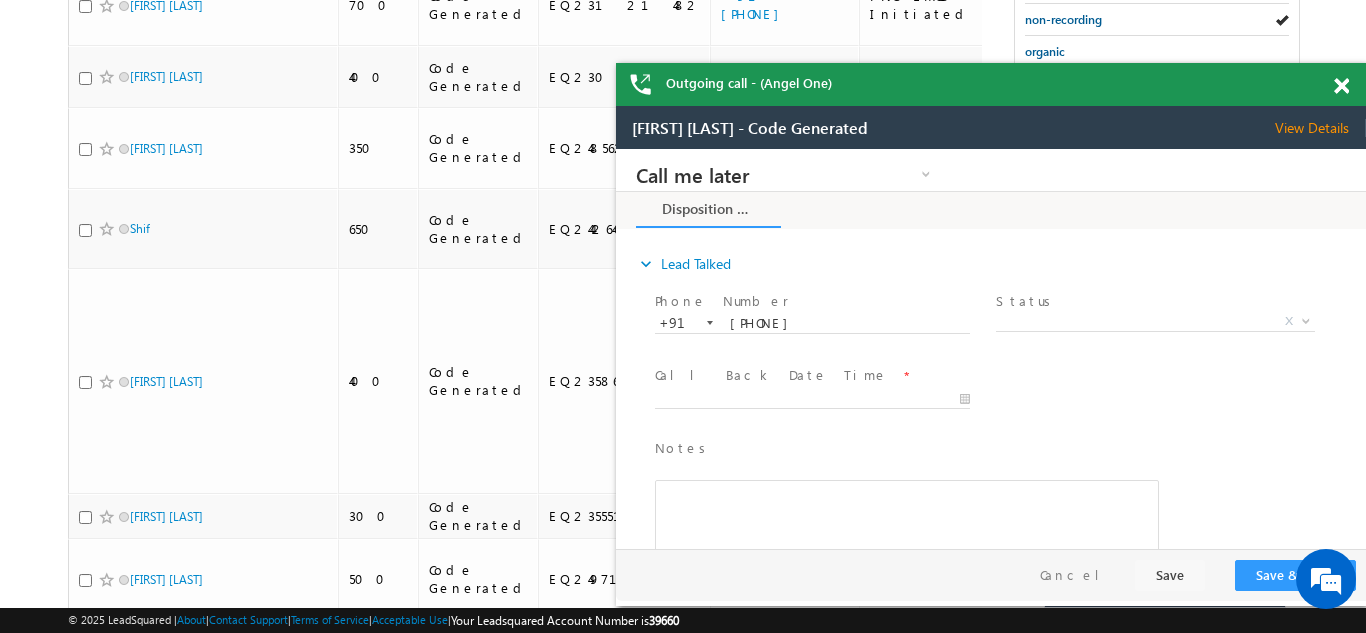 scroll, scrollTop: 0, scrollLeft: 0, axis: both 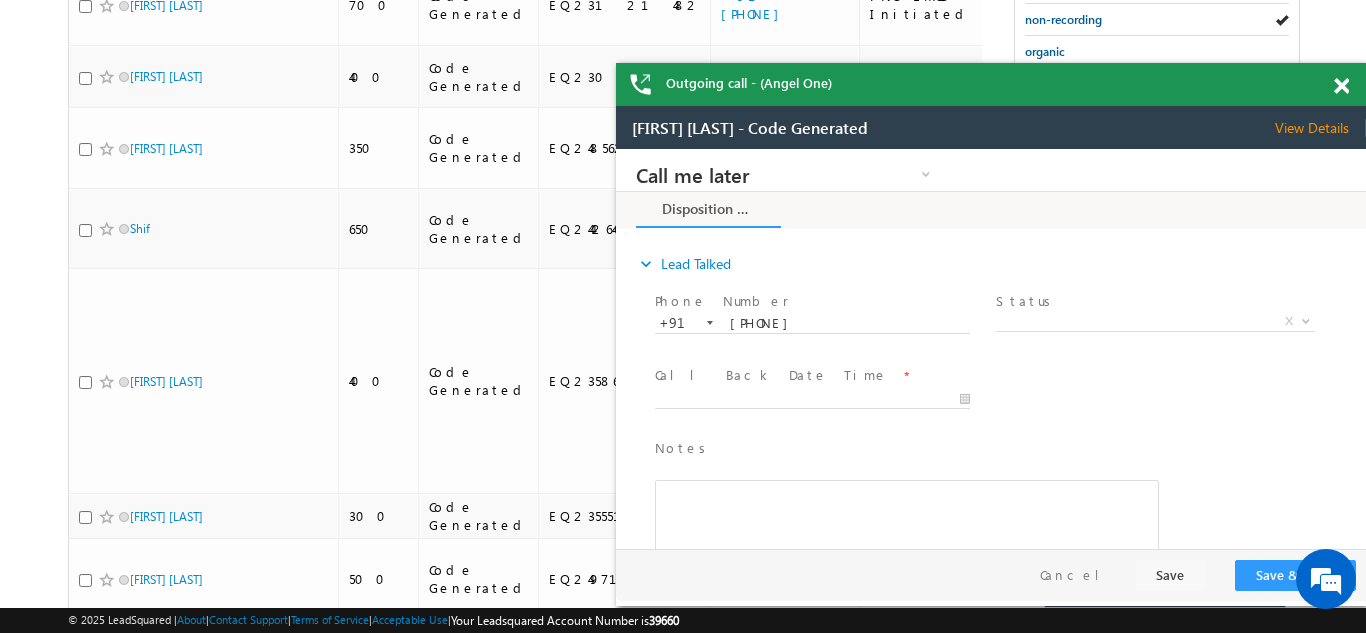 click at bounding box center (1341, 86) 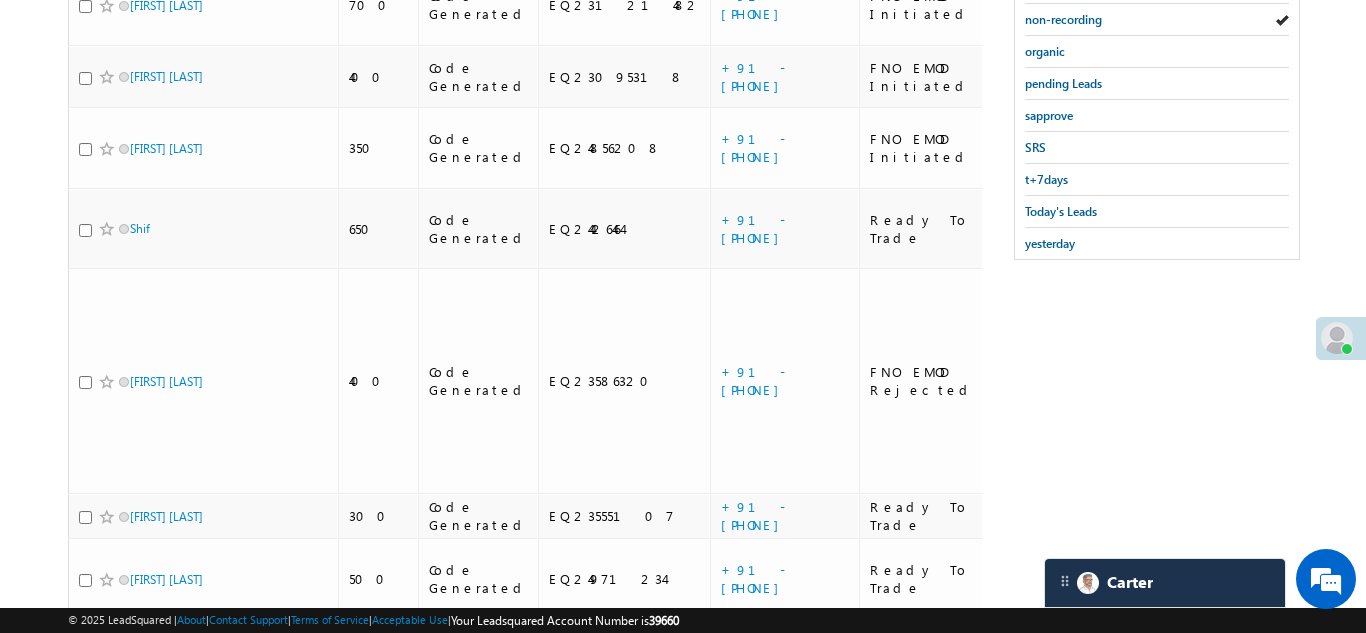 click on "+91-8303901756" at bounding box center [755, 739] 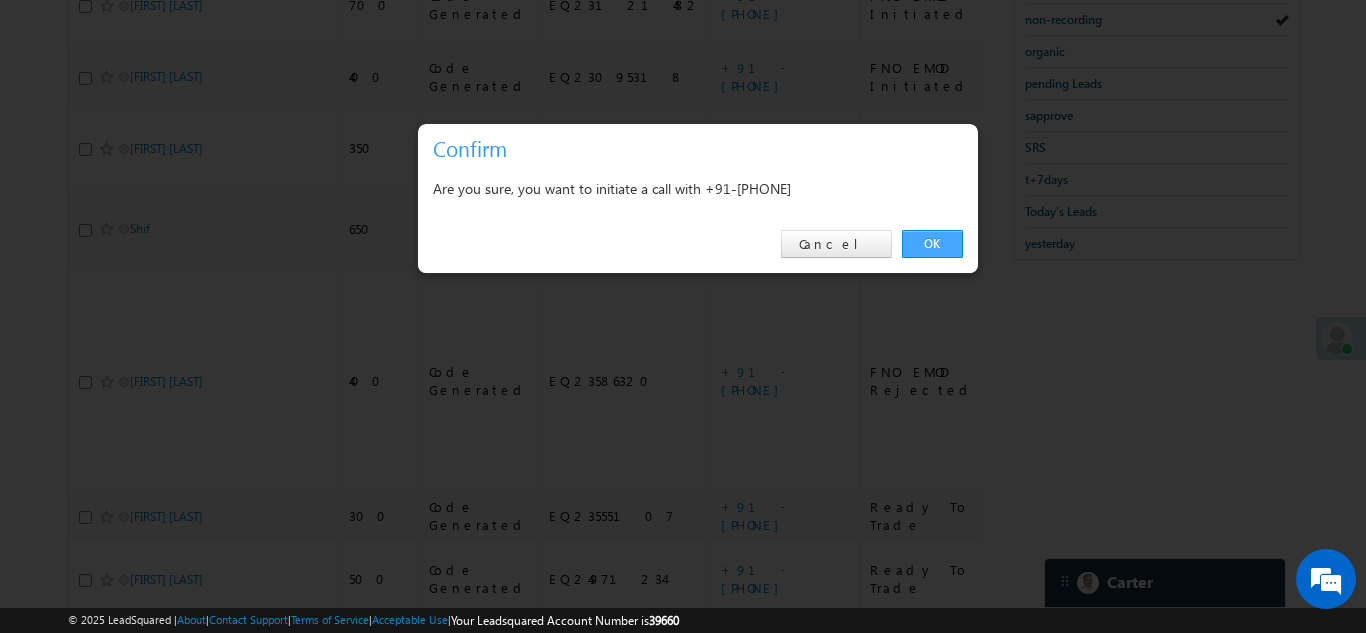 click on "OK" at bounding box center [932, 244] 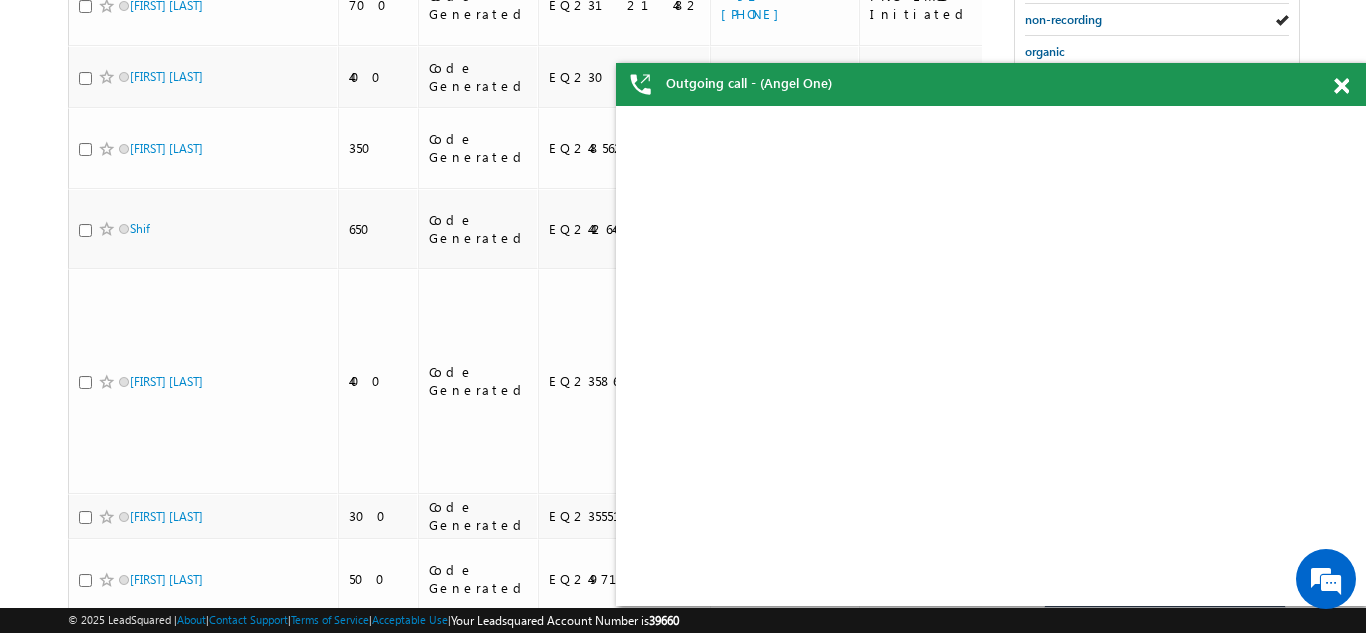 scroll, scrollTop: 0, scrollLeft: 0, axis: both 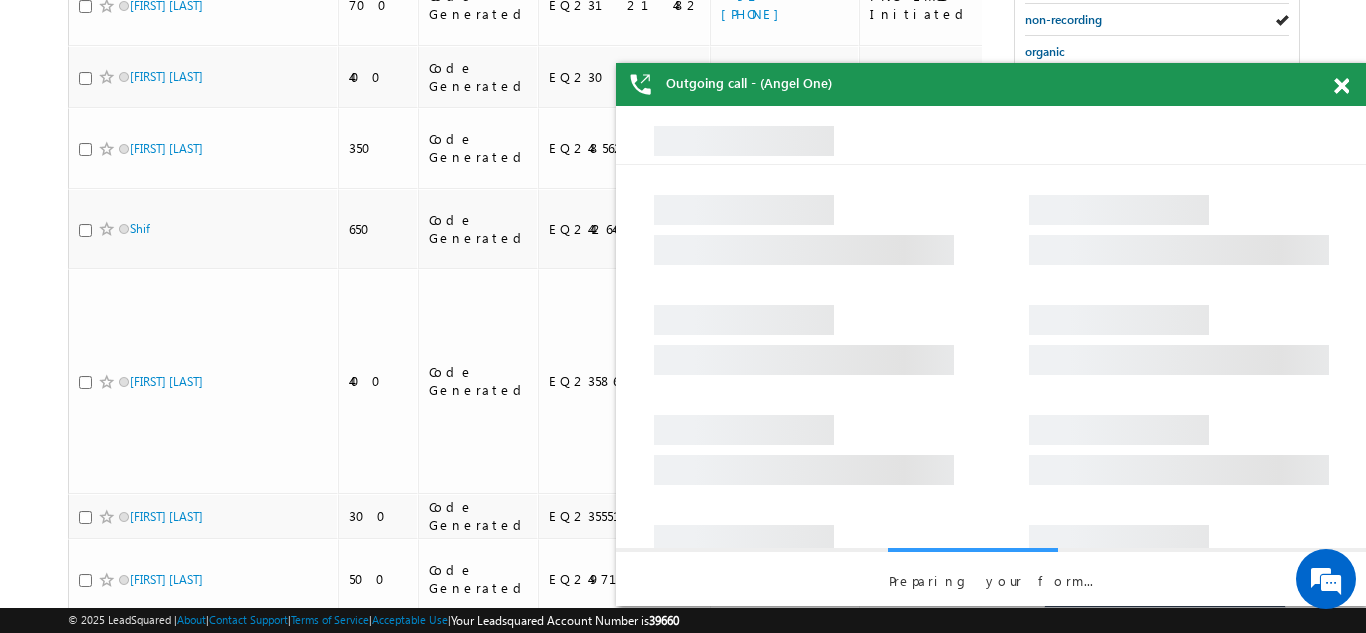 click at bounding box center (1352, 82) 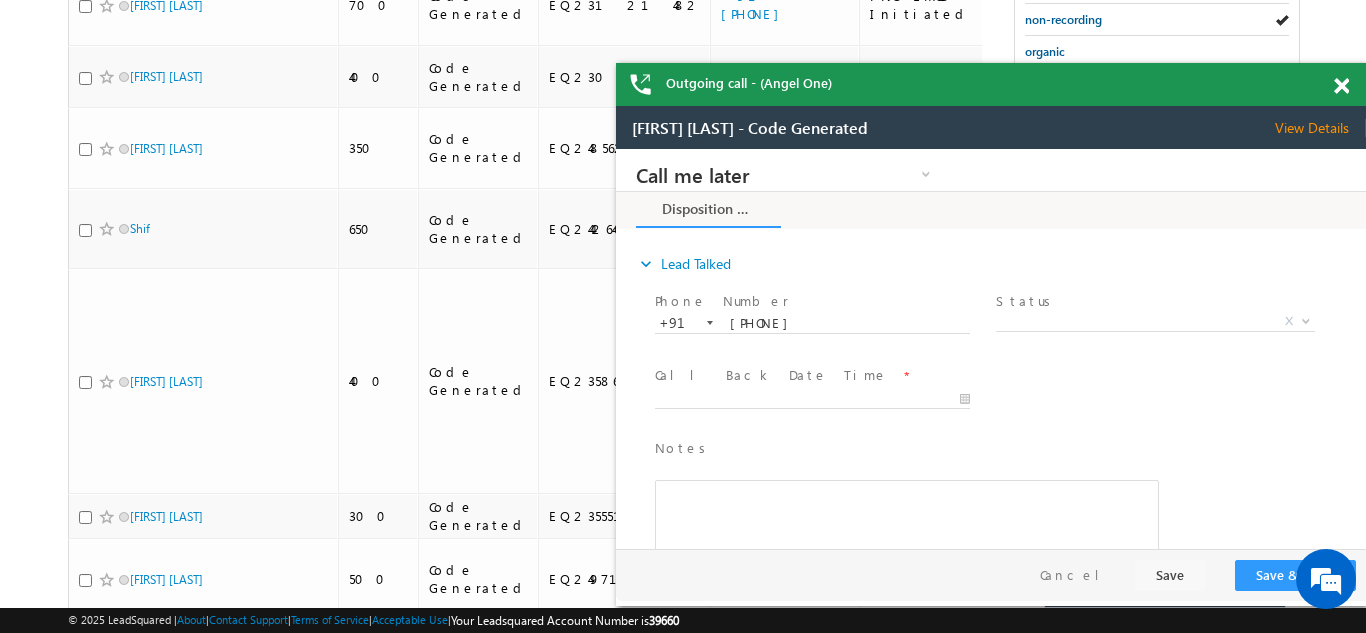 scroll, scrollTop: 0, scrollLeft: 0, axis: both 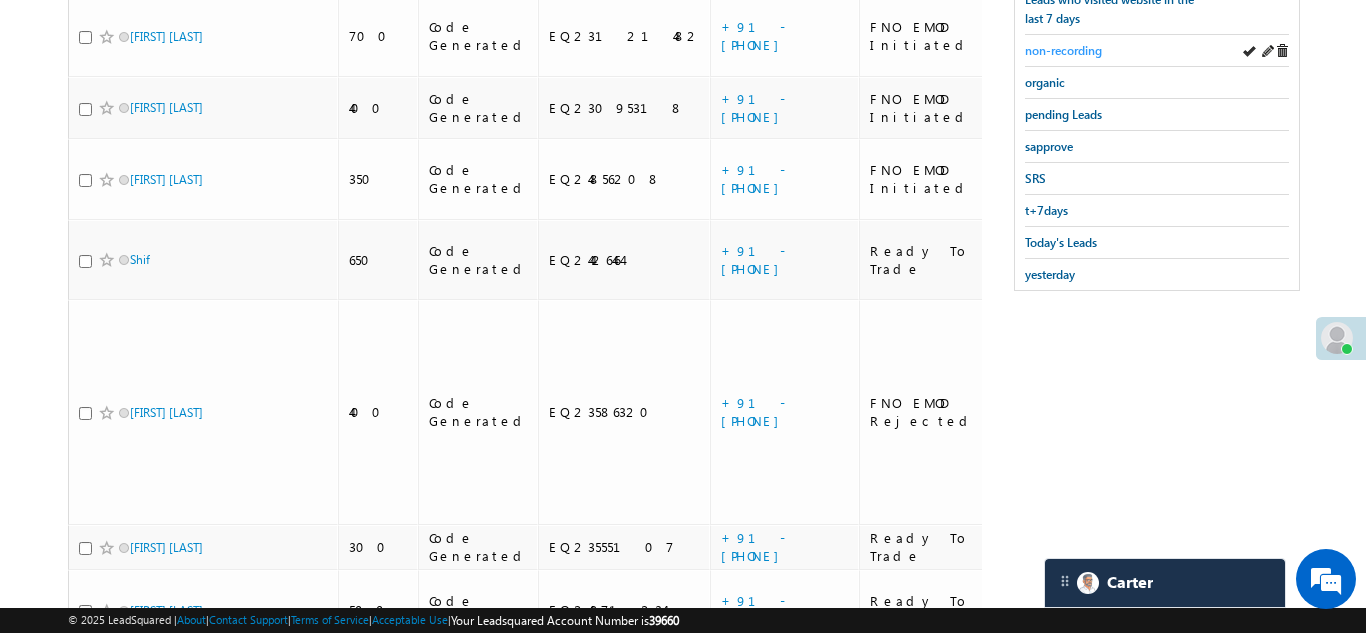 click on "non-recording" at bounding box center [1063, 50] 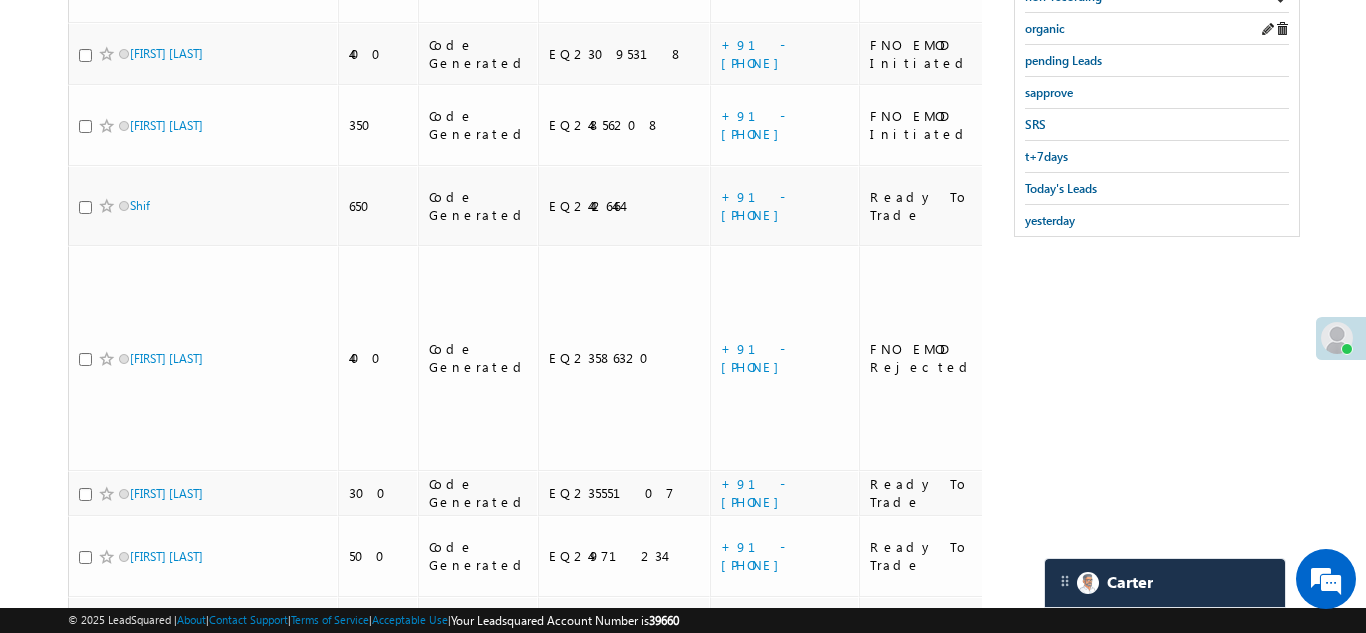 scroll, scrollTop: 772, scrollLeft: 0, axis: vertical 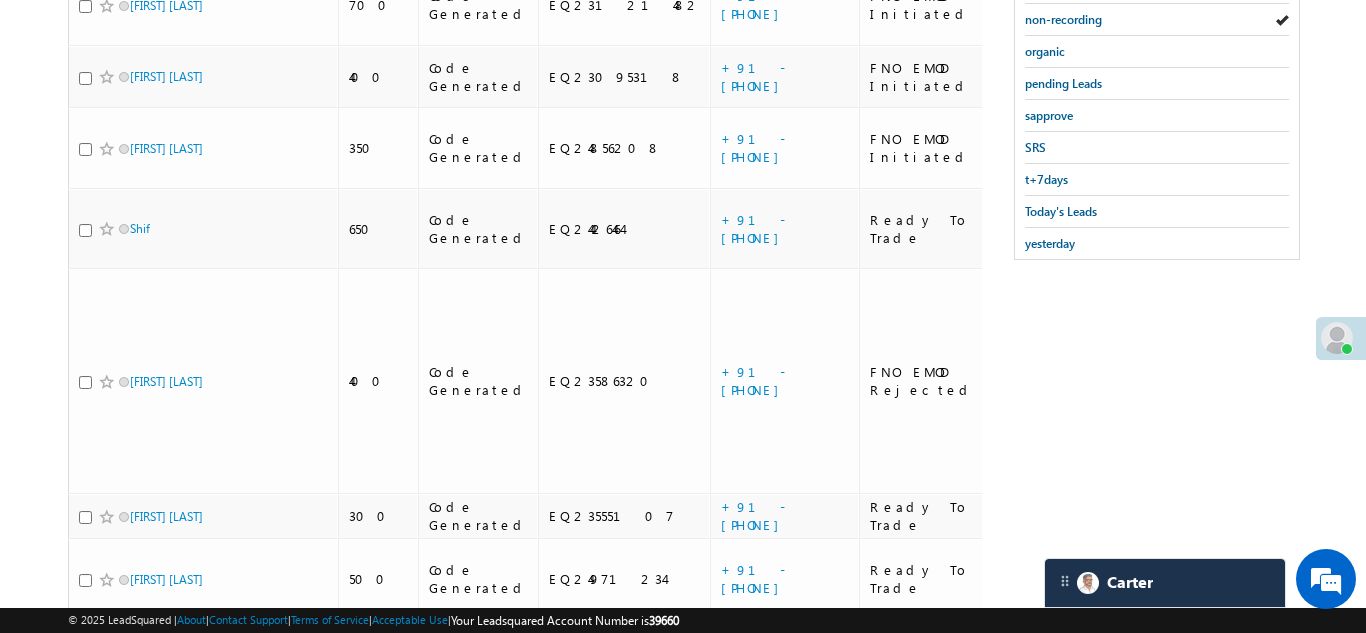 click on "+91-8303901756" at bounding box center [755, 739] 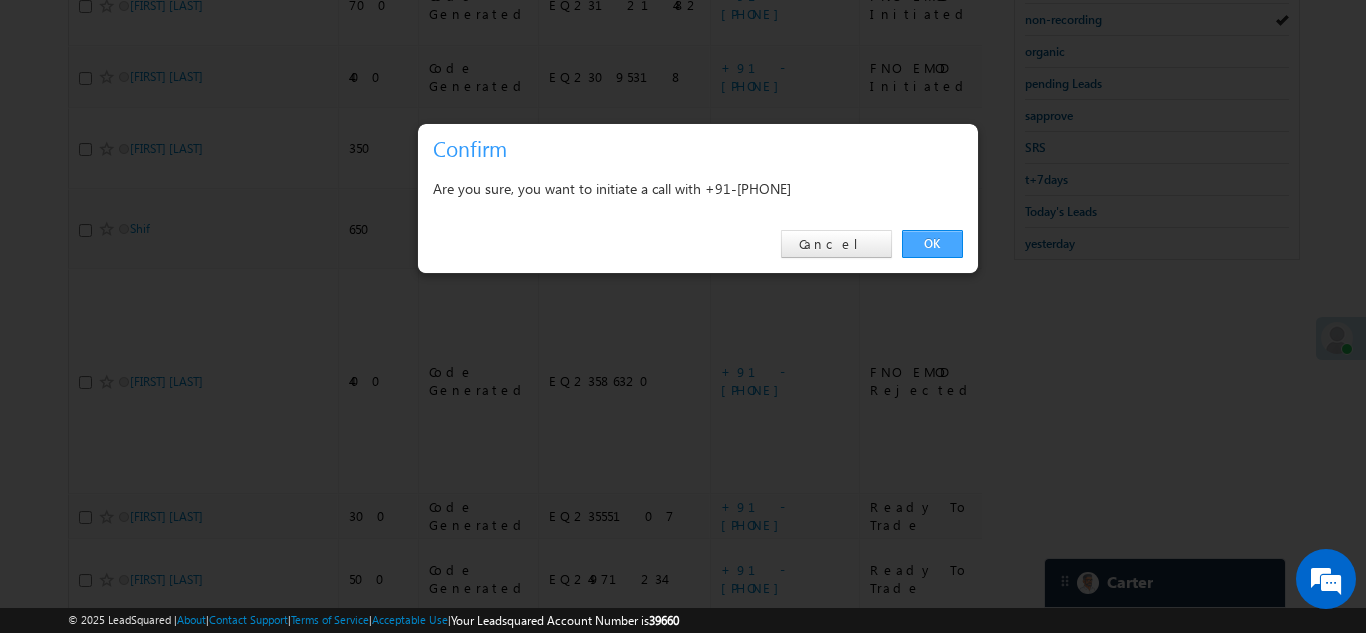 click on "OK" at bounding box center [932, 244] 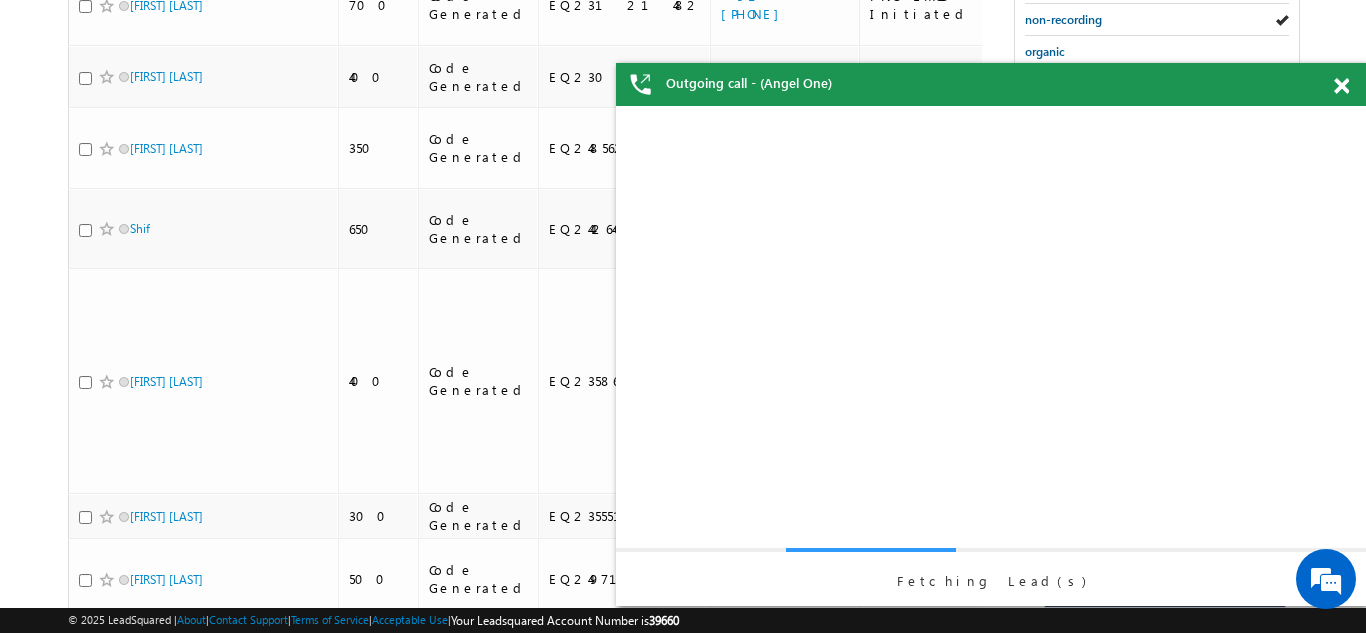scroll, scrollTop: 0, scrollLeft: 0, axis: both 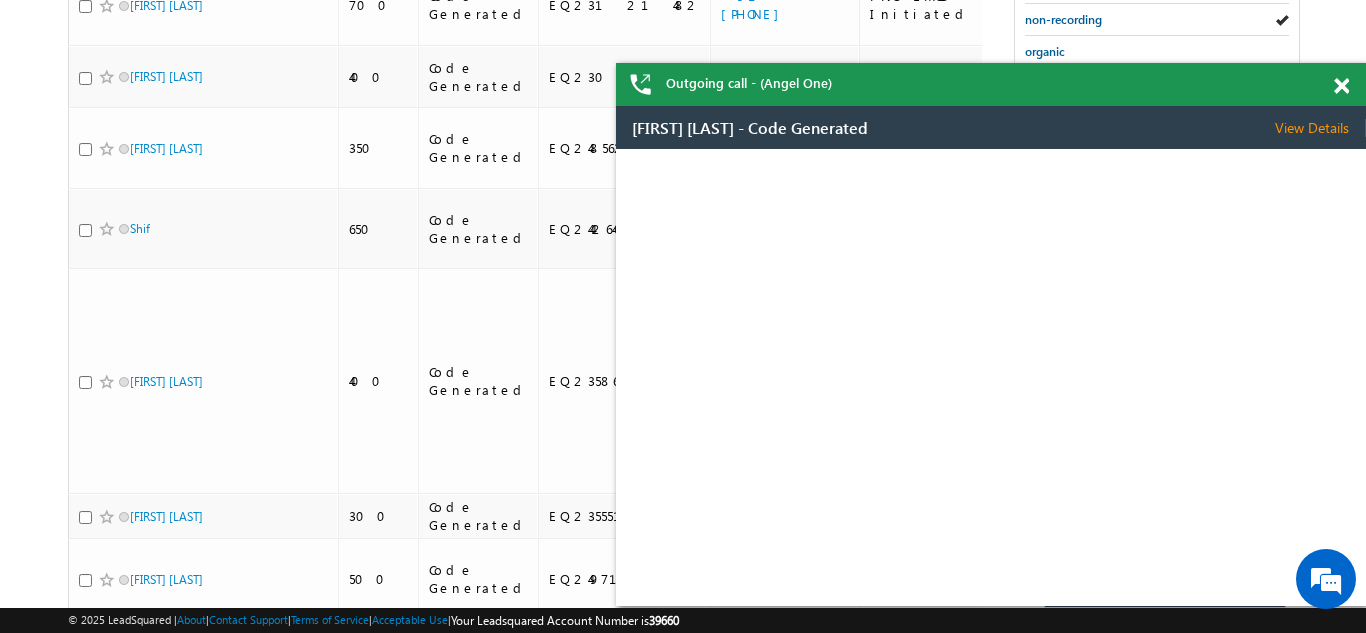 click at bounding box center [1341, 86] 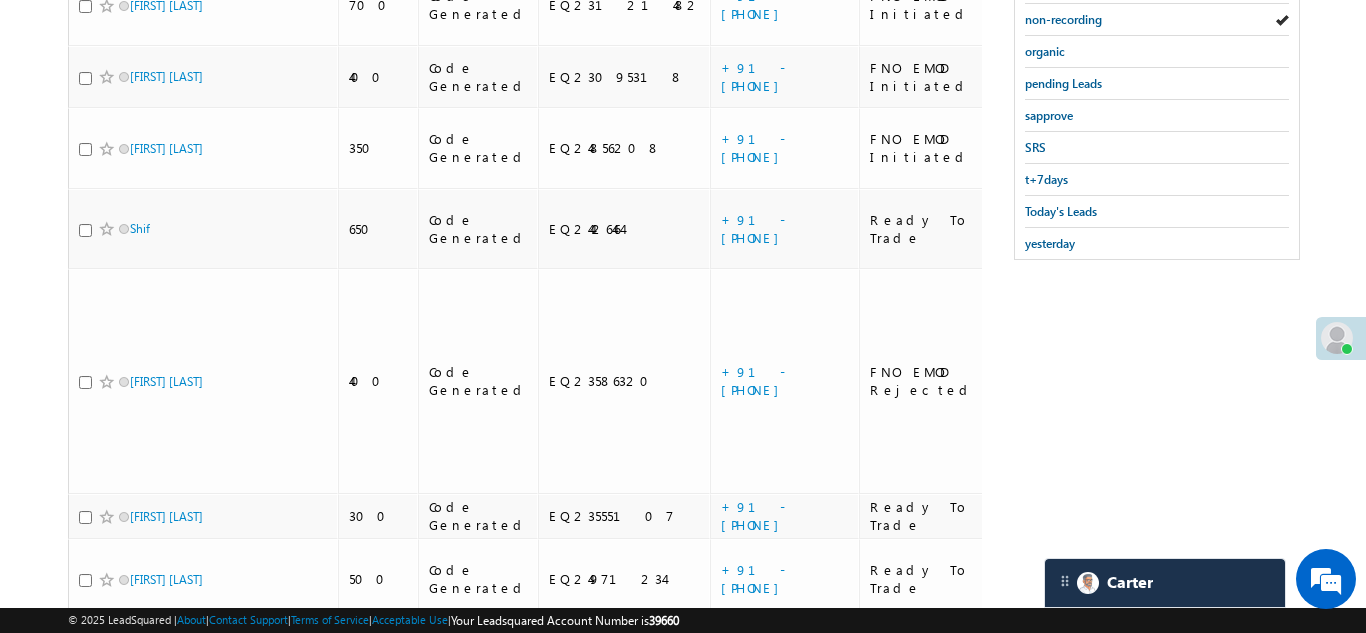 click on "+91-7875784955" at bounding box center [755, 659] 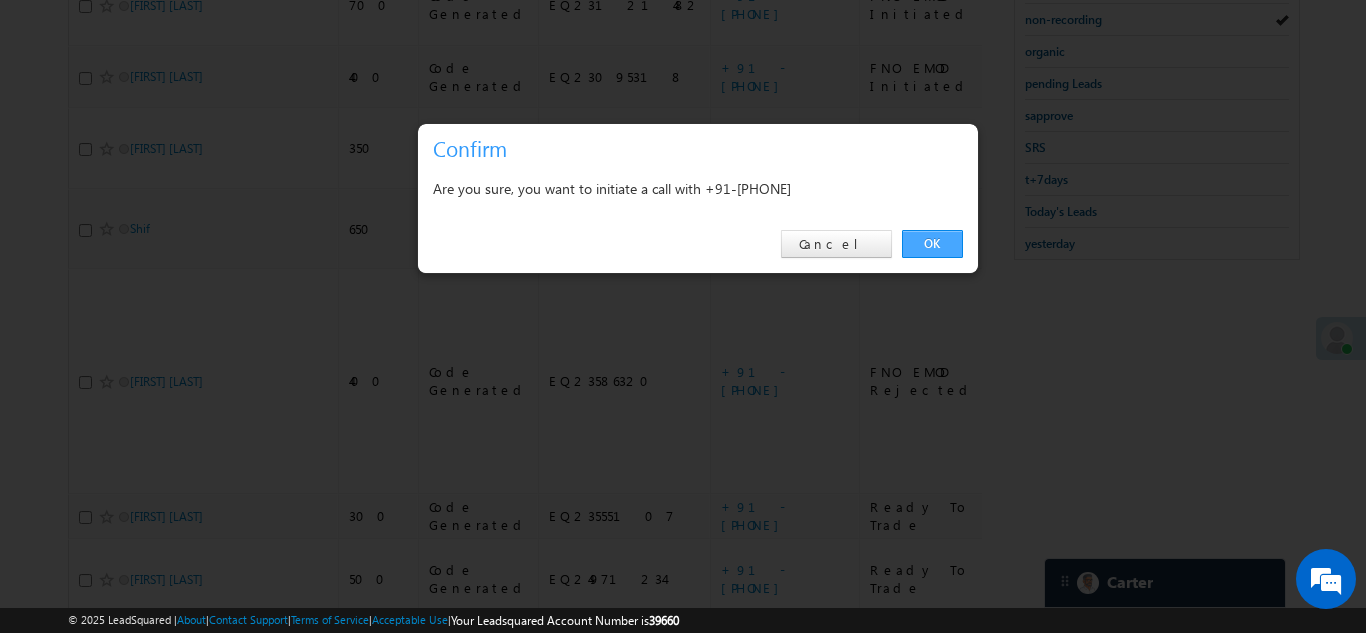 click on "OK" at bounding box center [932, 244] 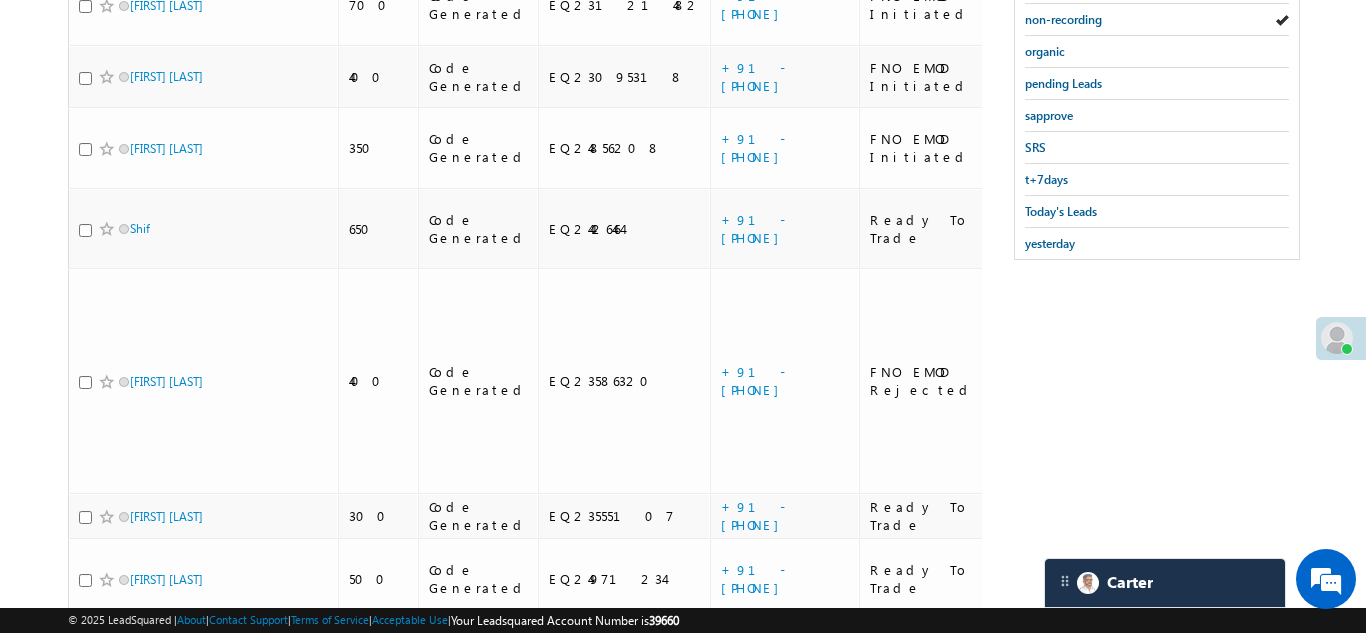 drag, startPoint x: 287, startPoint y: 330, endPoint x: 432, endPoint y: 320, distance: 145.34442 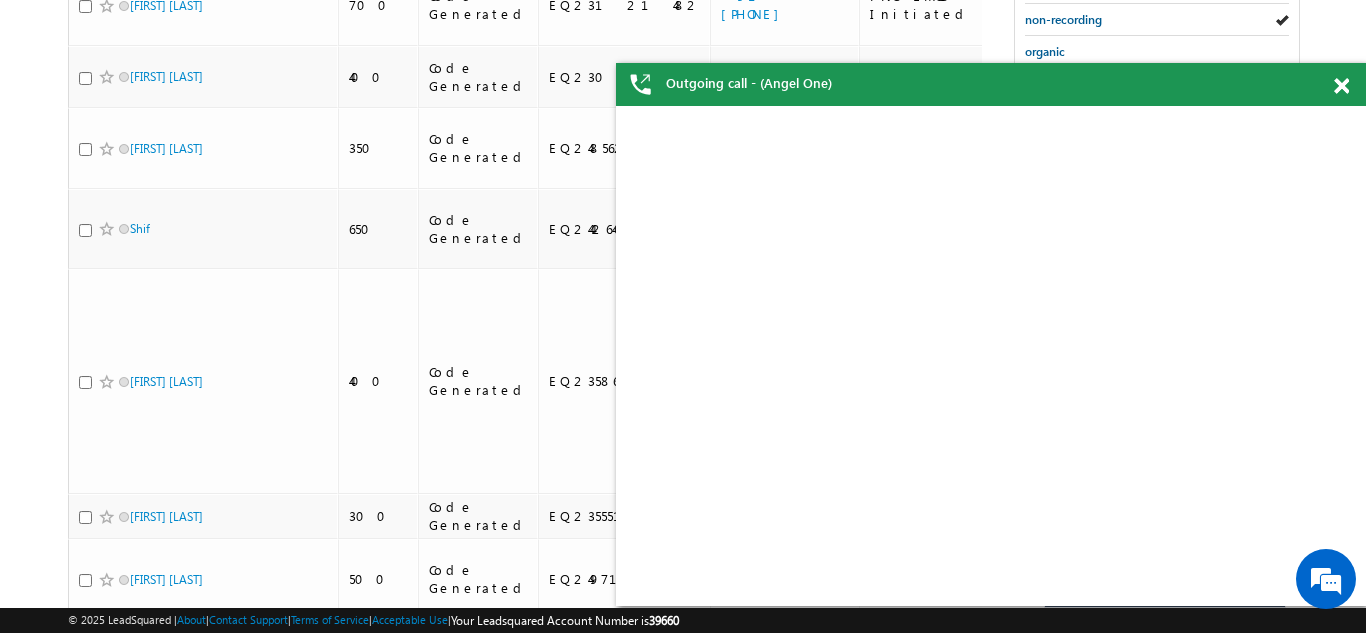 scroll, scrollTop: 0, scrollLeft: 0, axis: both 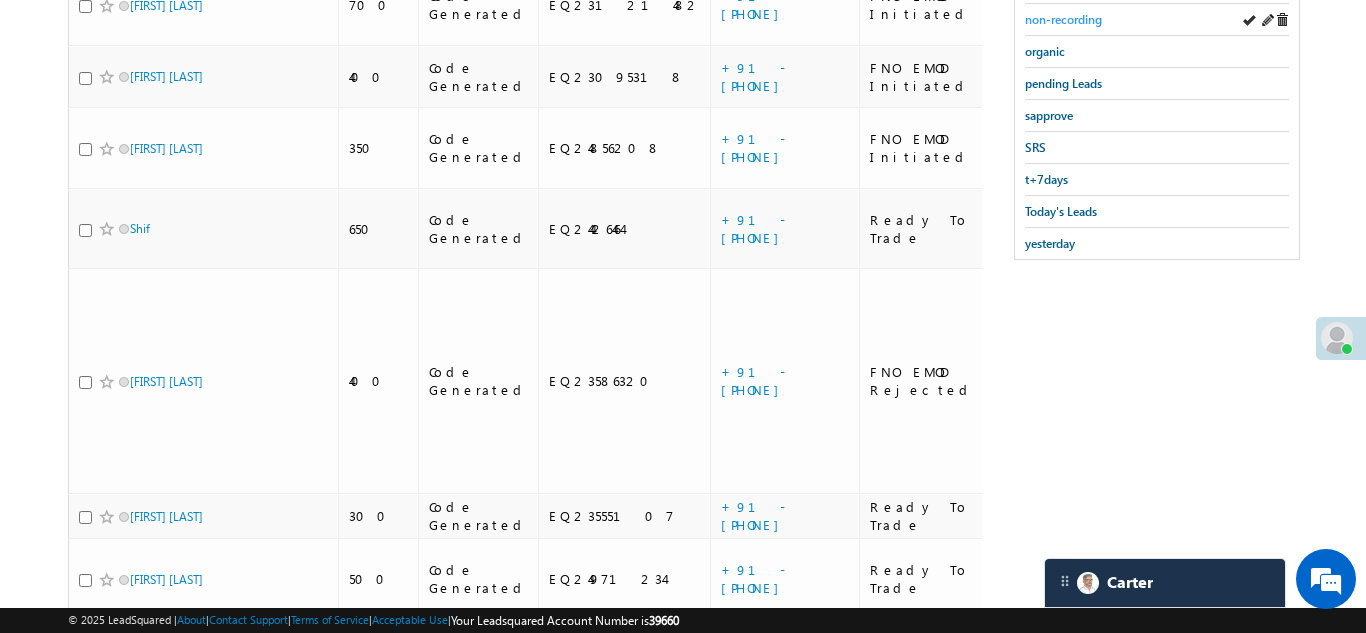 click on "non-recording" at bounding box center (1063, 19) 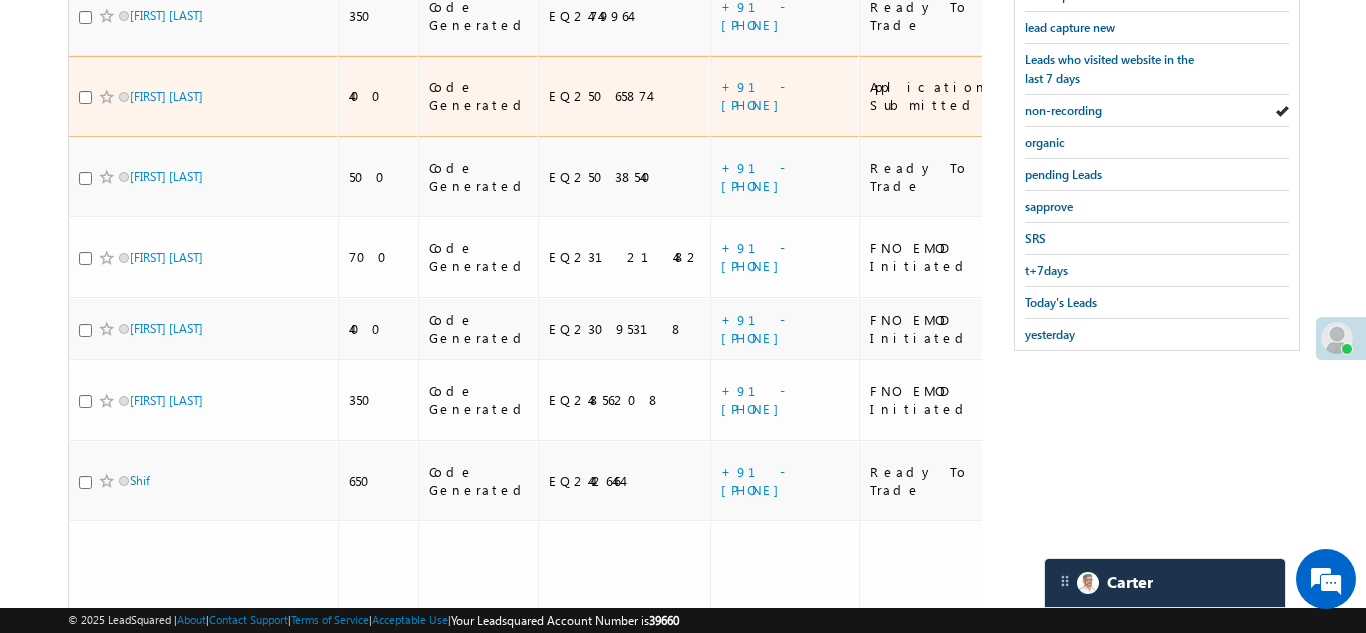 scroll, scrollTop: 772, scrollLeft: 0, axis: vertical 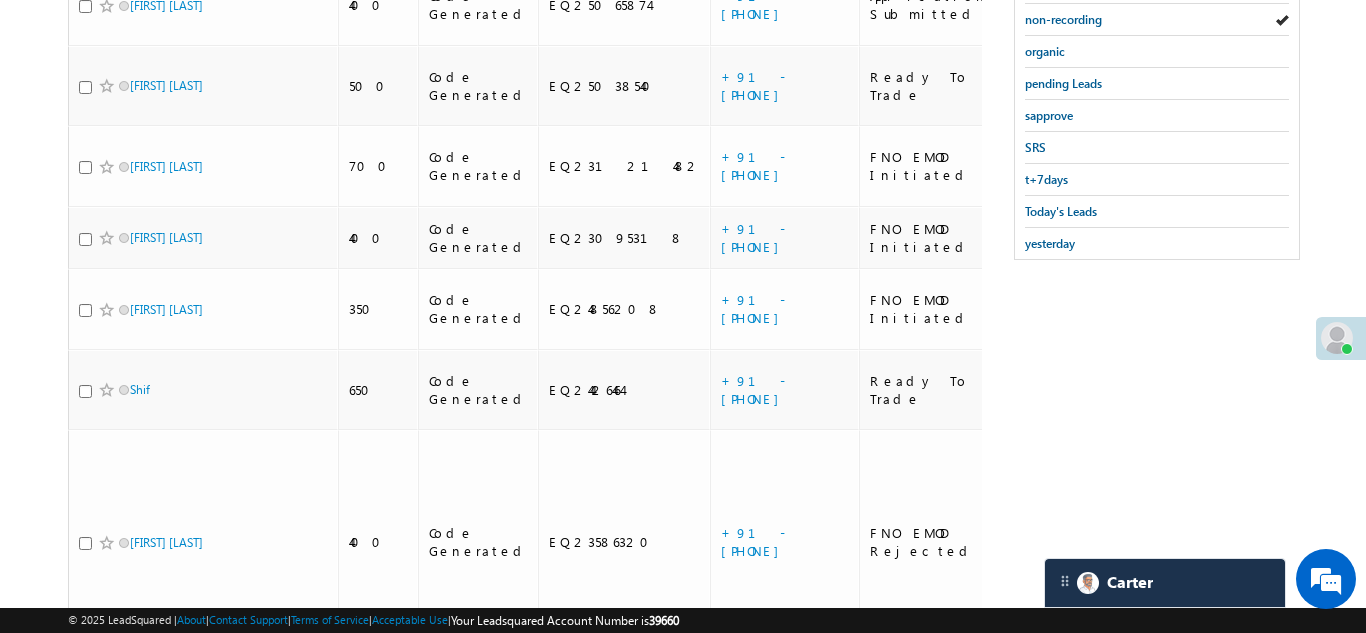 click on "+91-9023416010" at bounding box center [755, 676] 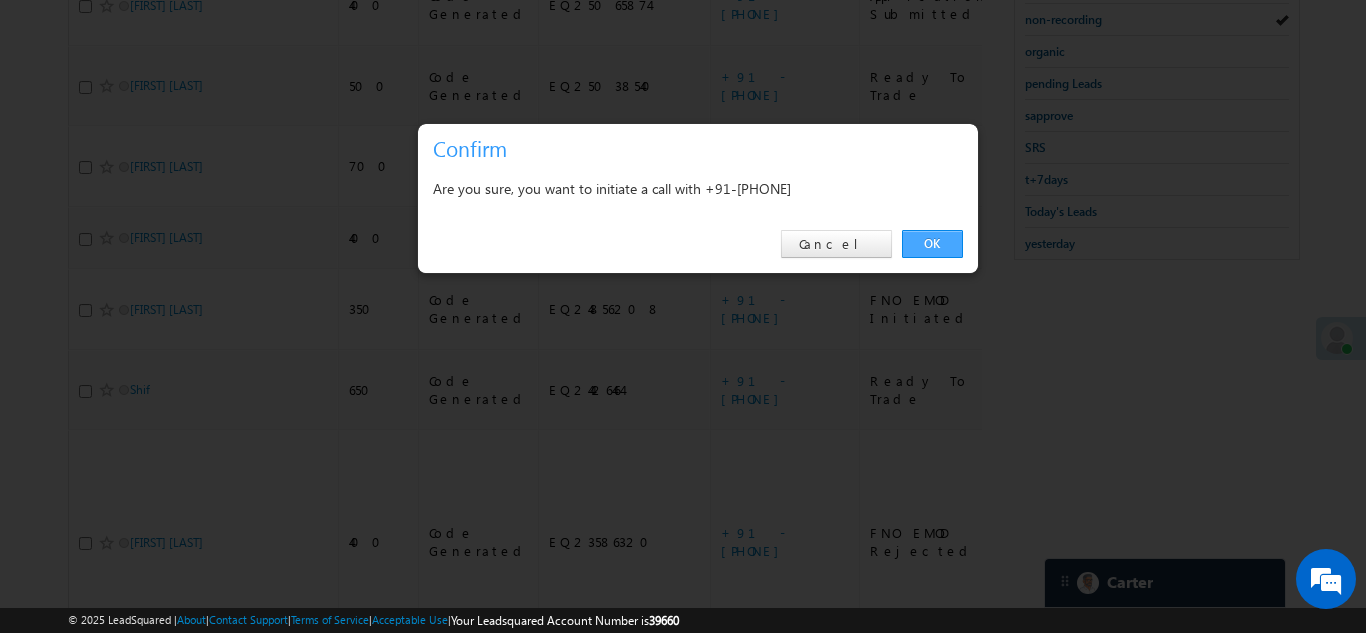 click on "OK" at bounding box center [932, 244] 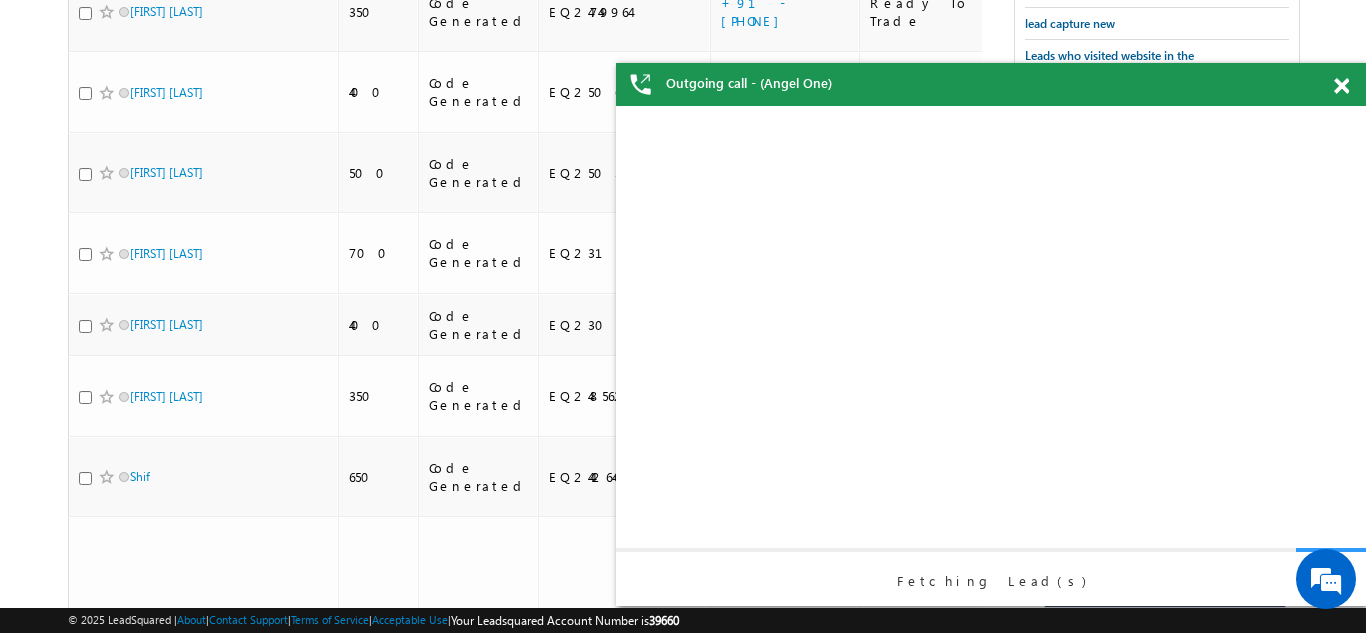 scroll, scrollTop: 0, scrollLeft: 0, axis: both 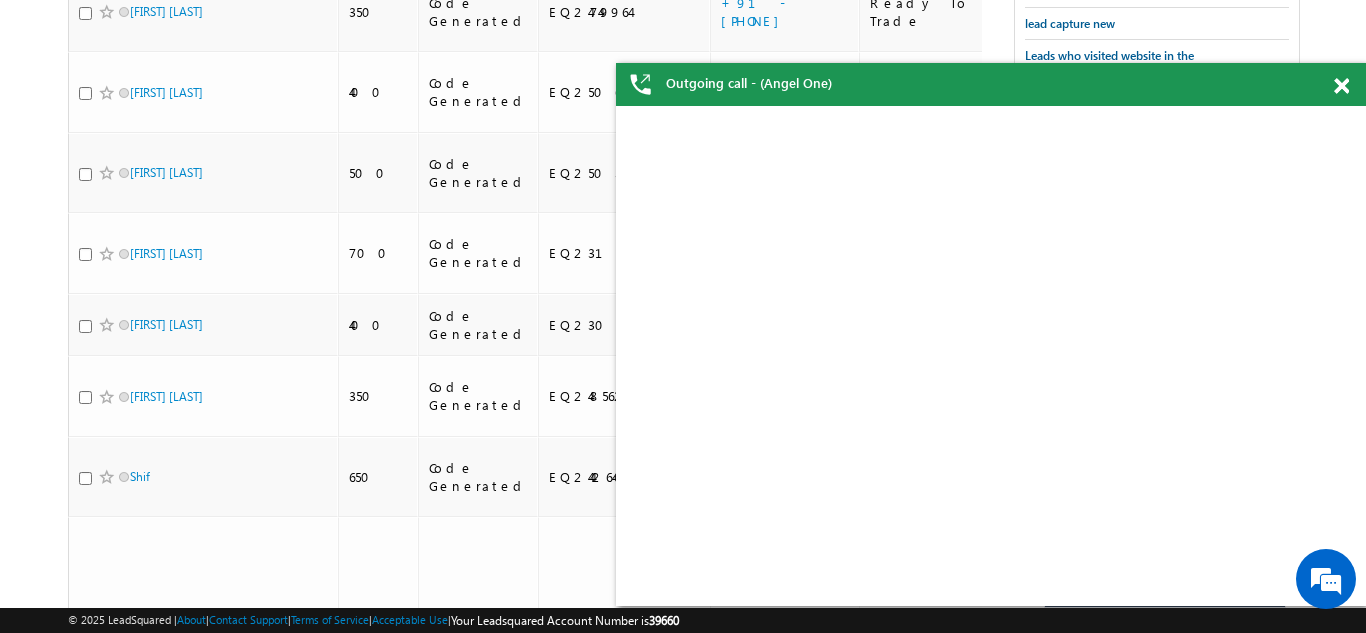 click at bounding box center (1341, 86) 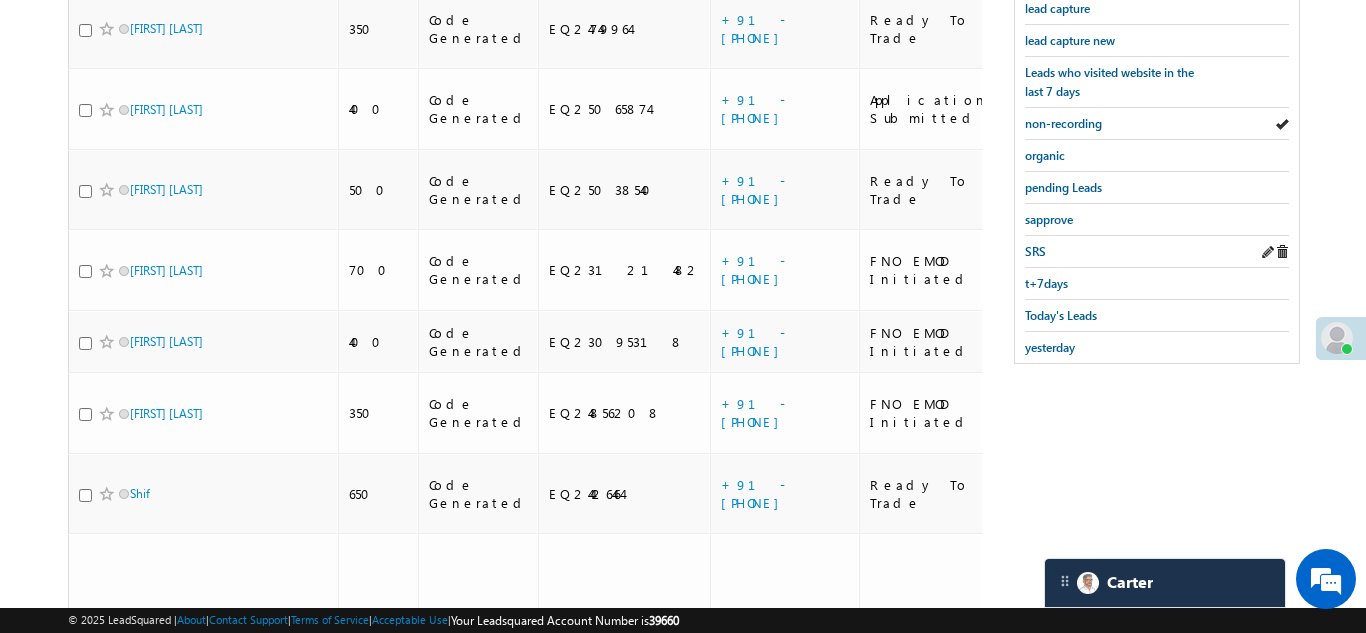 scroll, scrollTop: 643, scrollLeft: 0, axis: vertical 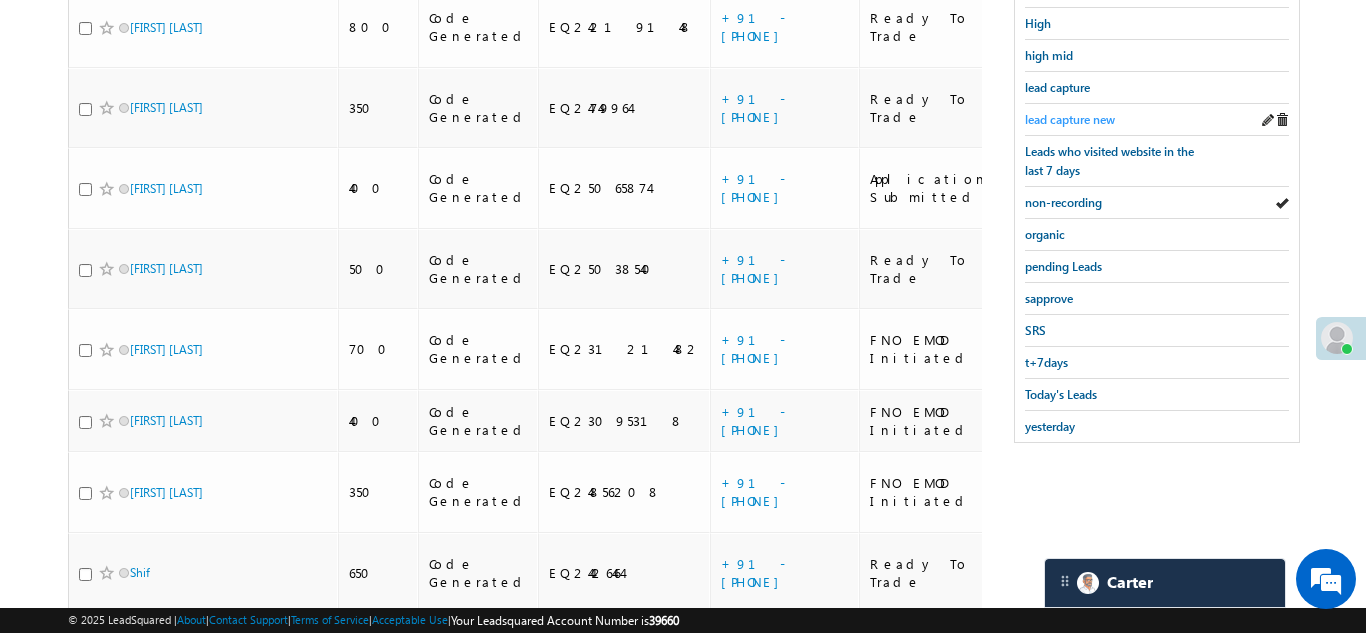 click on "lead capture new" at bounding box center [1070, 119] 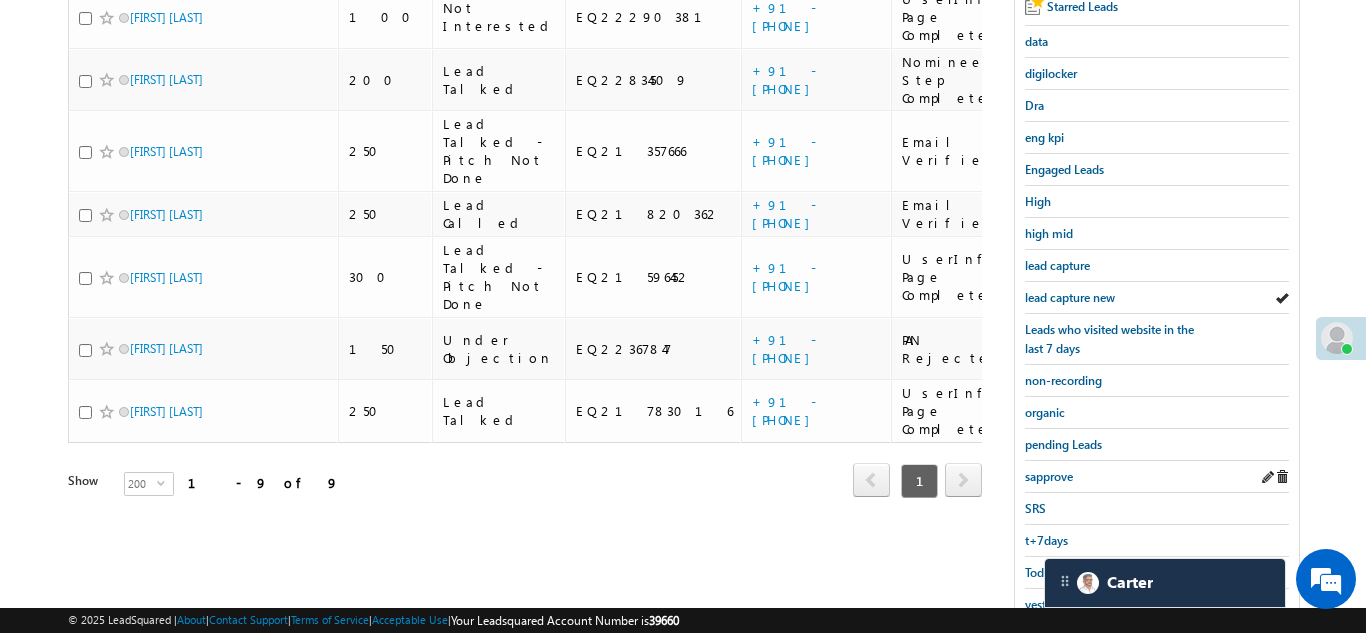 scroll, scrollTop: 450, scrollLeft: 0, axis: vertical 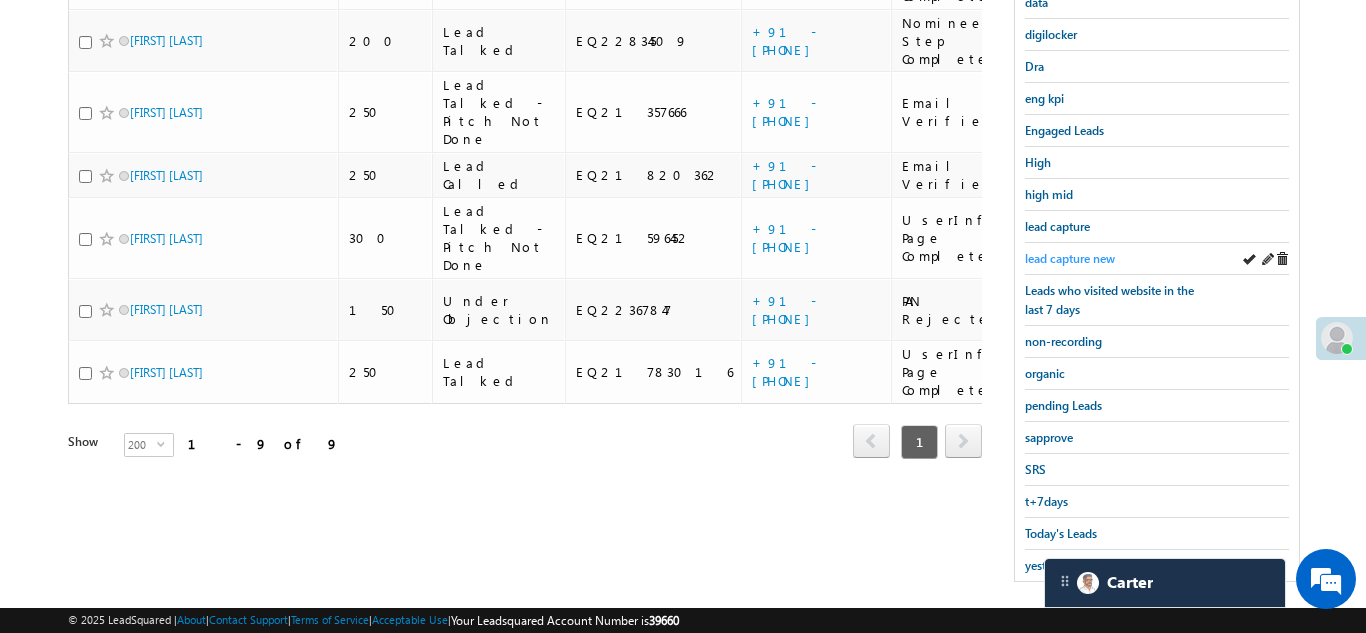 click on "lead capture new" at bounding box center [1070, 258] 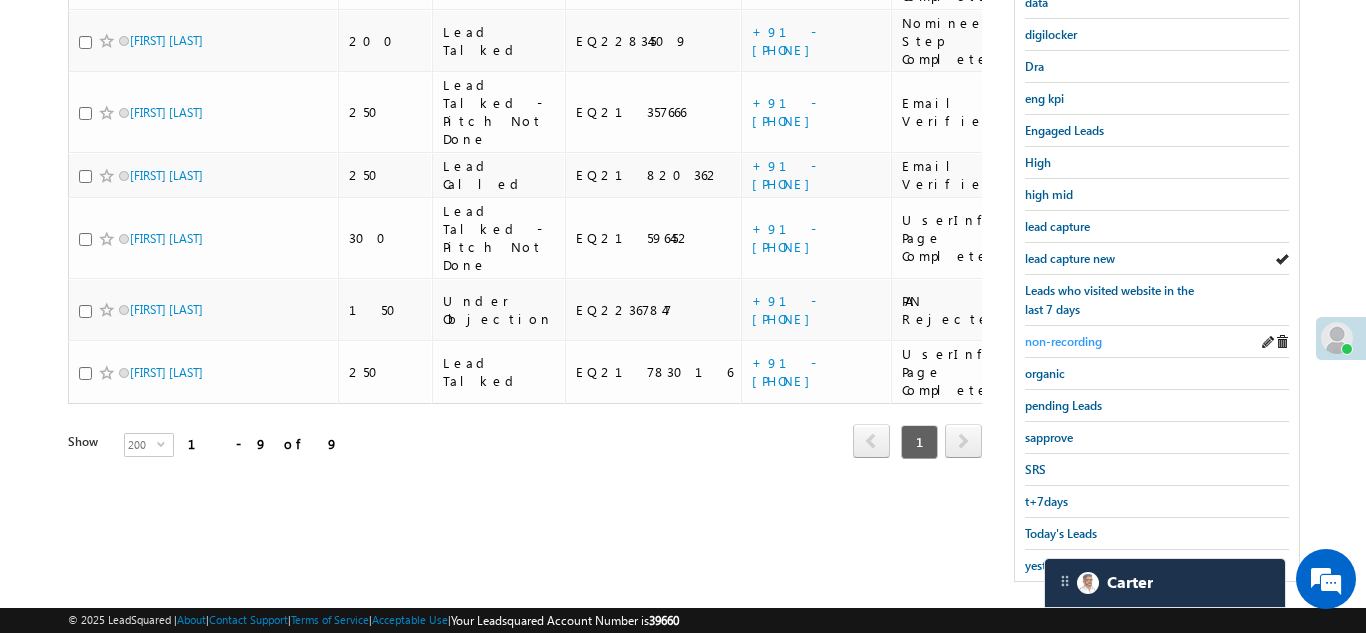click on "non-recording" at bounding box center [1063, 341] 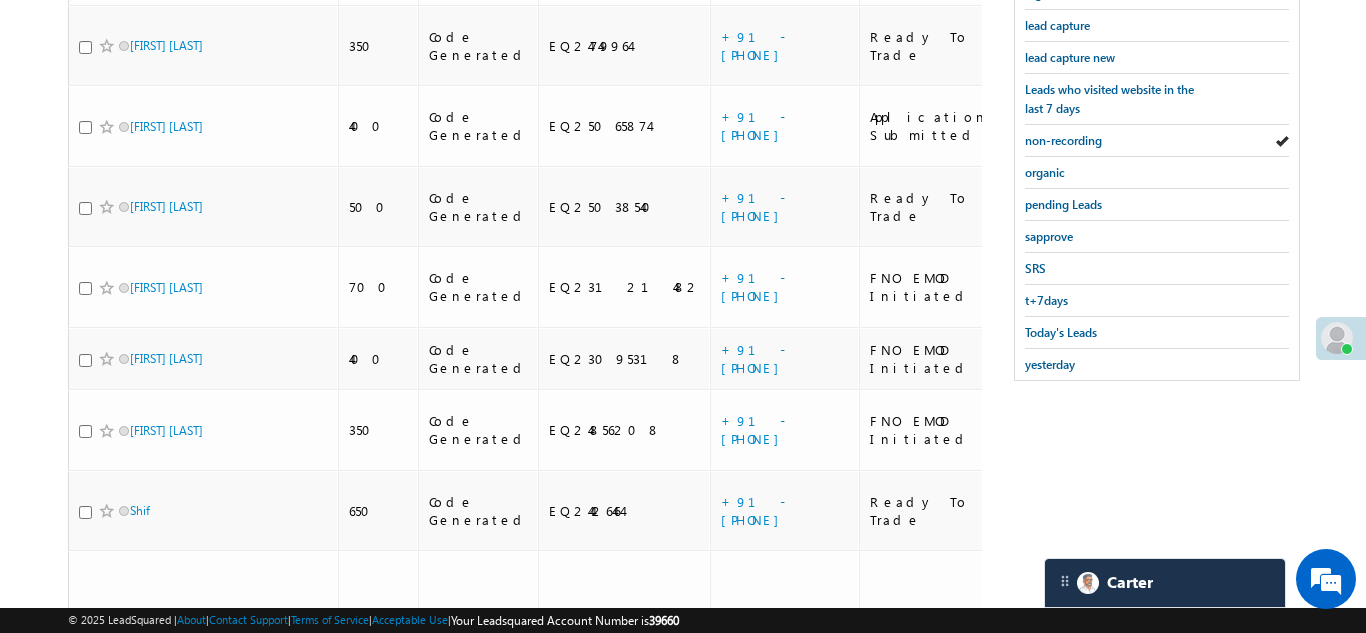 scroll, scrollTop: 709, scrollLeft: 0, axis: vertical 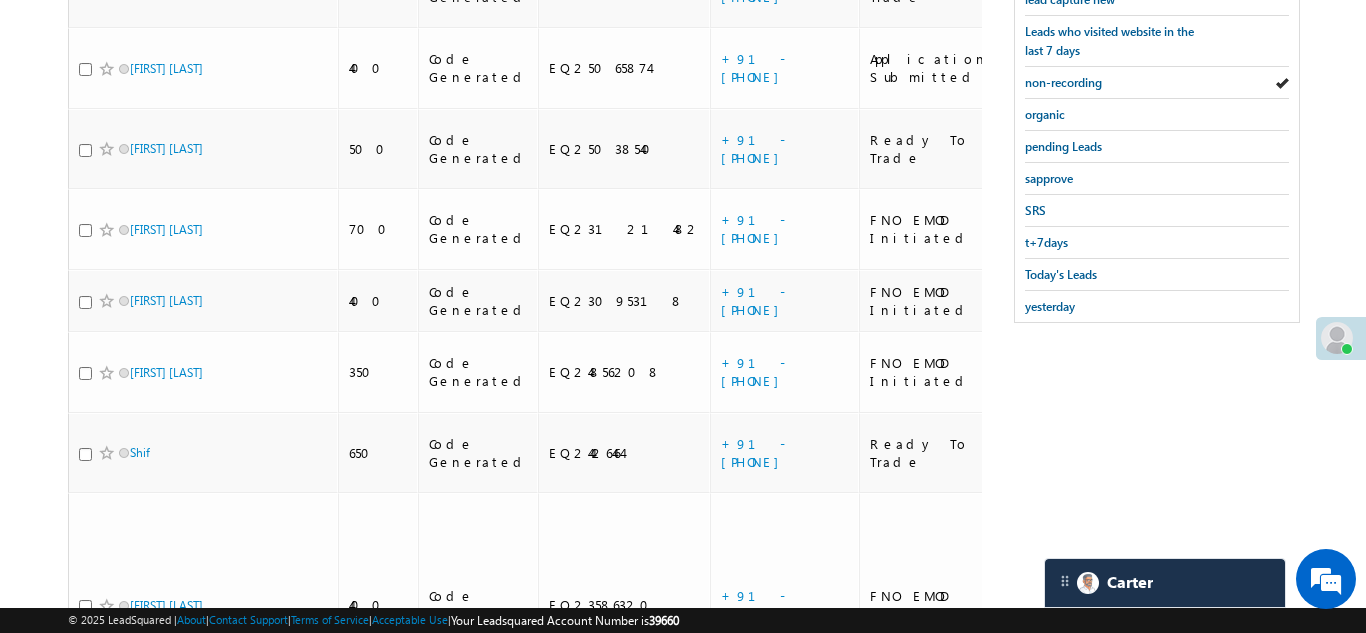 click on "+91-7809142679" at bounding box center (755, 802) 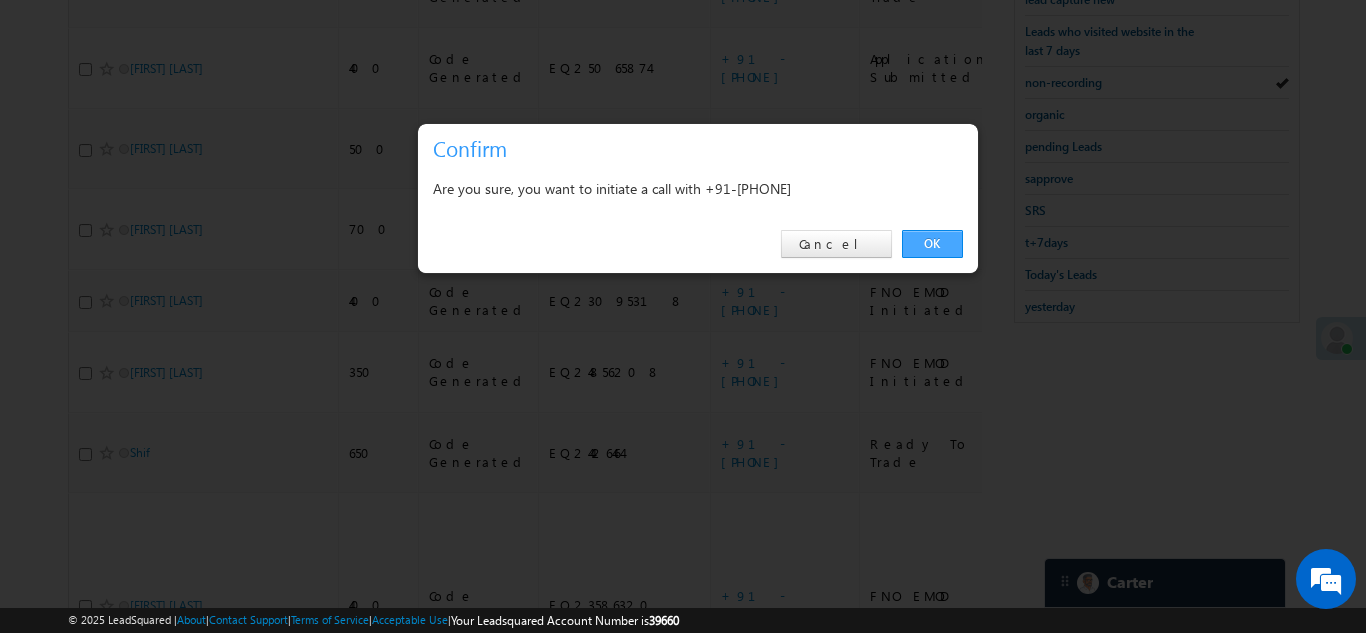 click on "OK" at bounding box center [932, 244] 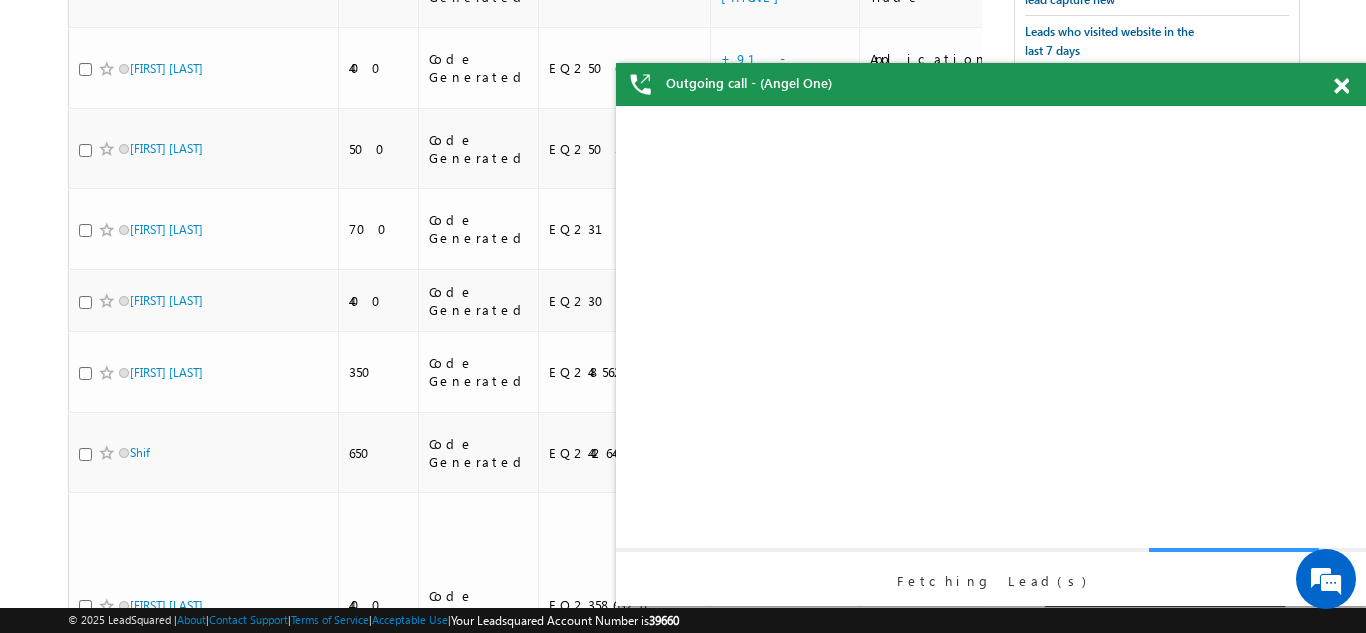 scroll, scrollTop: 0, scrollLeft: 0, axis: both 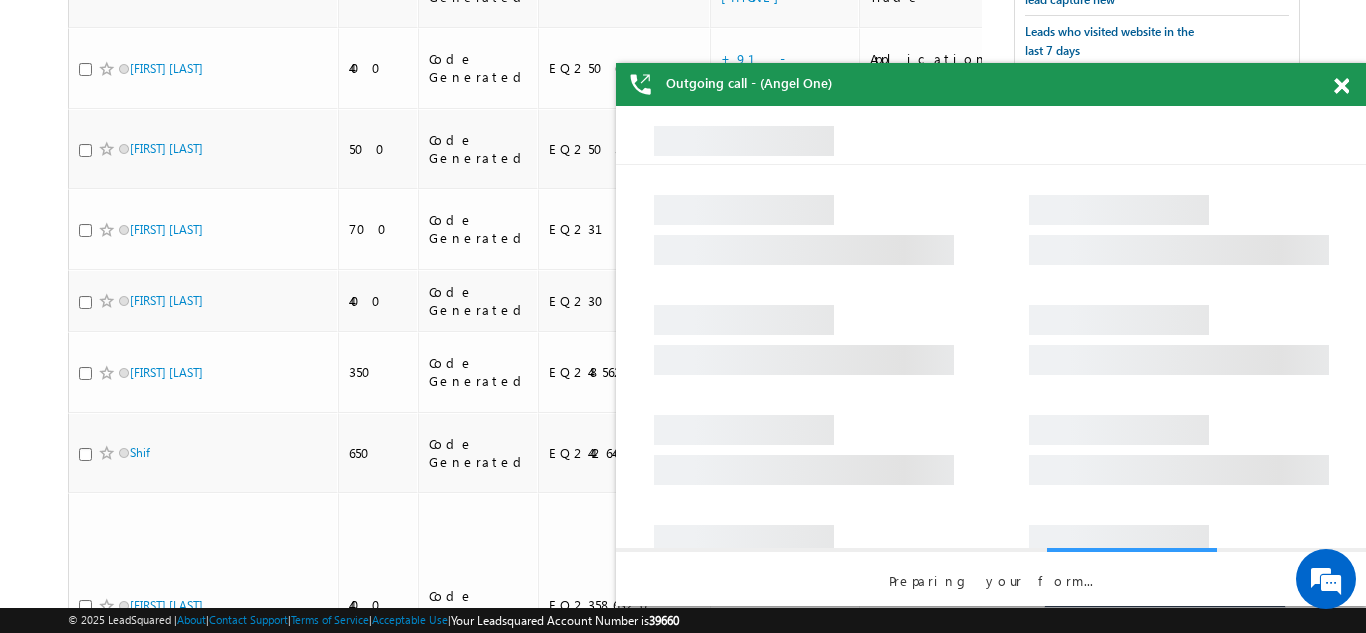 click at bounding box center [1341, 86] 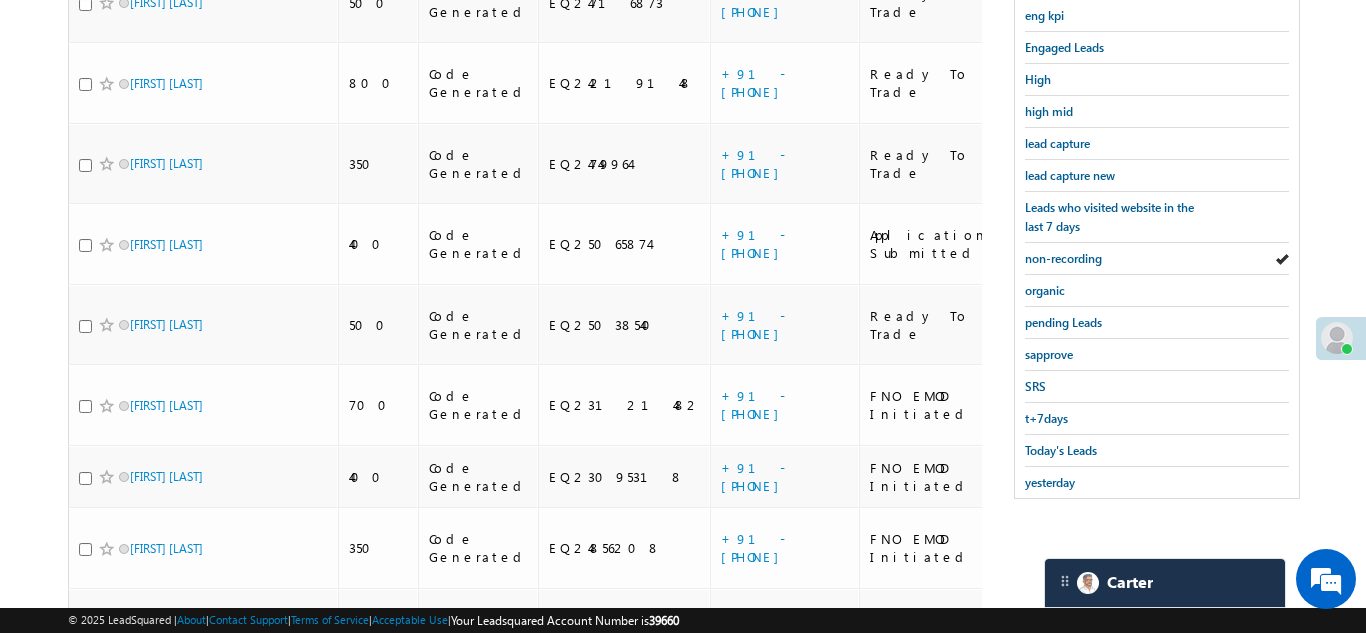 scroll, scrollTop: 574, scrollLeft: 0, axis: vertical 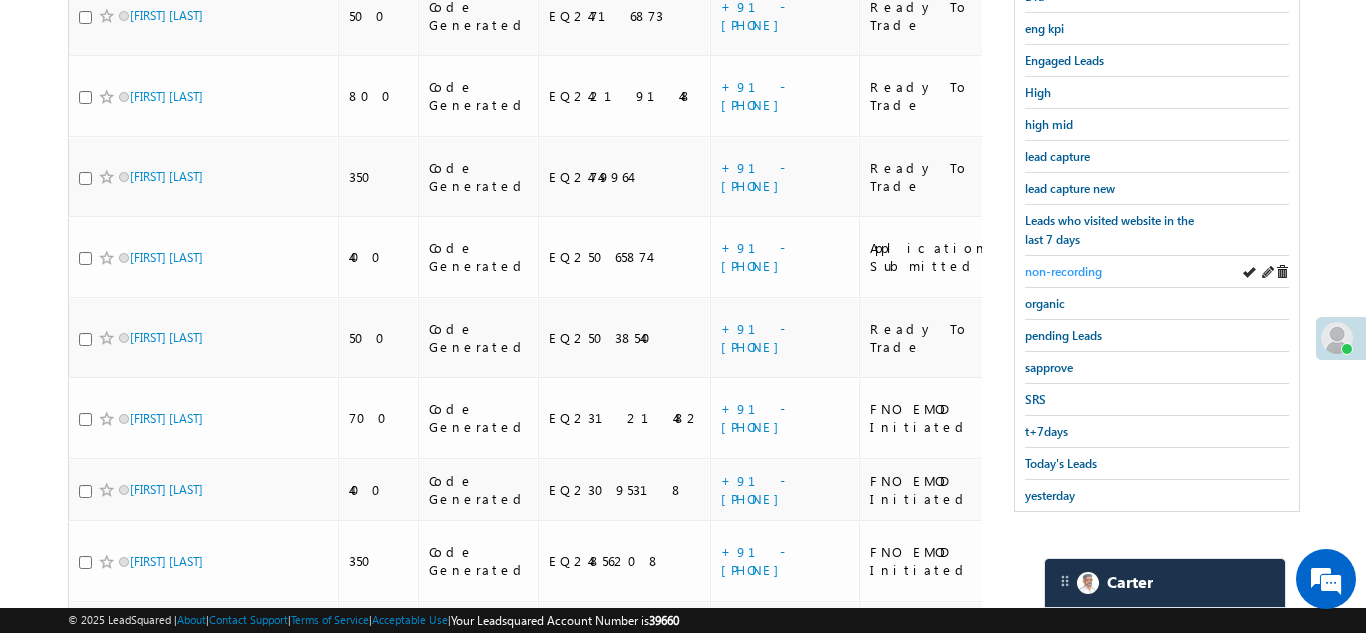 click on "non-recording" at bounding box center (1063, 271) 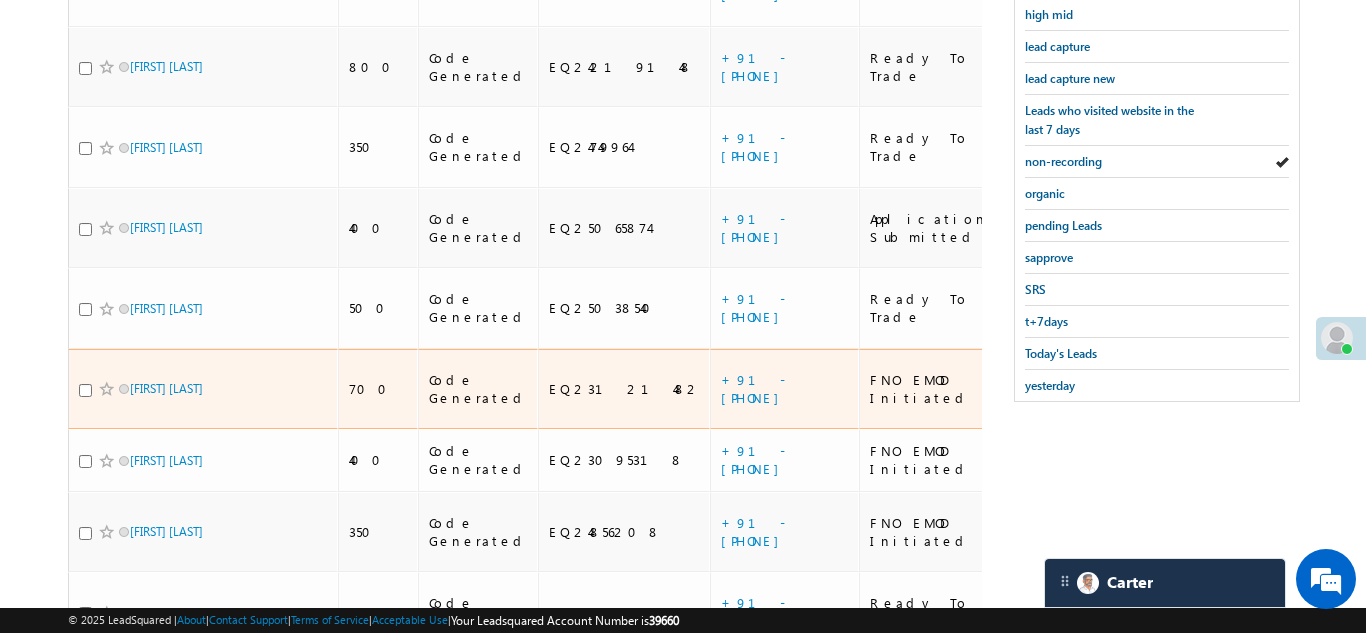 scroll, scrollTop: 726, scrollLeft: 0, axis: vertical 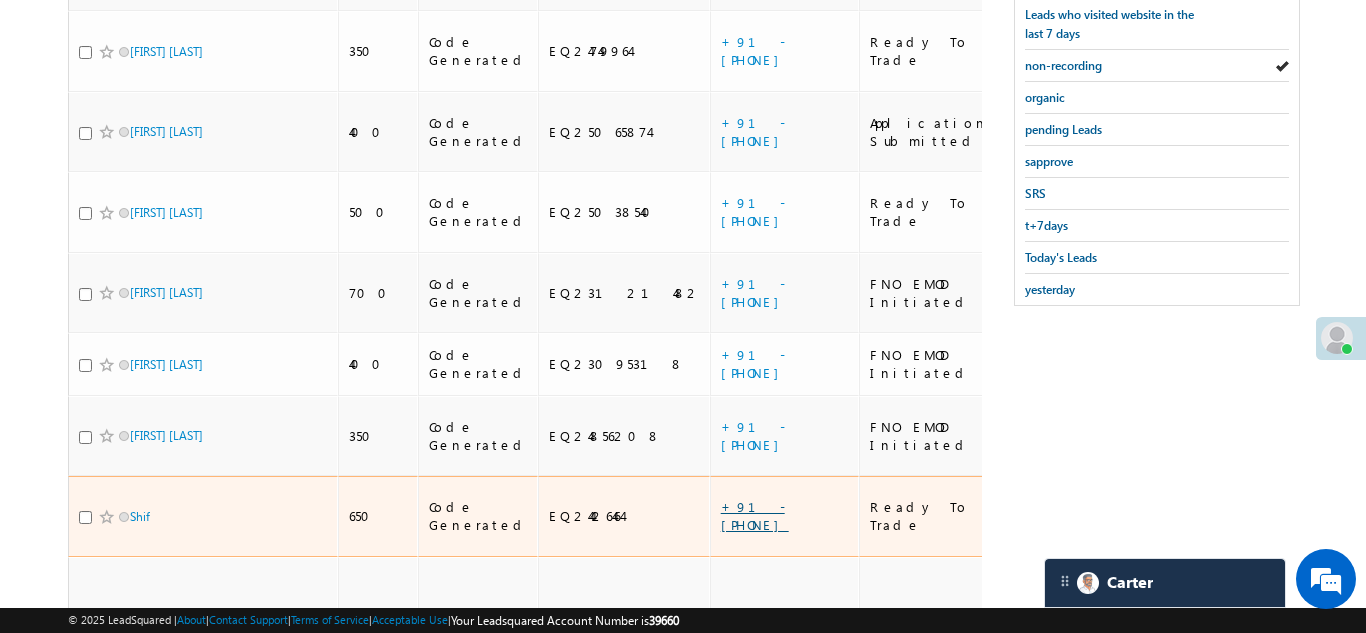 click on "+91-9673926780" at bounding box center [755, 515] 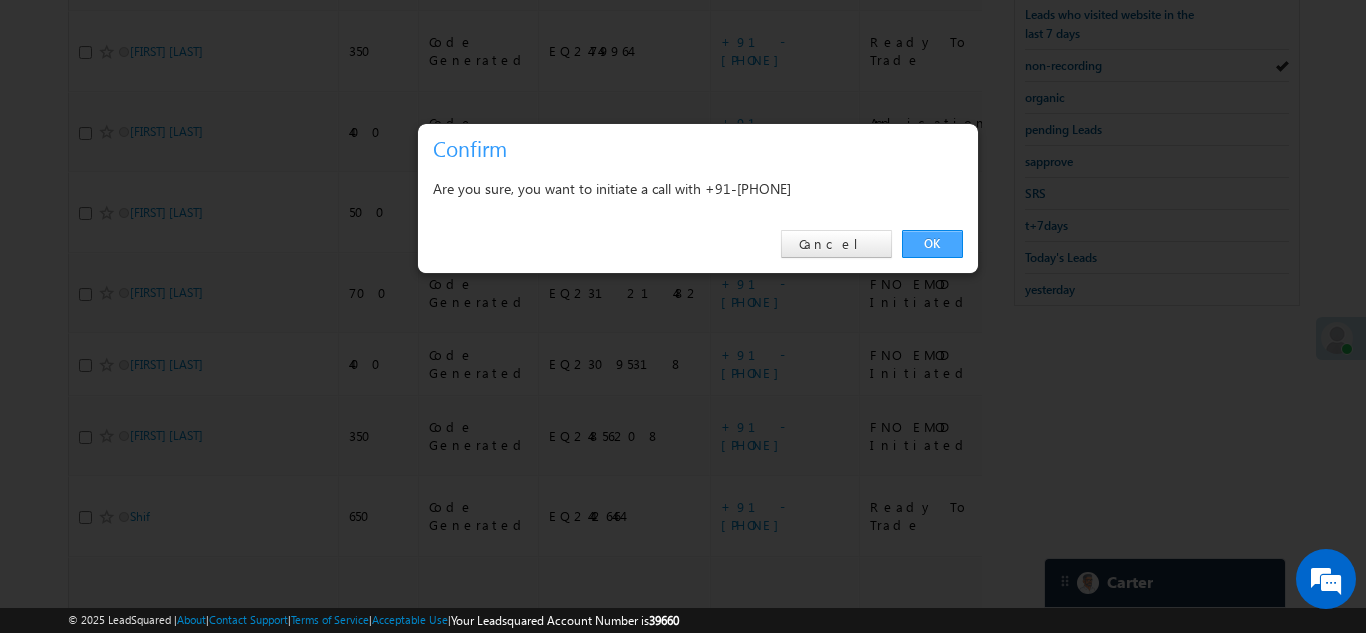 click on "OK" at bounding box center (932, 244) 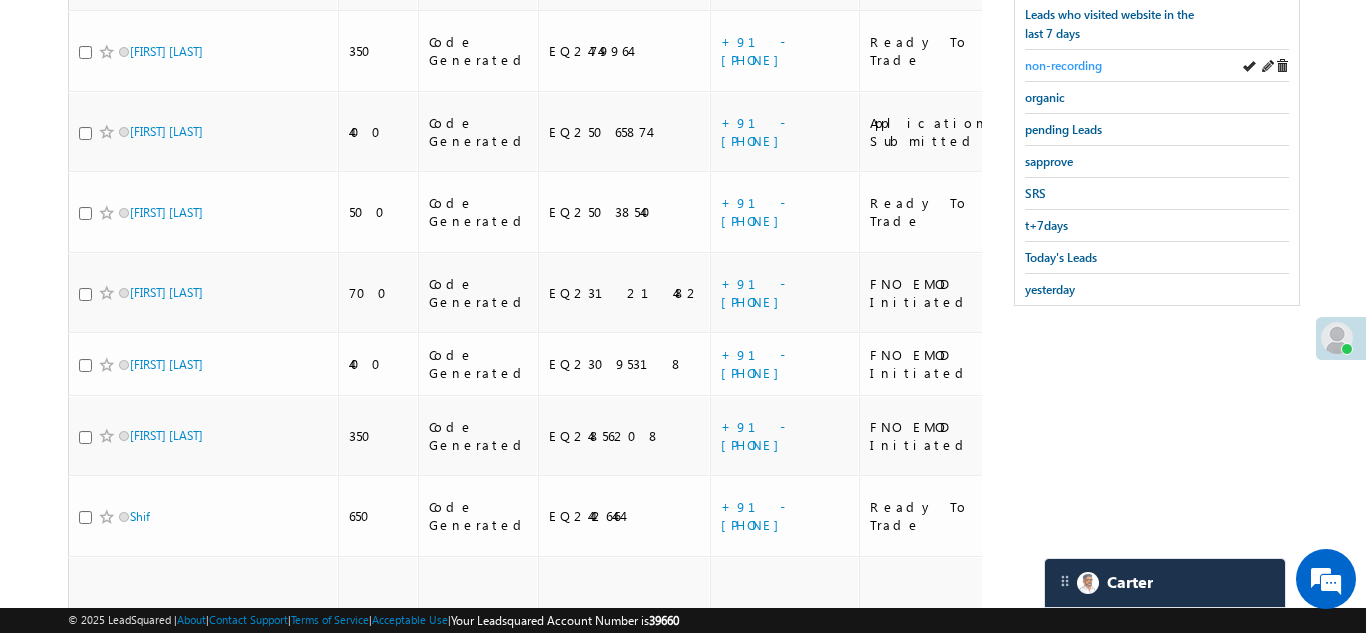 click on "non-recording" at bounding box center [1063, 65] 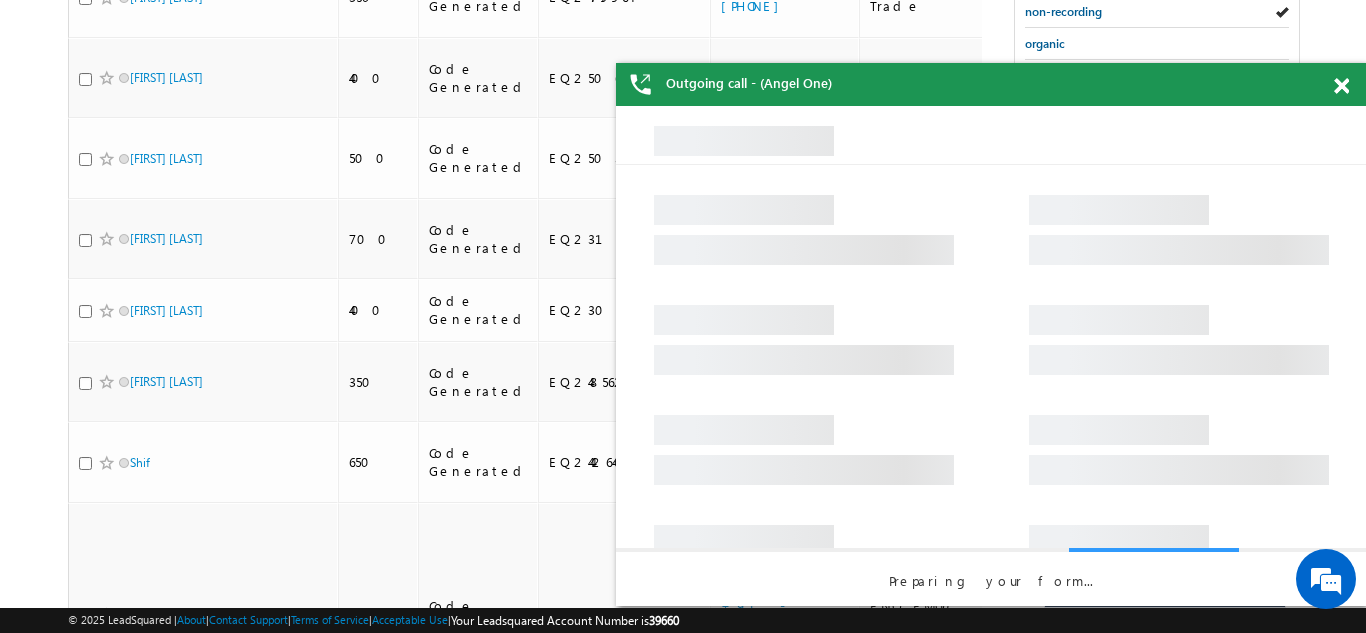 scroll, scrollTop: 726, scrollLeft: 0, axis: vertical 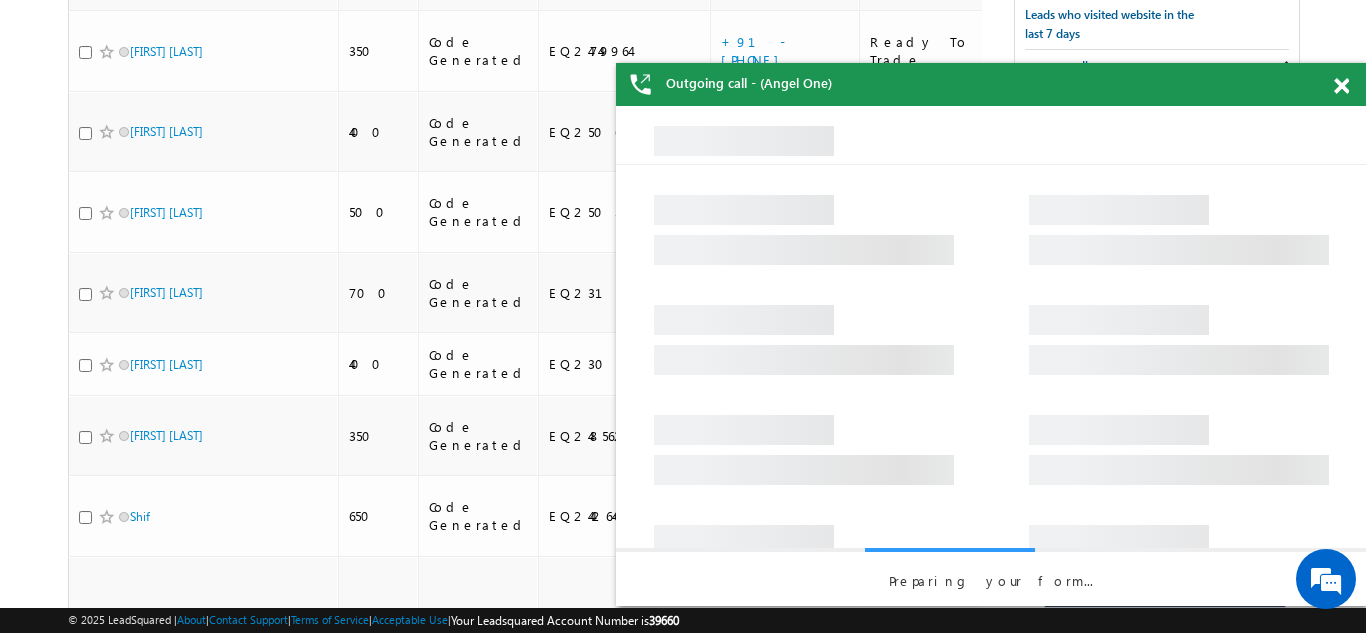 click at bounding box center (1341, 86) 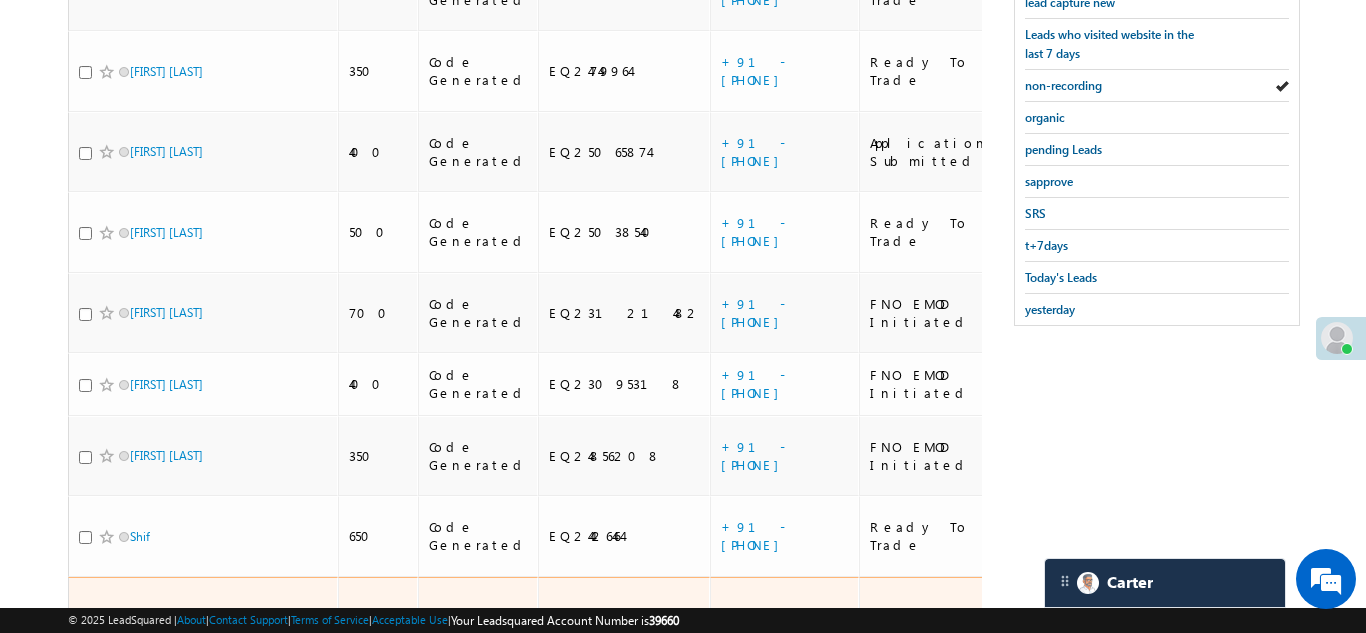scroll, scrollTop: 696, scrollLeft: 0, axis: vertical 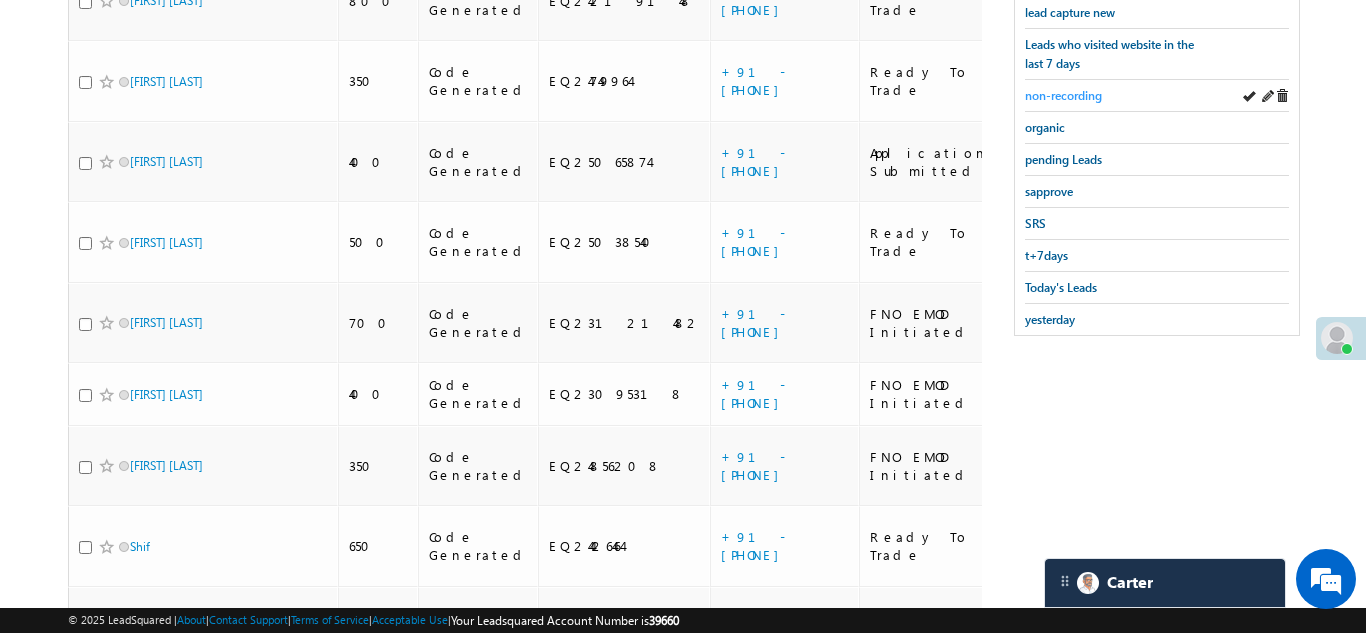 click on "non-recording" at bounding box center [1063, 95] 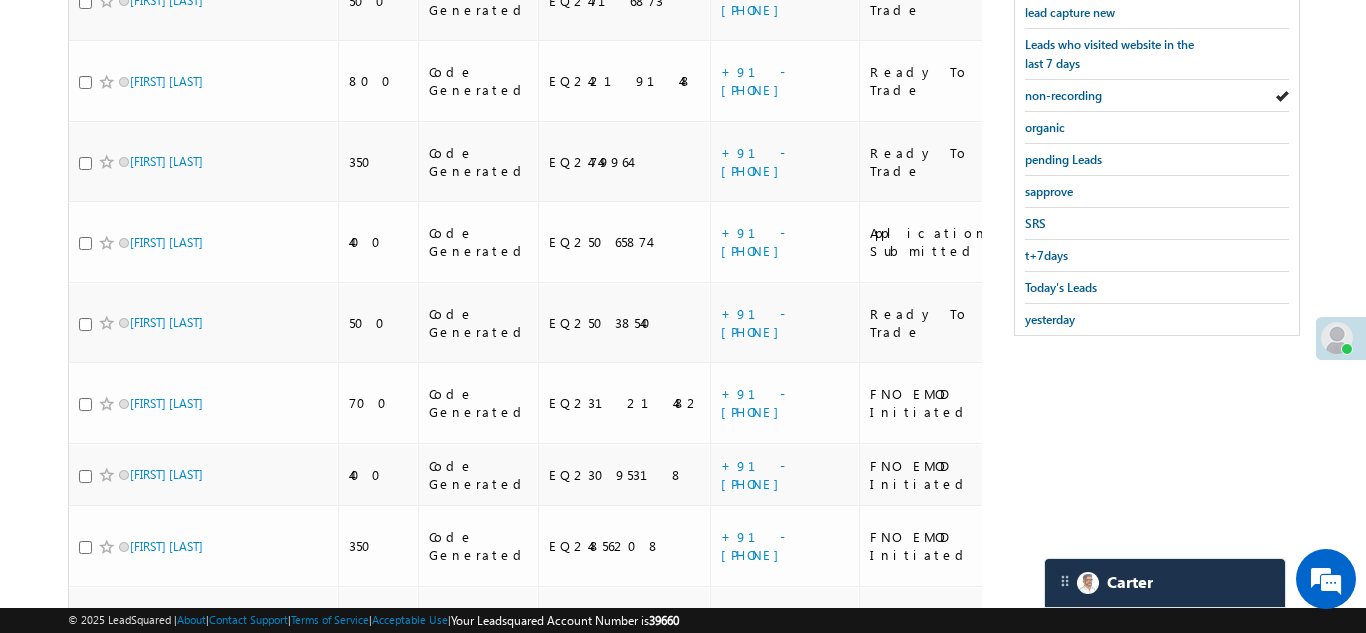 click on "+91-8529158154" at bounding box center (755, 778) 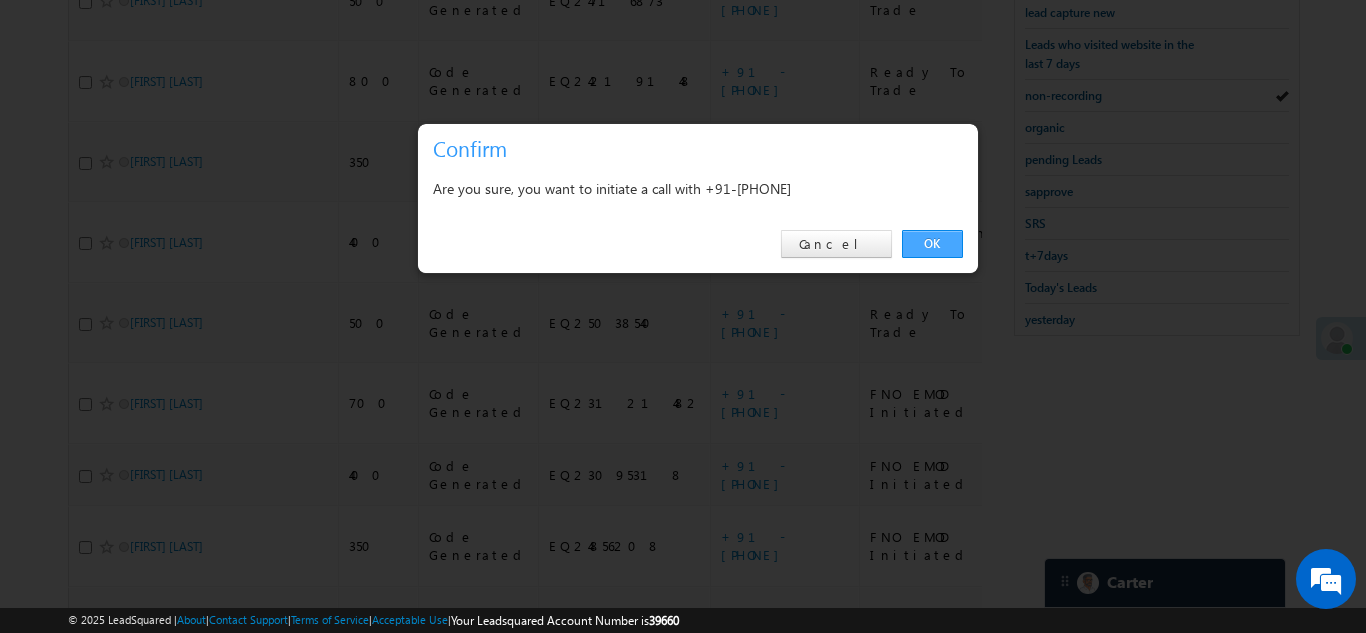 click on "OK" at bounding box center [932, 244] 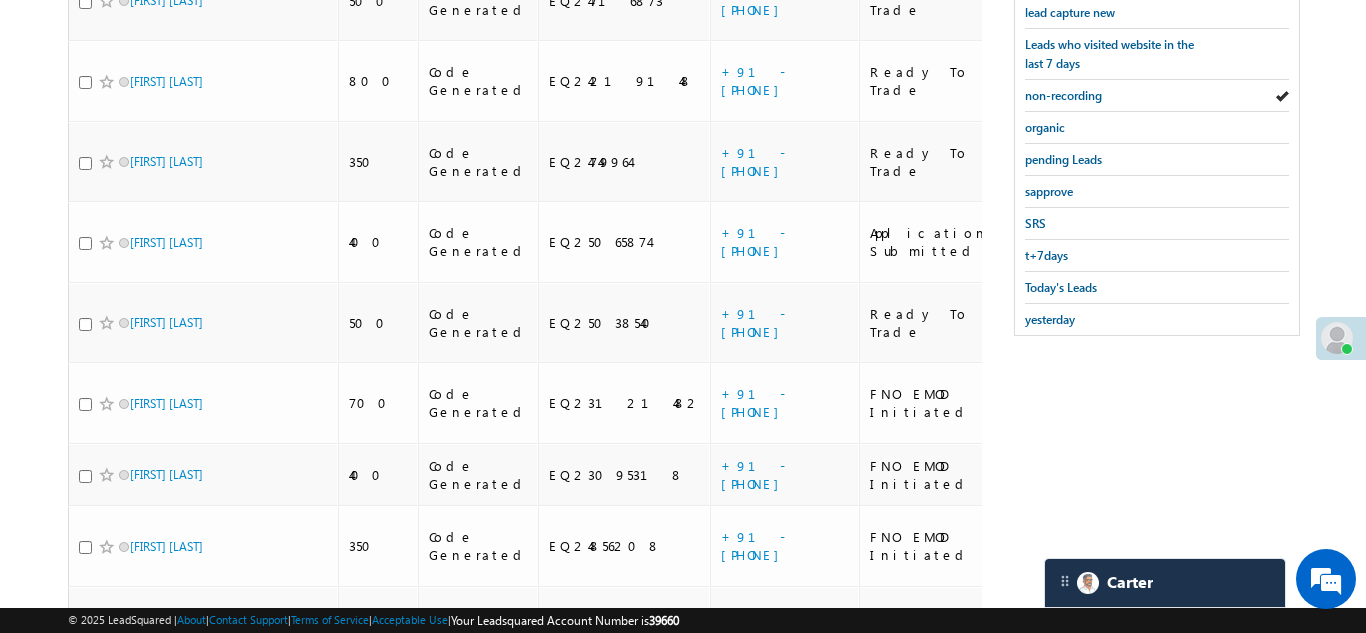 drag, startPoint x: 266, startPoint y: 467, endPoint x: 447, endPoint y: 449, distance: 181.89282 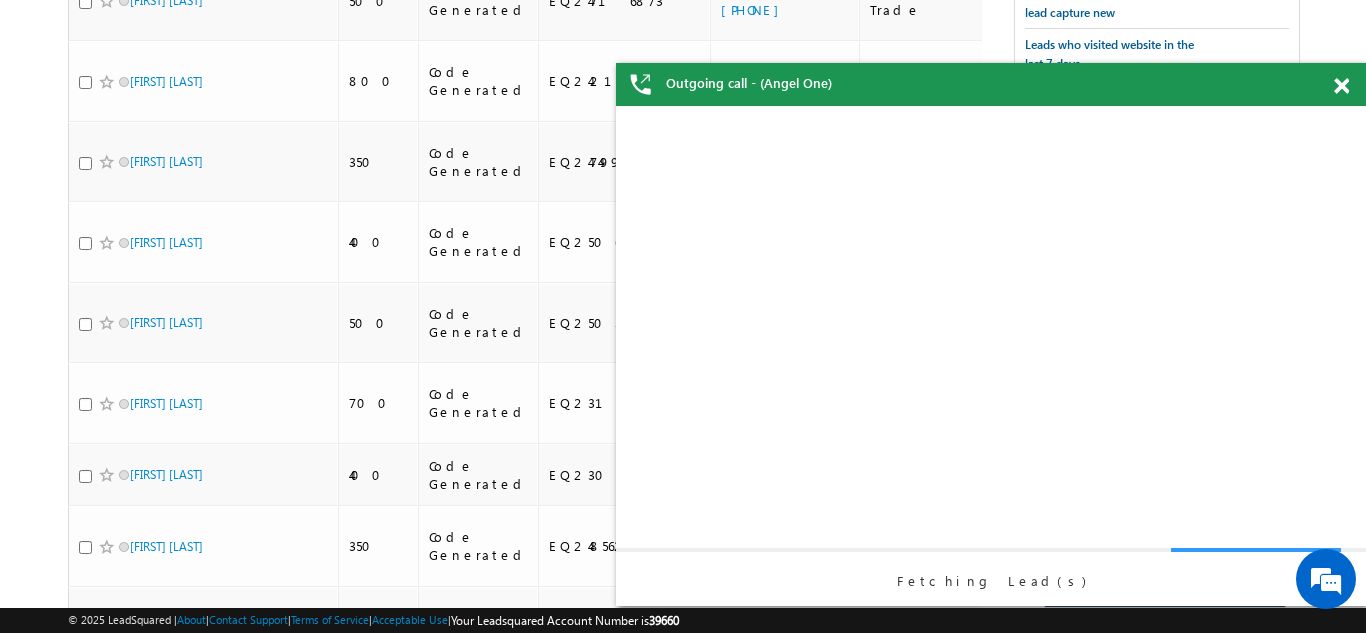 scroll, scrollTop: 0, scrollLeft: 0, axis: both 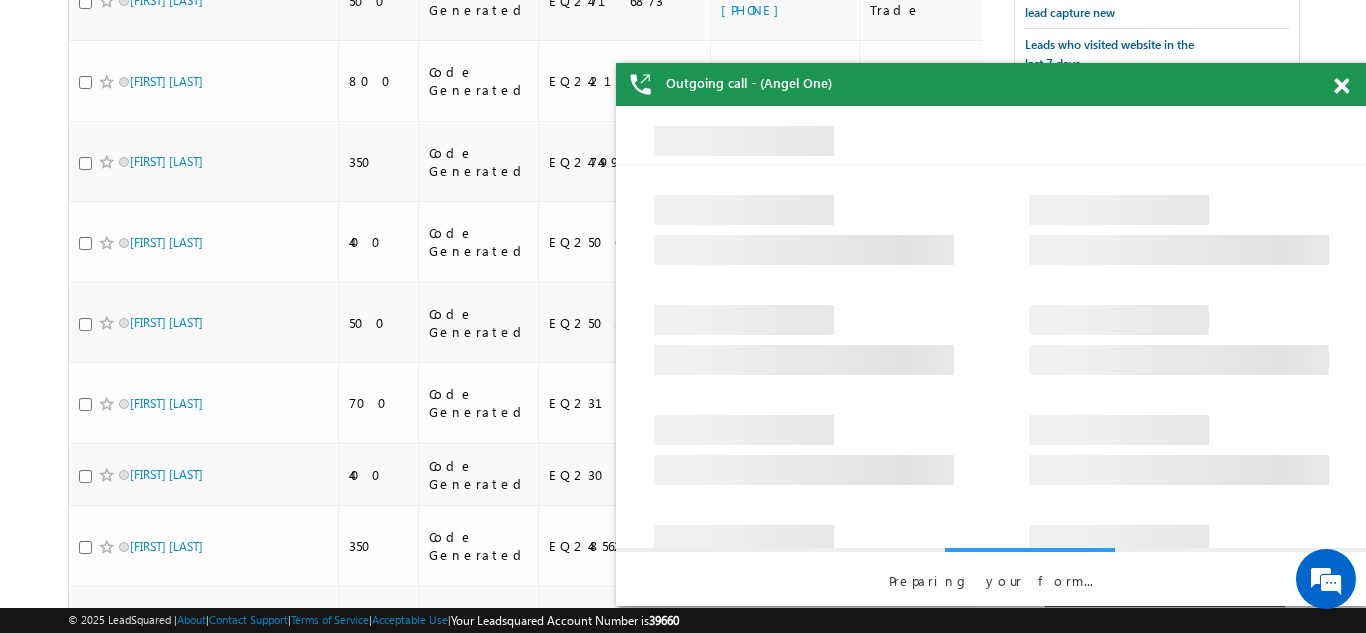 click at bounding box center (1341, 86) 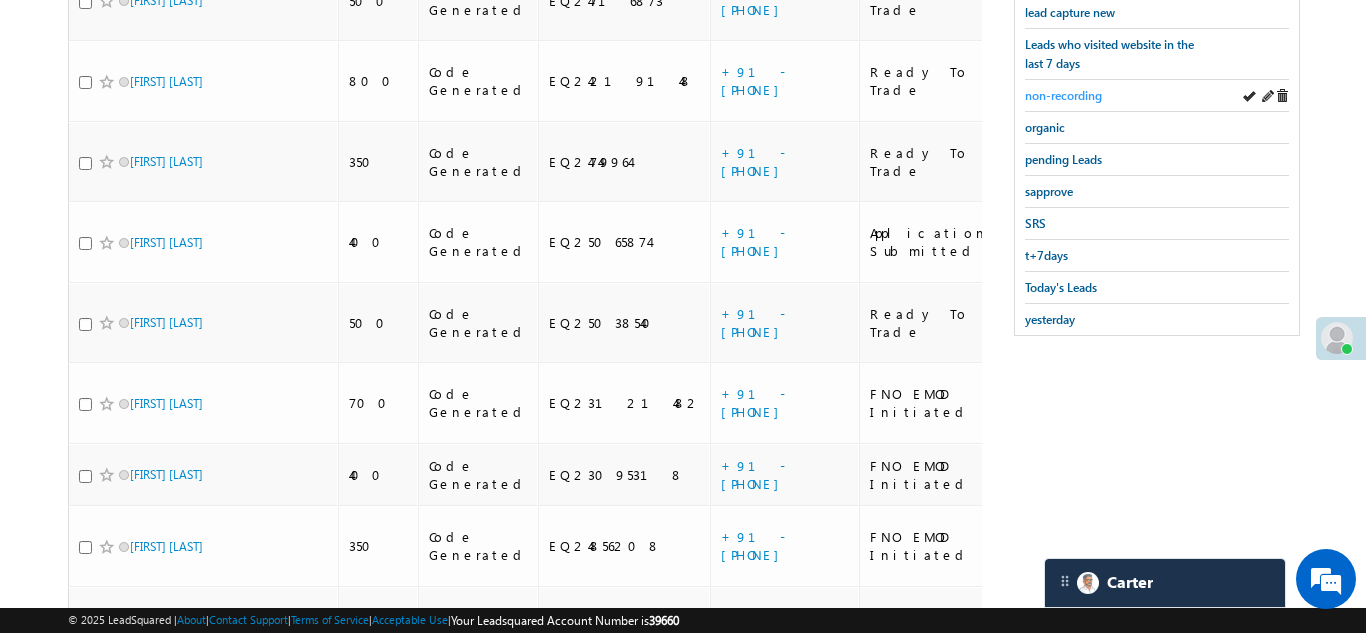 click on "non-recording" at bounding box center (1063, 95) 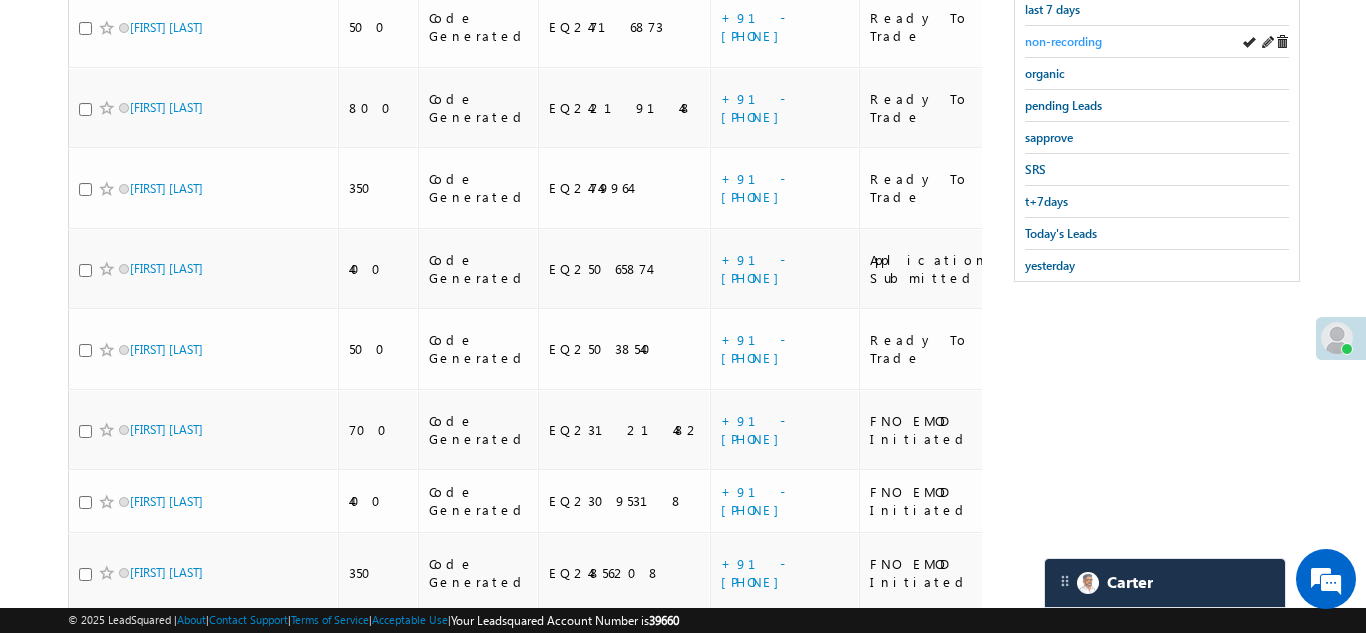 scroll, scrollTop: 726, scrollLeft: 0, axis: vertical 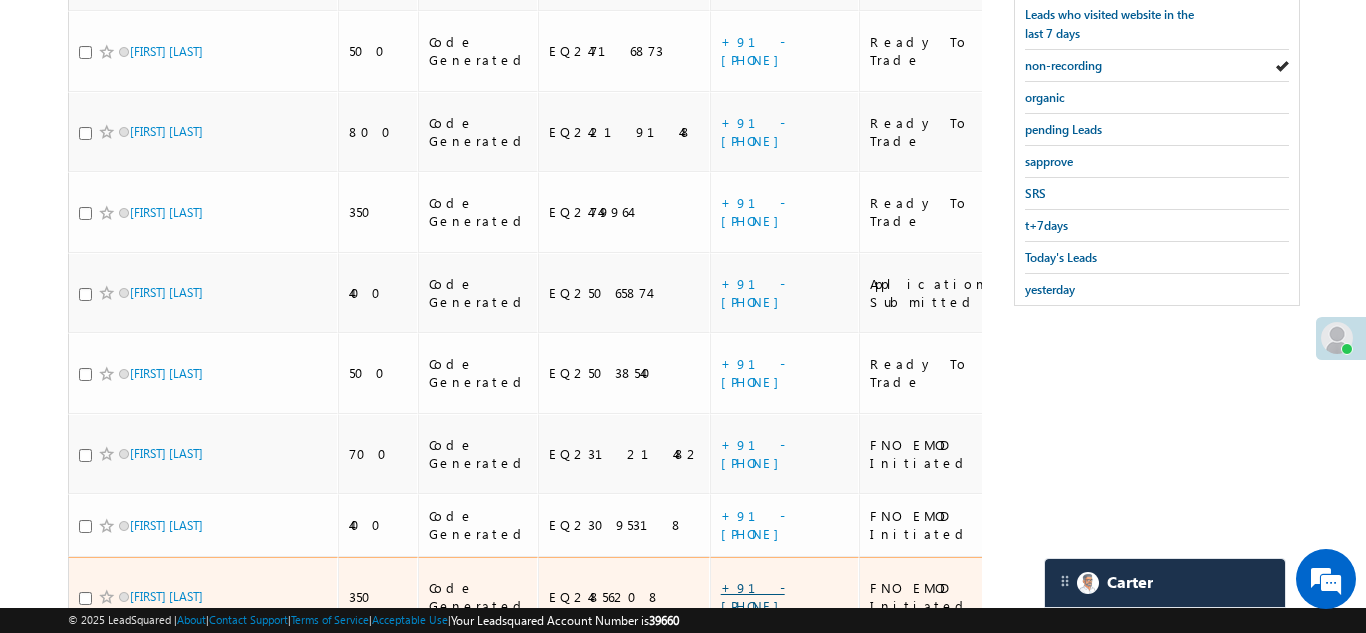 click on "+91-9678973936" at bounding box center [755, 596] 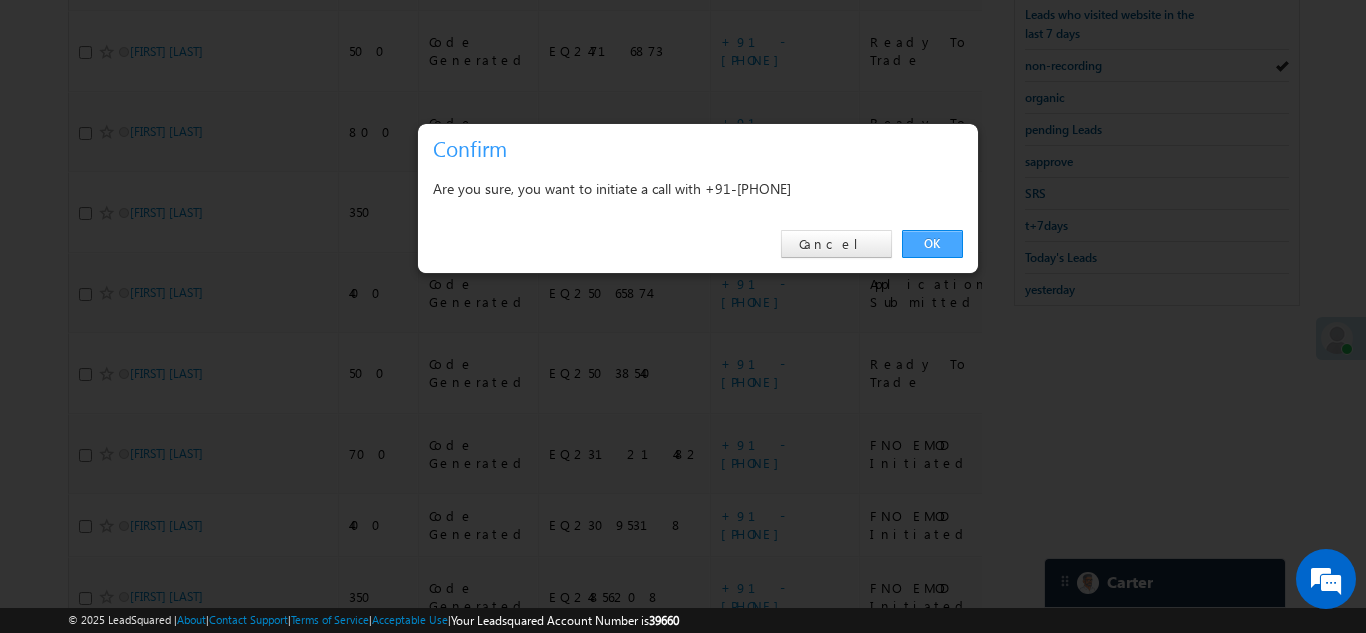 click on "OK" at bounding box center (932, 244) 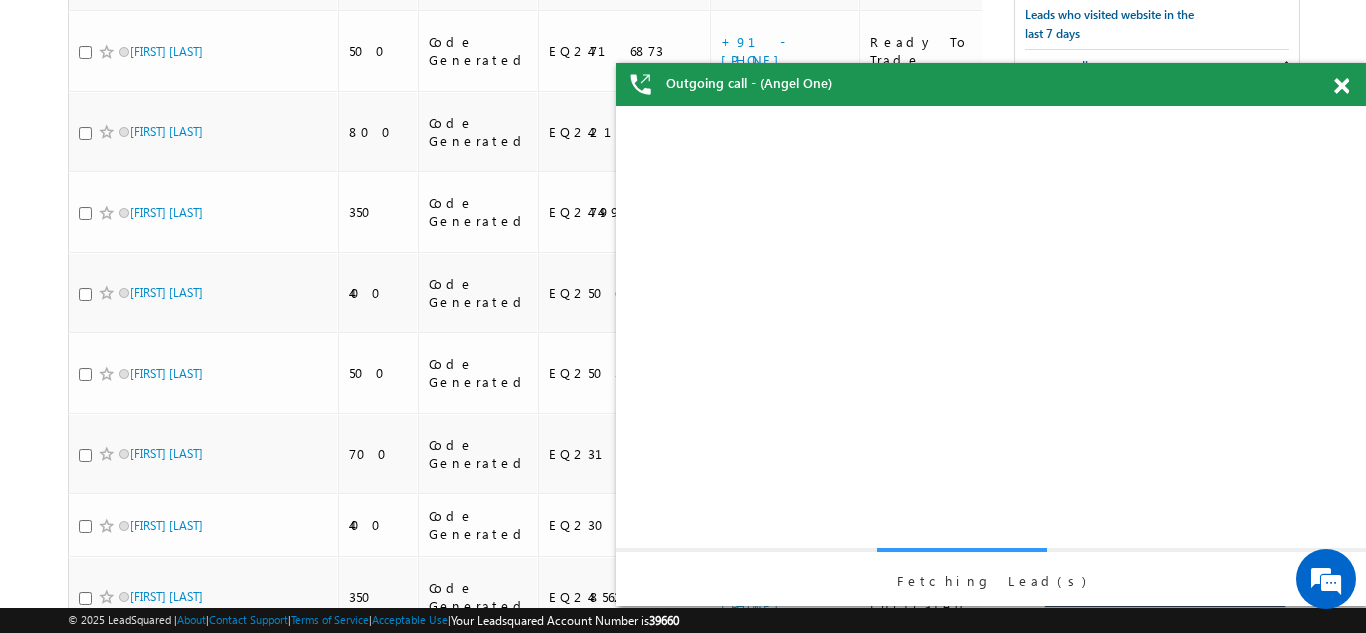 scroll, scrollTop: 0, scrollLeft: 0, axis: both 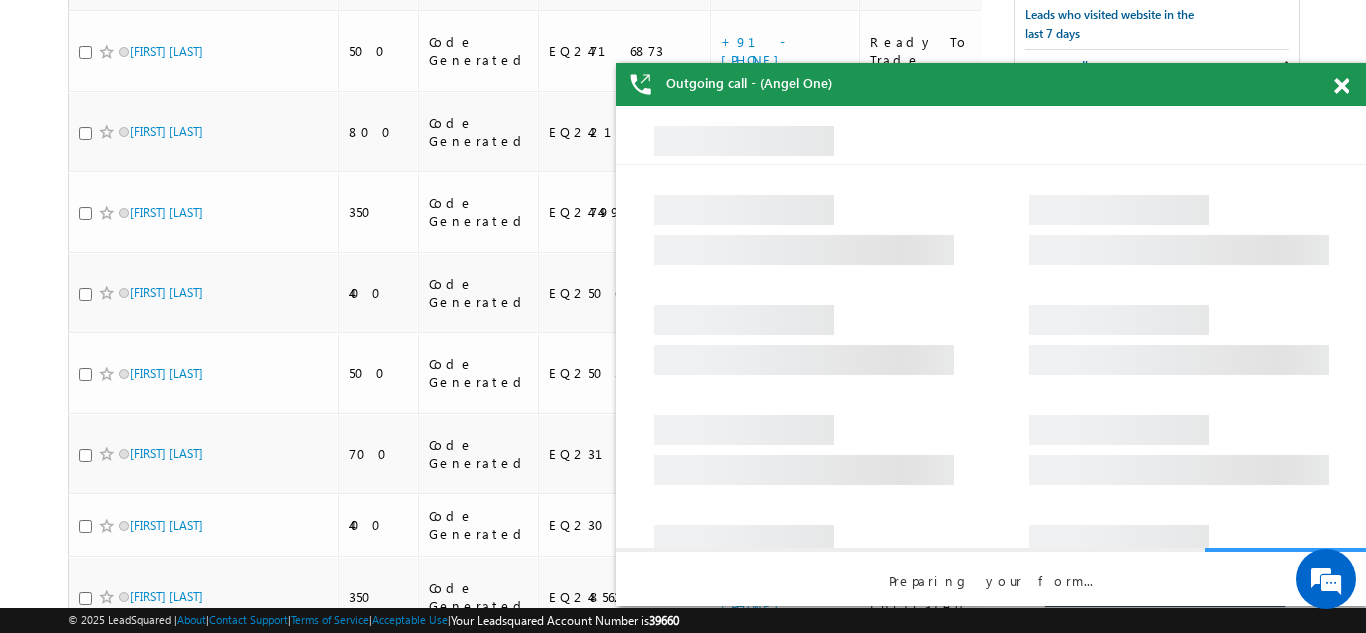 click at bounding box center (1341, 86) 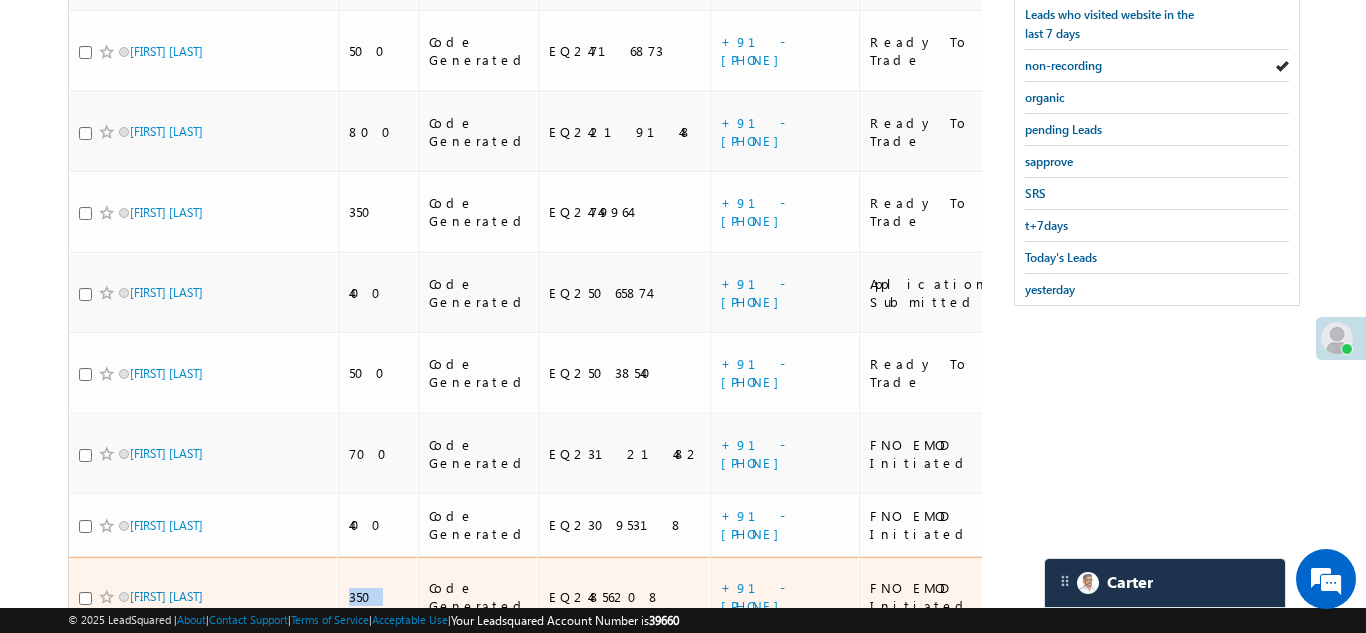 drag, startPoint x: 354, startPoint y: 356, endPoint x: 412, endPoint y: 358, distance: 58.034473 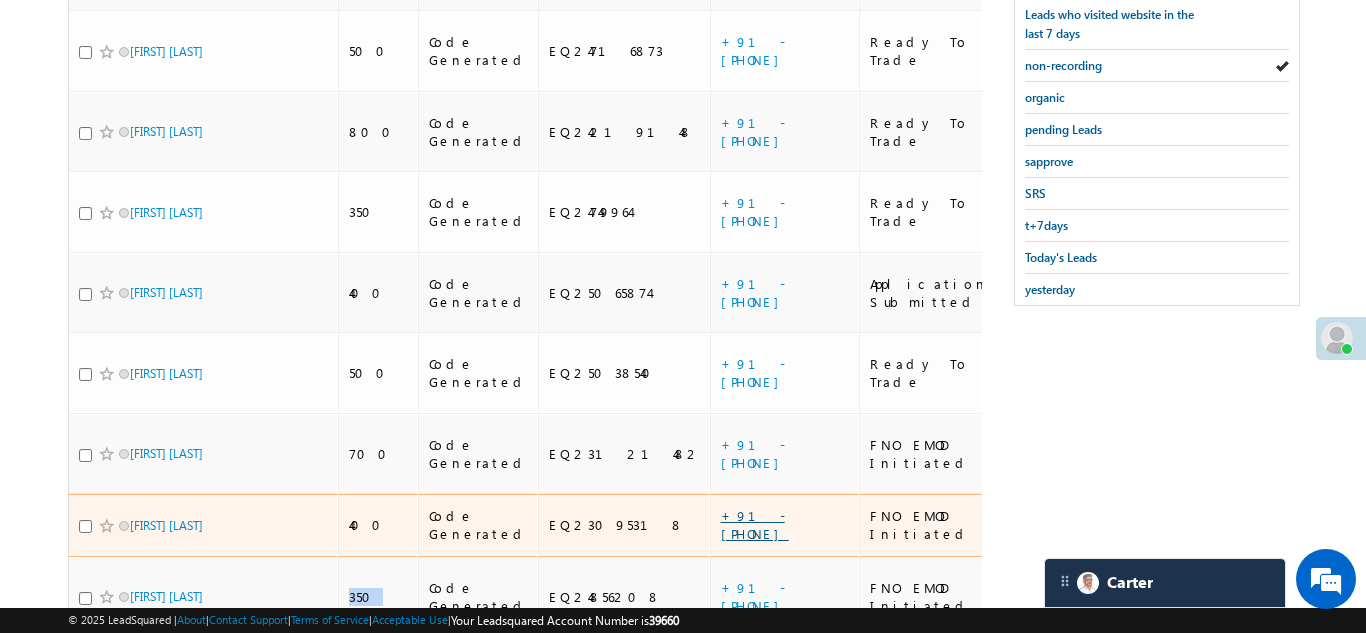 click on "+91-9982717997" at bounding box center (755, 524) 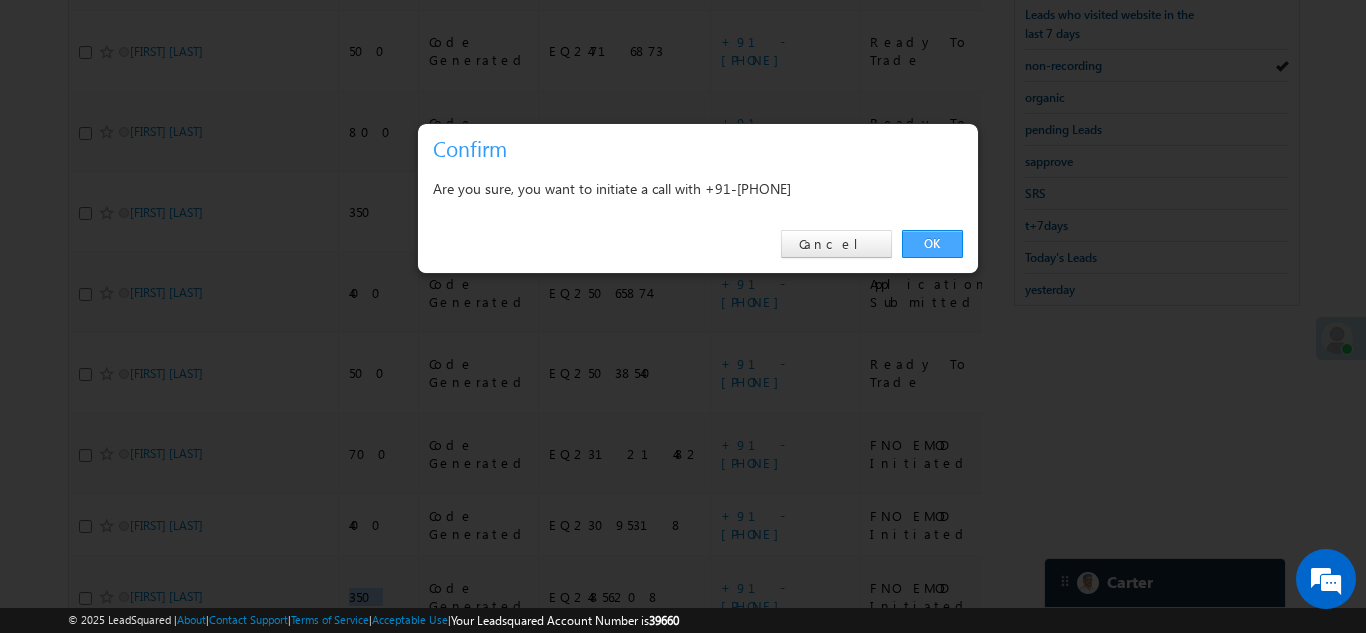 click on "OK" at bounding box center [932, 244] 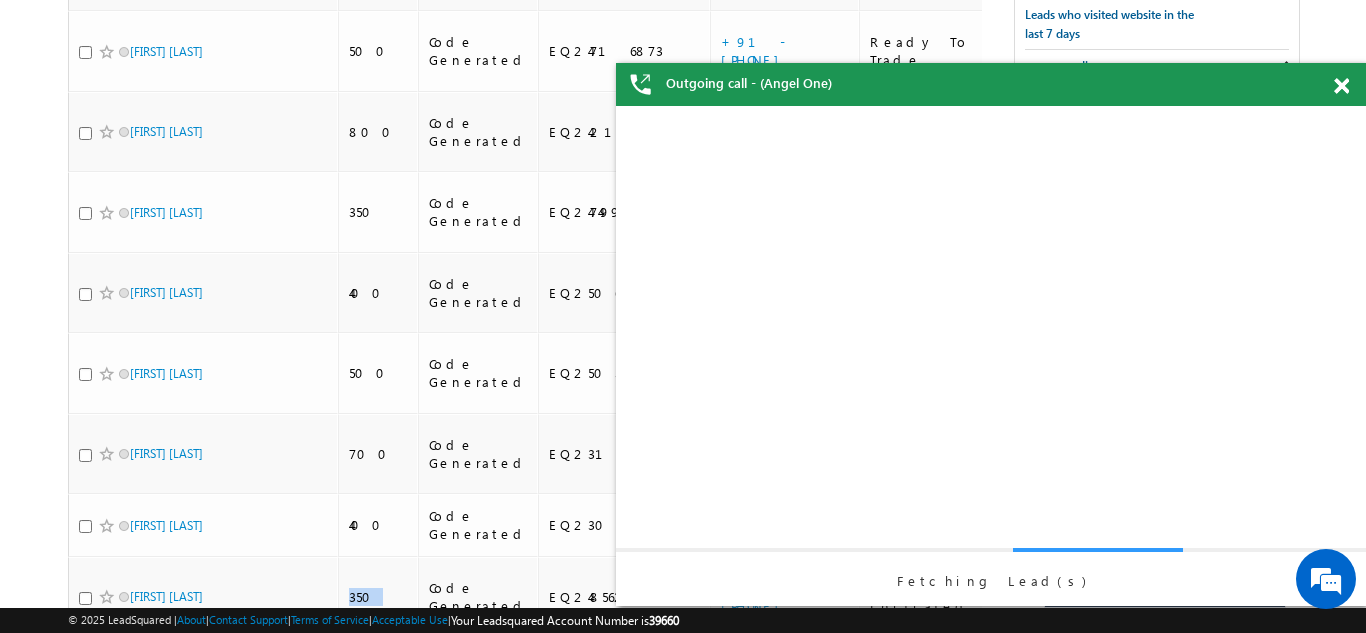 scroll, scrollTop: 0, scrollLeft: 0, axis: both 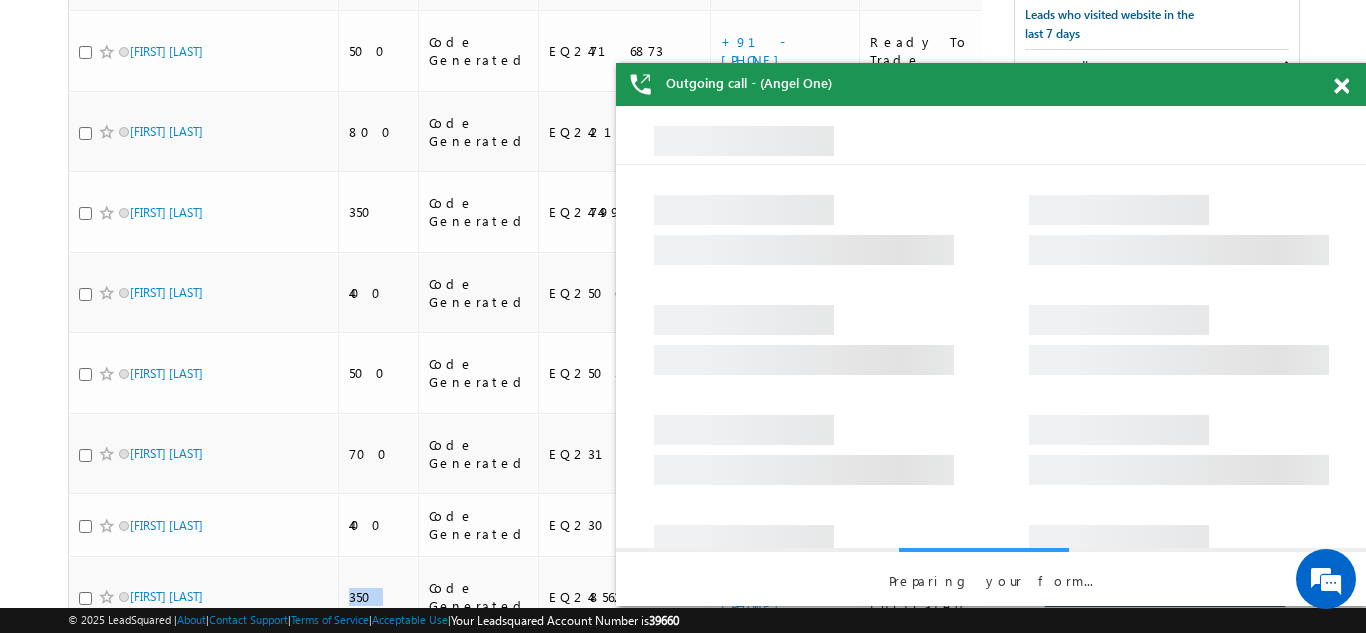 click at bounding box center (1341, 86) 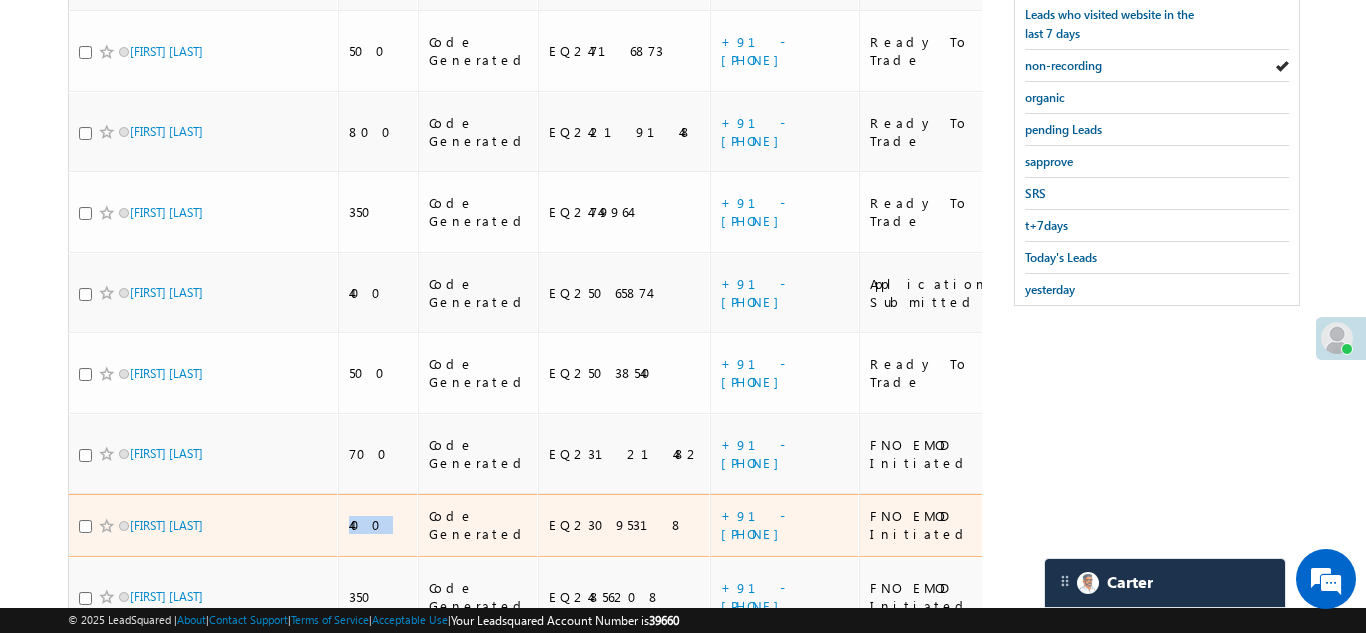 drag, startPoint x: 341, startPoint y: 293, endPoint x: 393, endPoint y: 299, distance: 52.34501 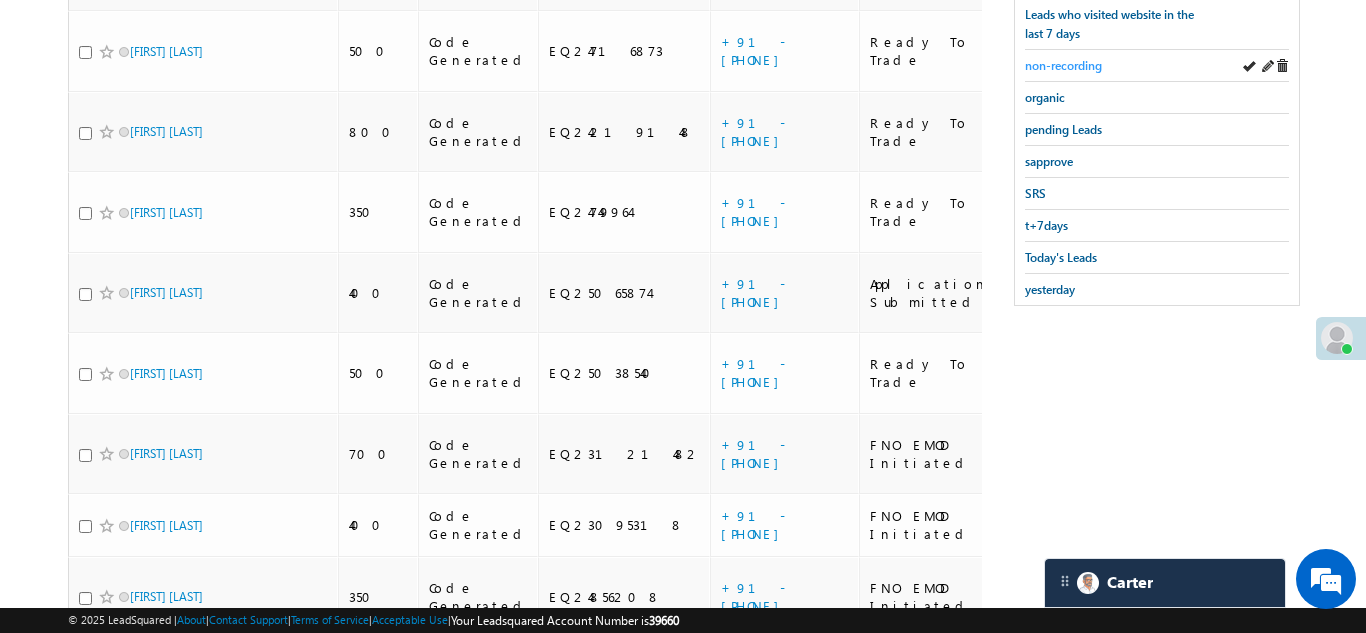 click on "non-recording" at bounding box center (1063, 65) 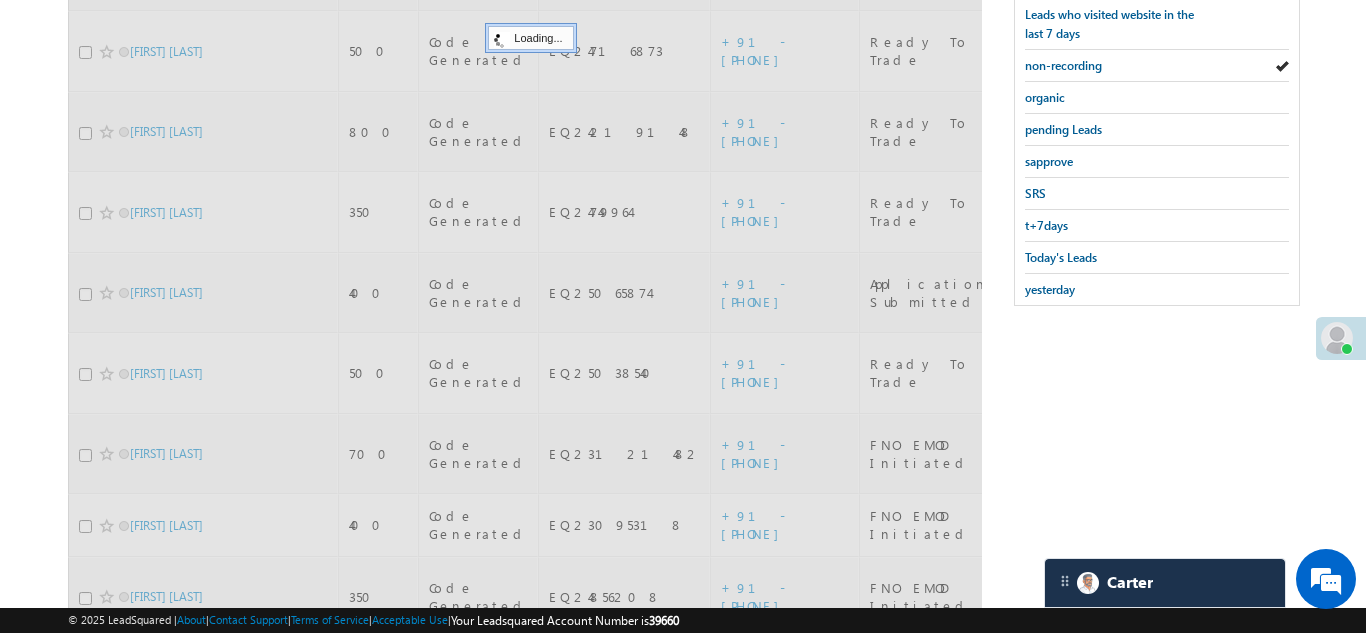 scroll, scrollTop: 726, scrollLeft: 0, axis: vertical 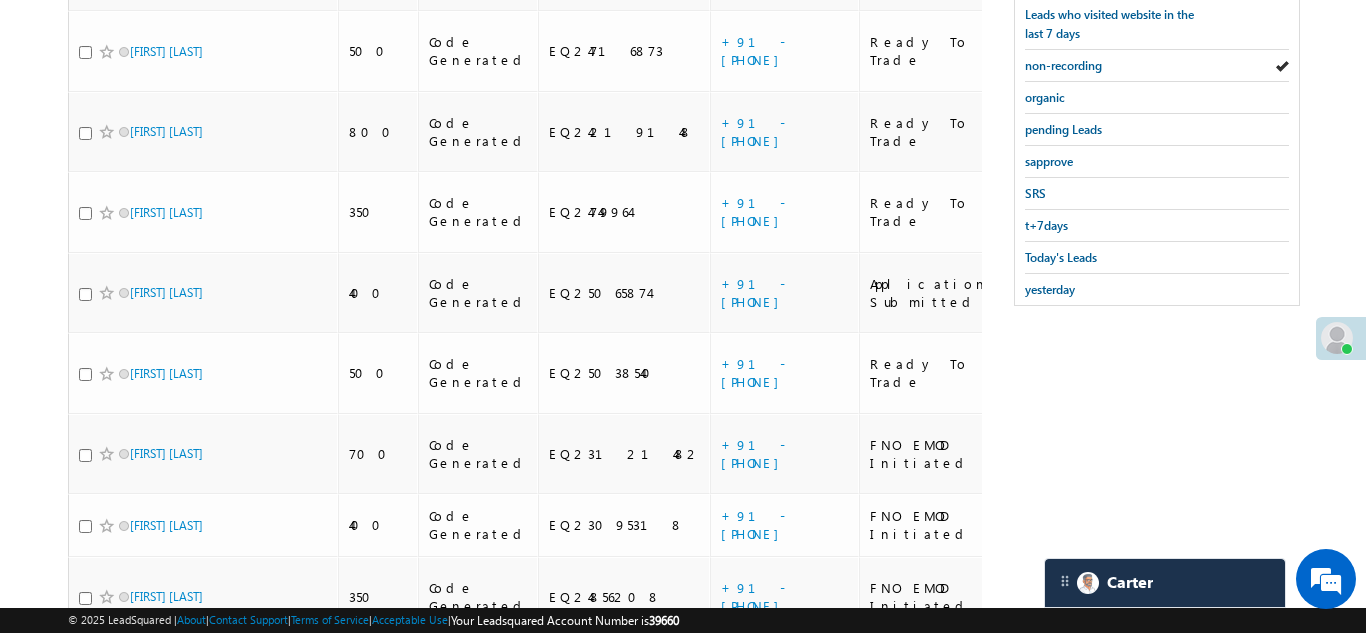 click on "non-recording" at bounding box center [1063, 65] 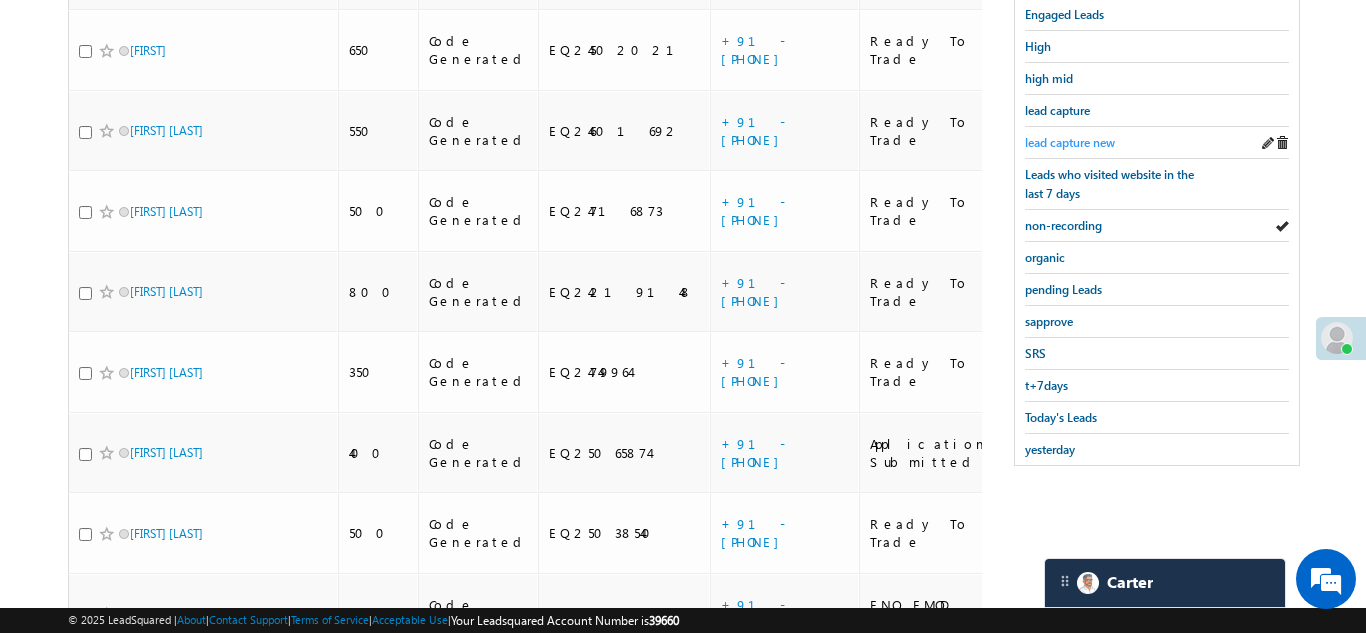 scroll, scrollTop: 550, scrollLeft: 0, axis: vertical 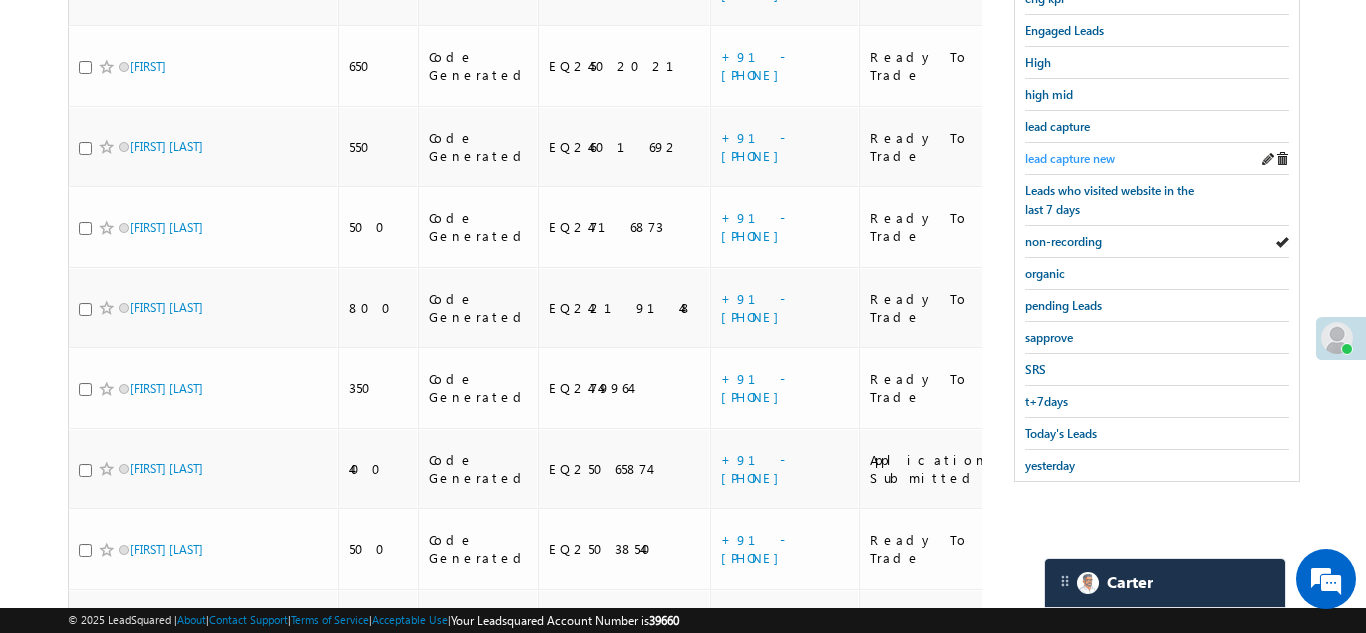 click on "lead capture new" at bounding box center [1070, 158] 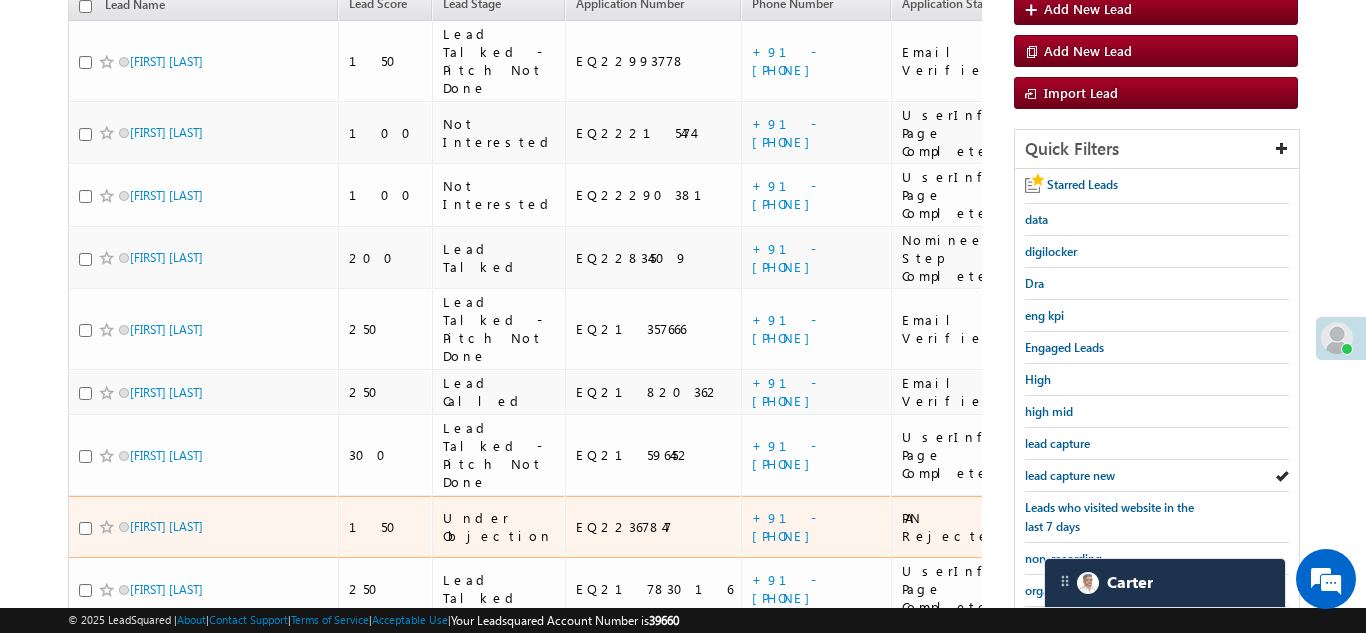 scroll, scrollTop: 450, scrollLeft: 0, axis: vertical 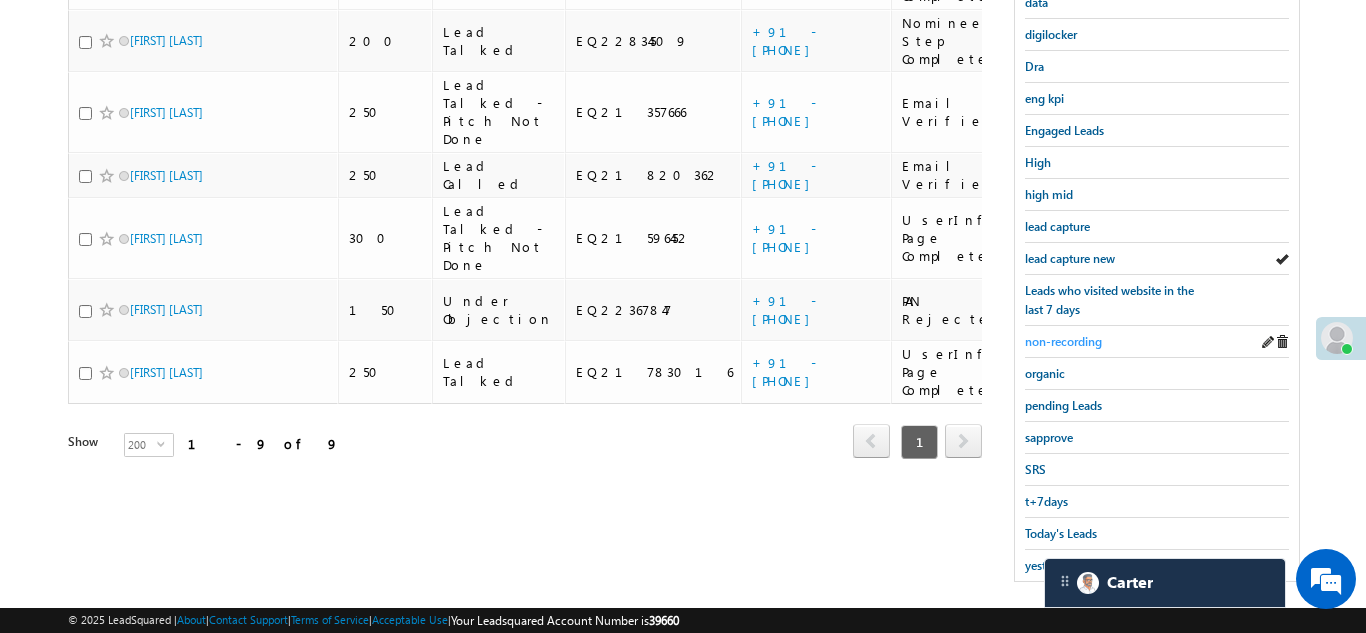 click on "non-recording" at bounding box center [1063, 341] 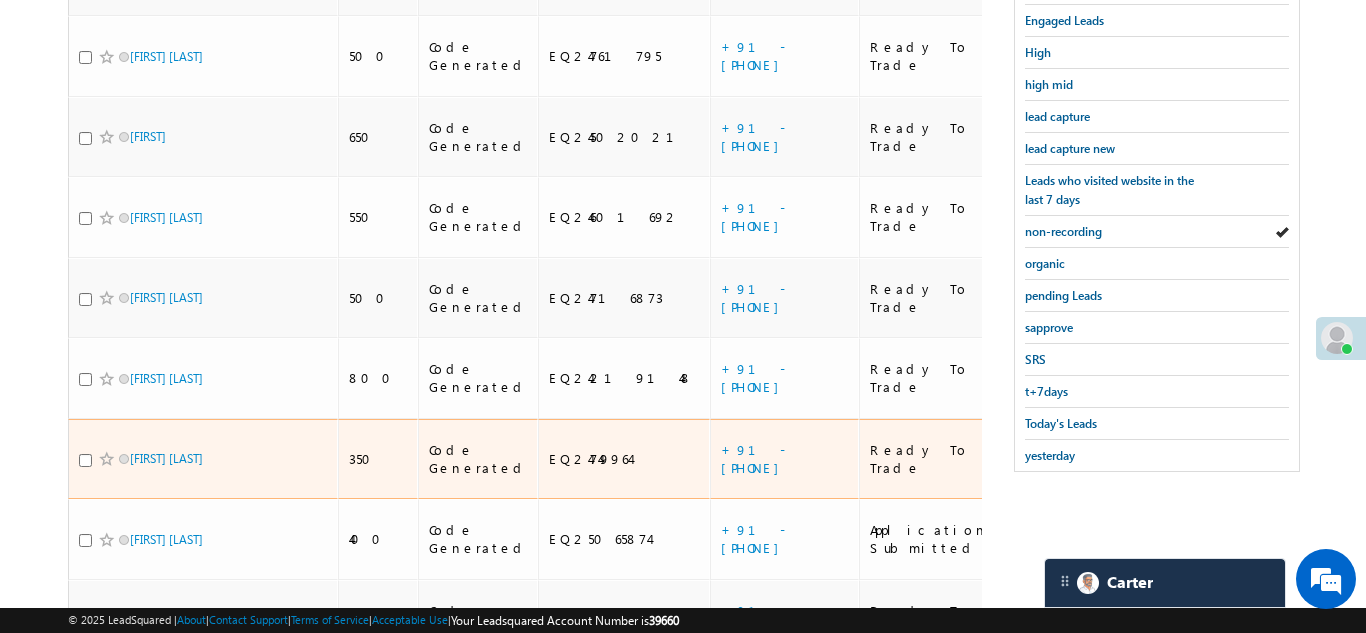 scroll, scrollTop: 726, scrollLeft: 0, axis: vertical 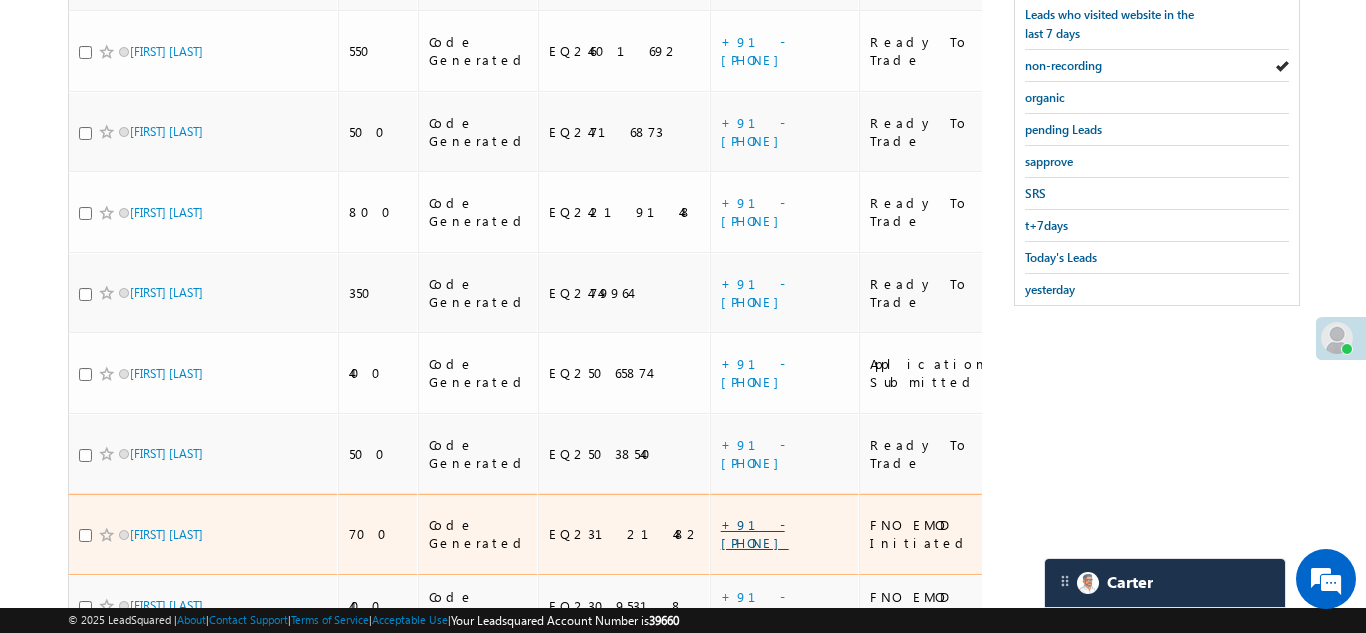click on "+91-9178087410" at bounding box center (755, 533) 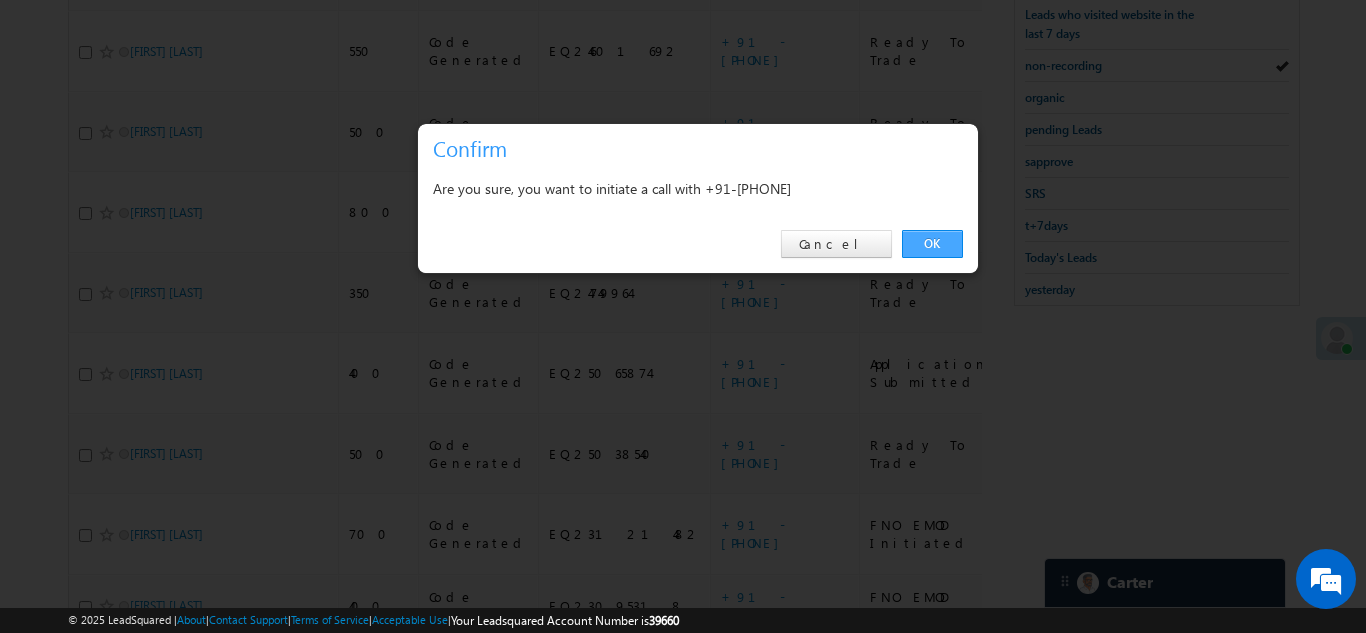 click on "OK" at bounding box center [932, 244] 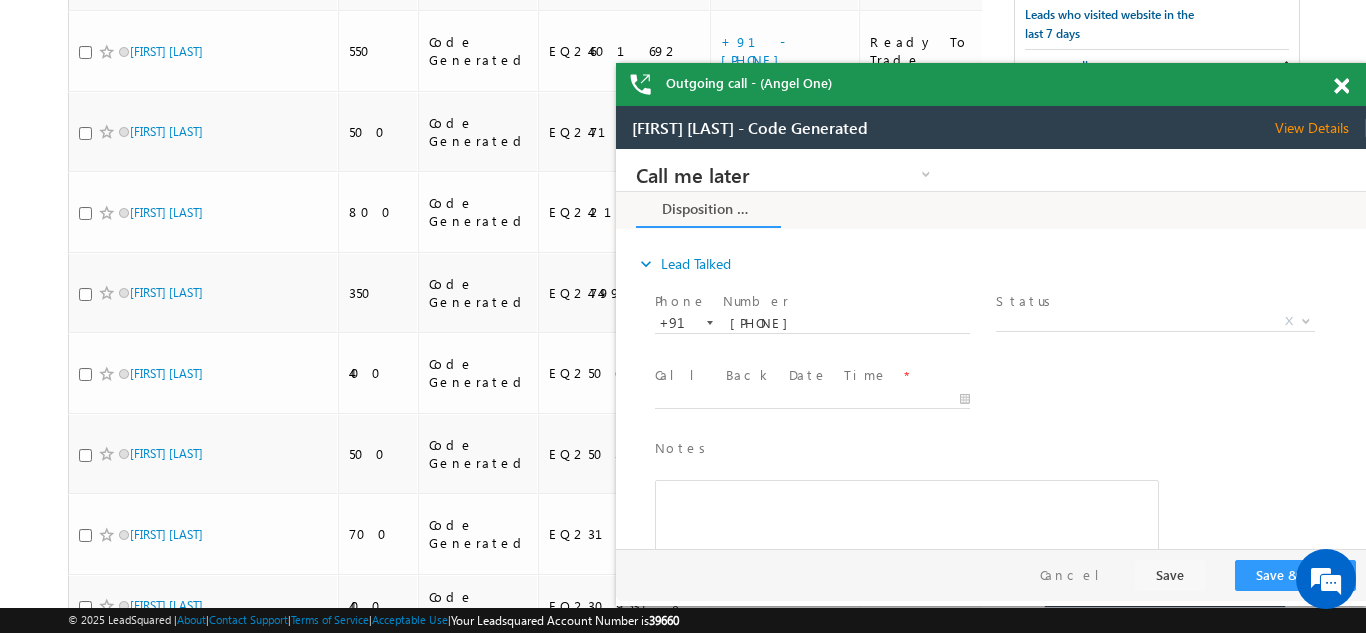 scroll, scrollTop: 0, scrollLeft: 0, axis: both 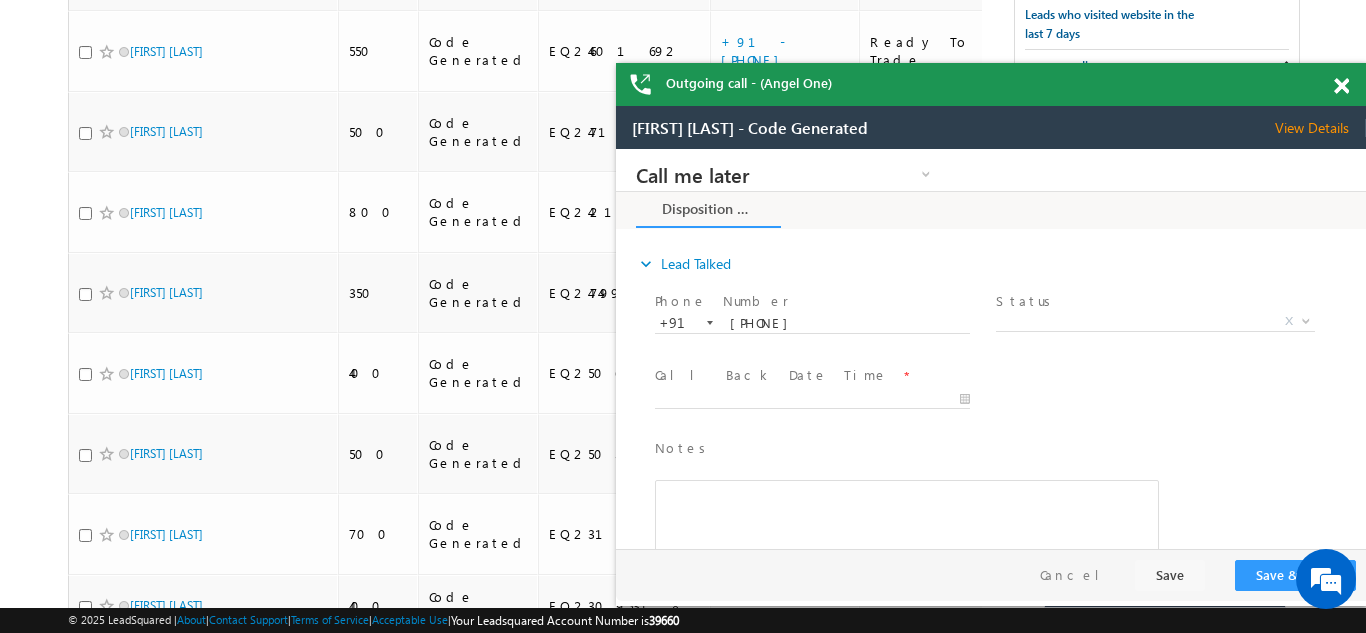 click at bounding box center [1341, 86] 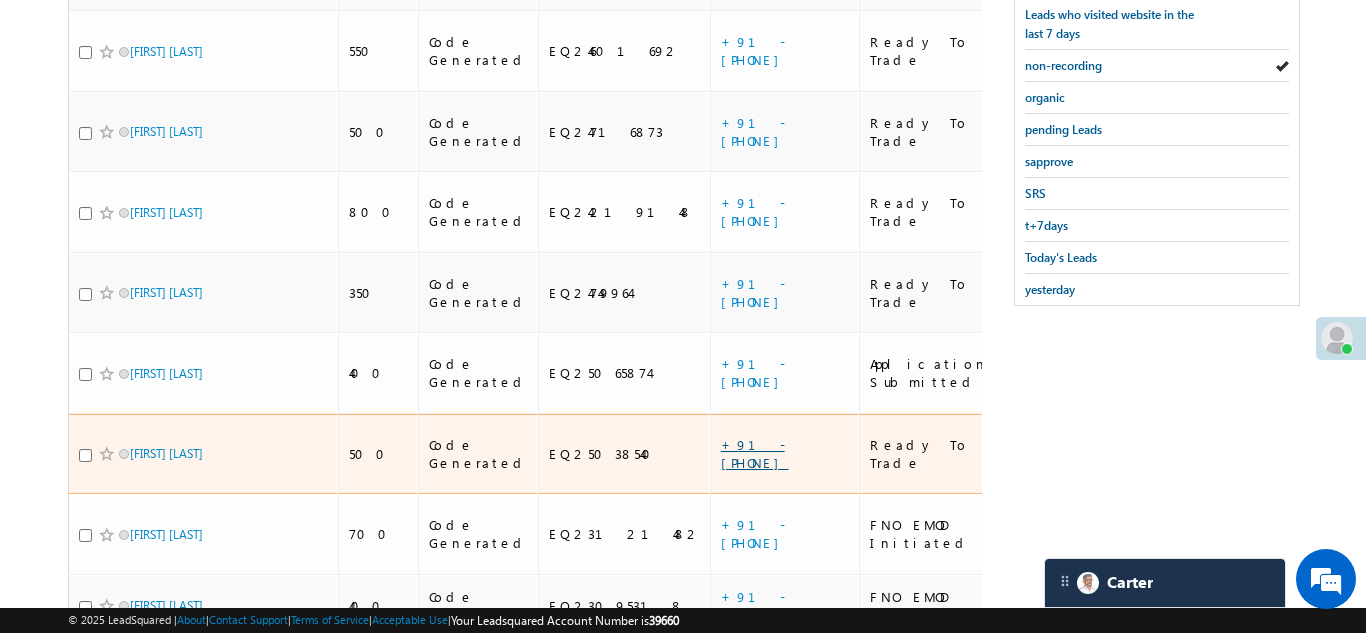 click on "+91-8847272846" at bounding box center (755, 453) 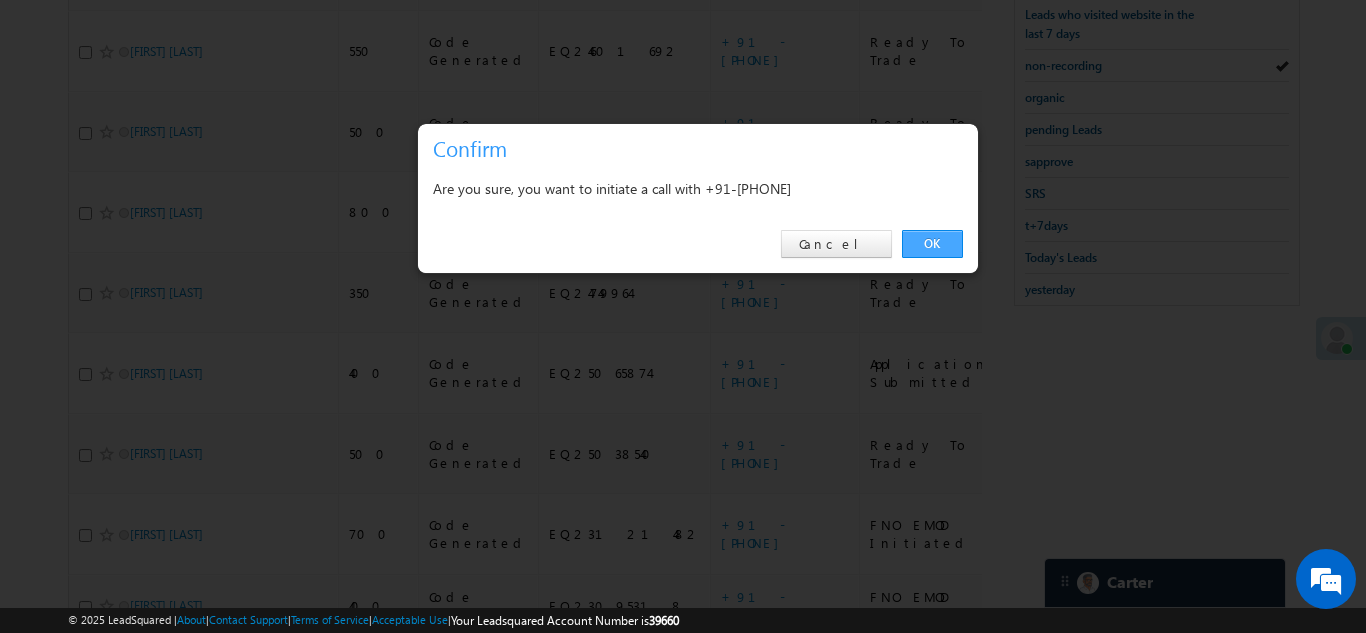 click on "OK" at bounding box center [932, 244] 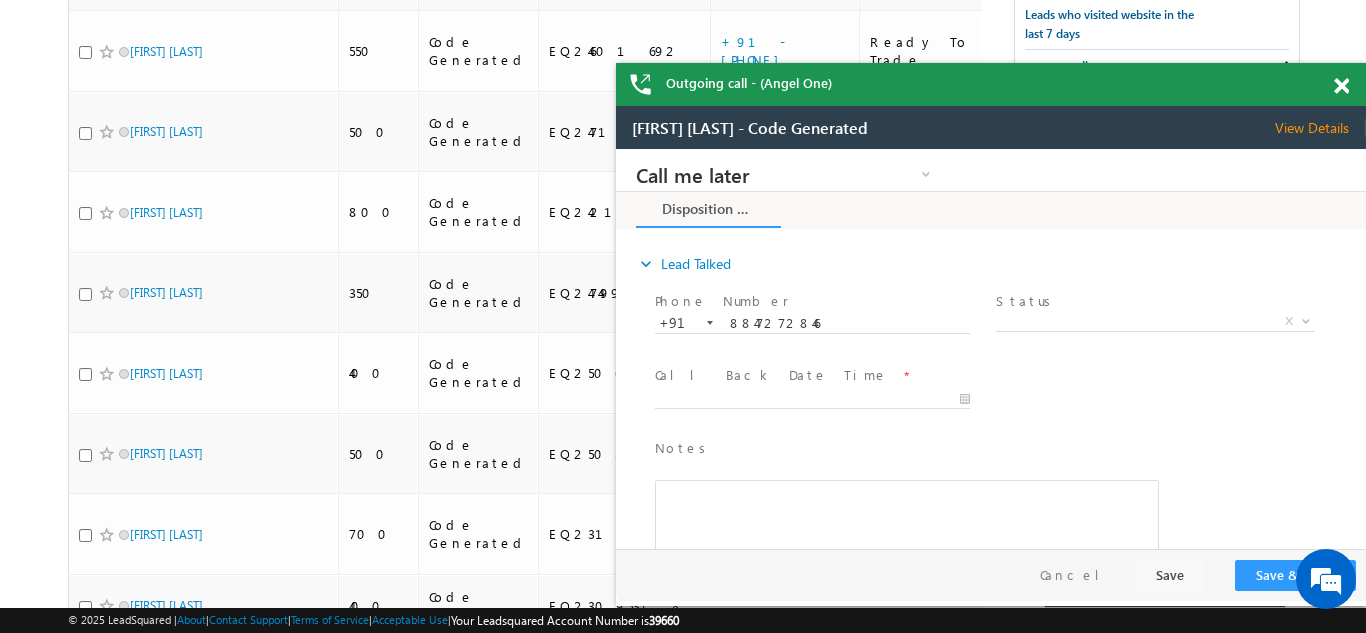 scroll, scrollTop: 0, scrollLeft: 0, axis: both 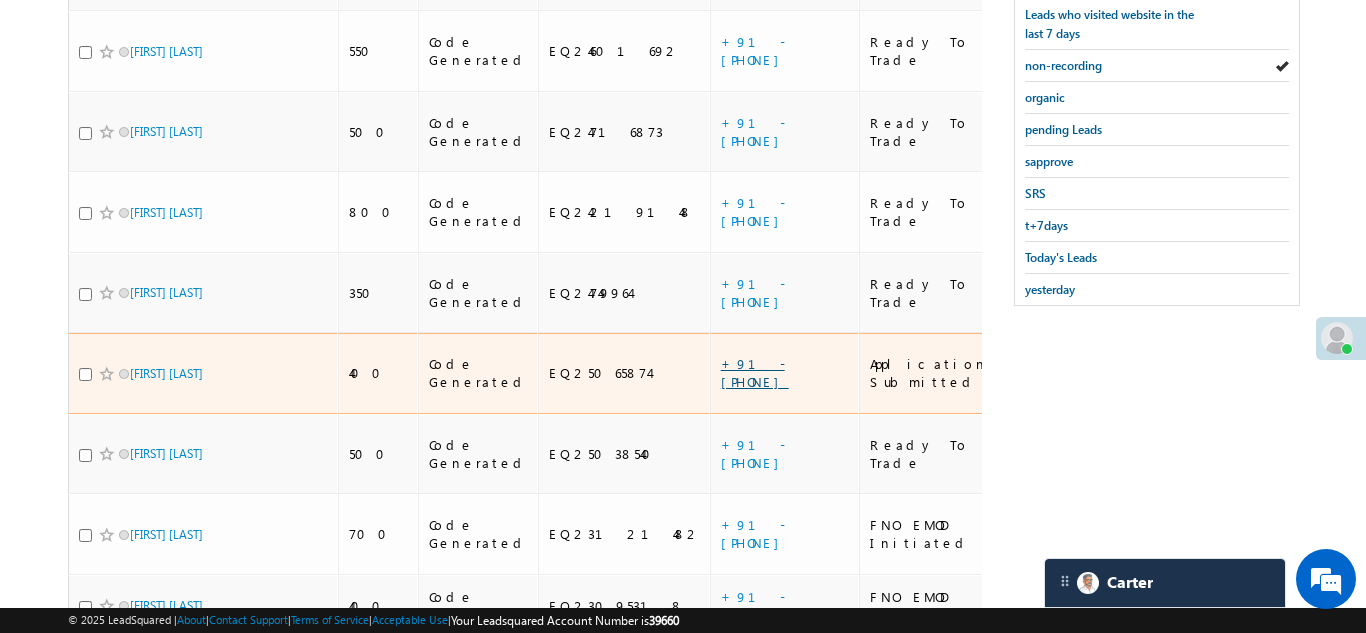 click on "+91-8950449251" at bounding box center (755, 372) 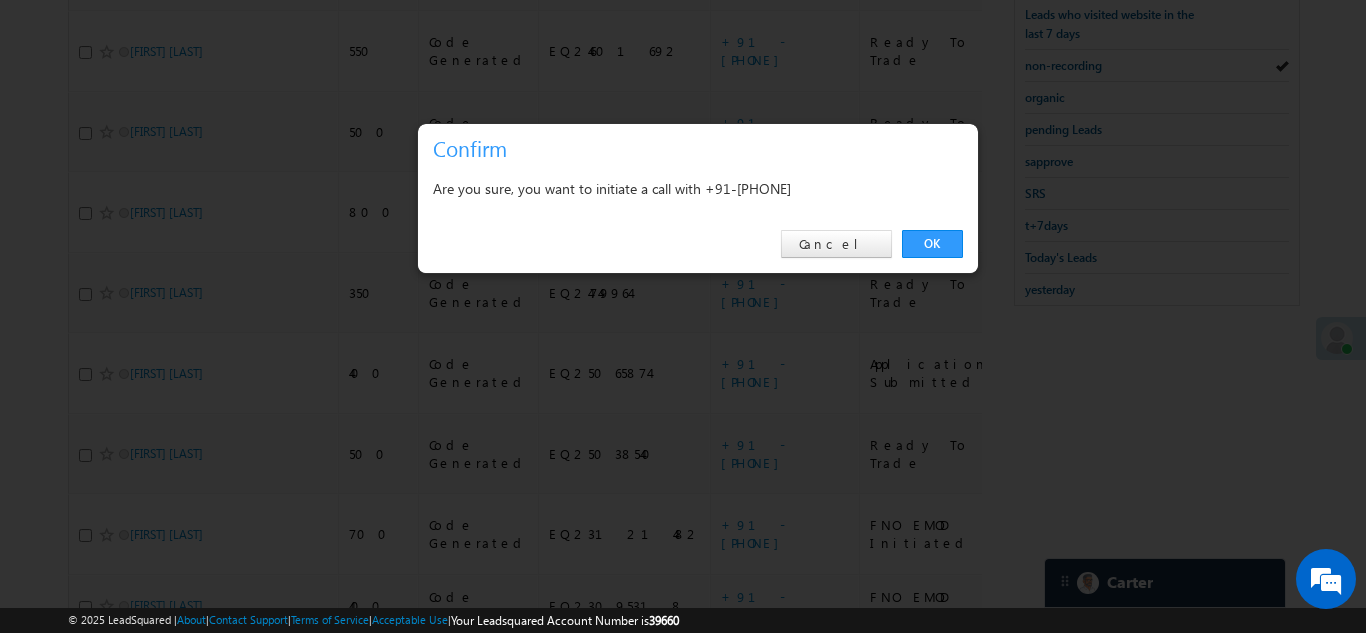 click on "OK" at bounding box center (932, 244) 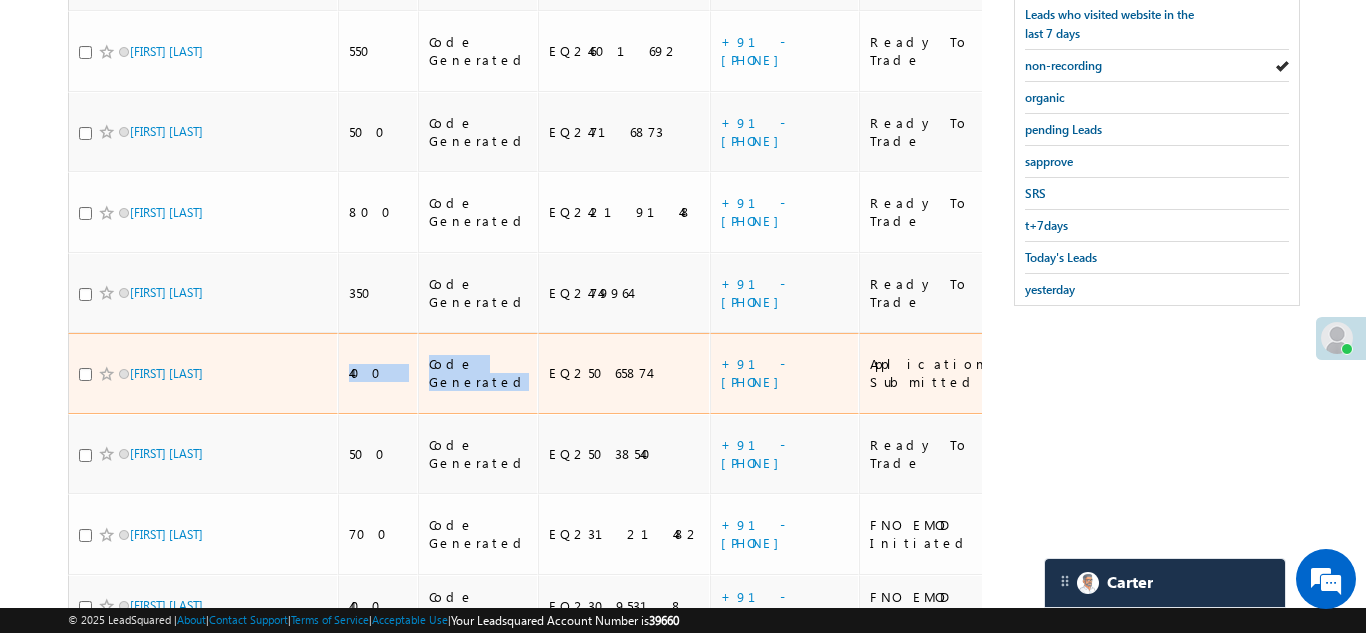 drag, startPoint x: 344, startPoint y: 174, endPoint x: 499, endPoint y: 193, distance: 156.16017 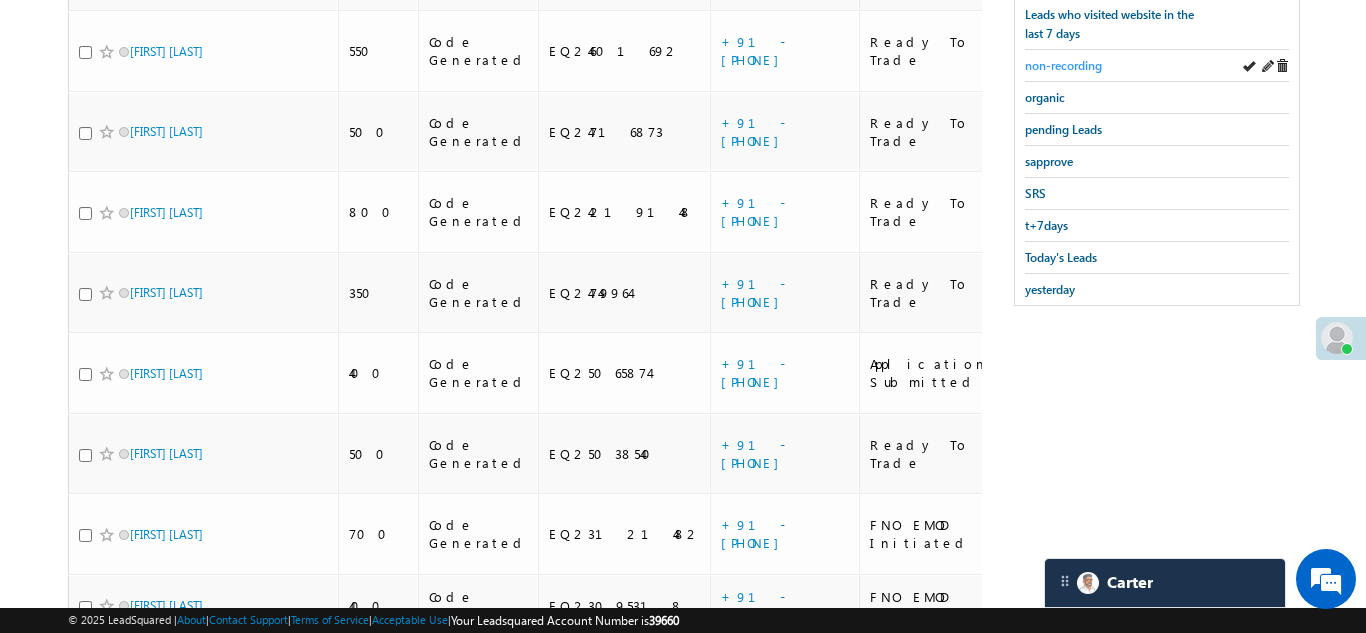 click on "non-recording" at bounding box center (1063, 65) 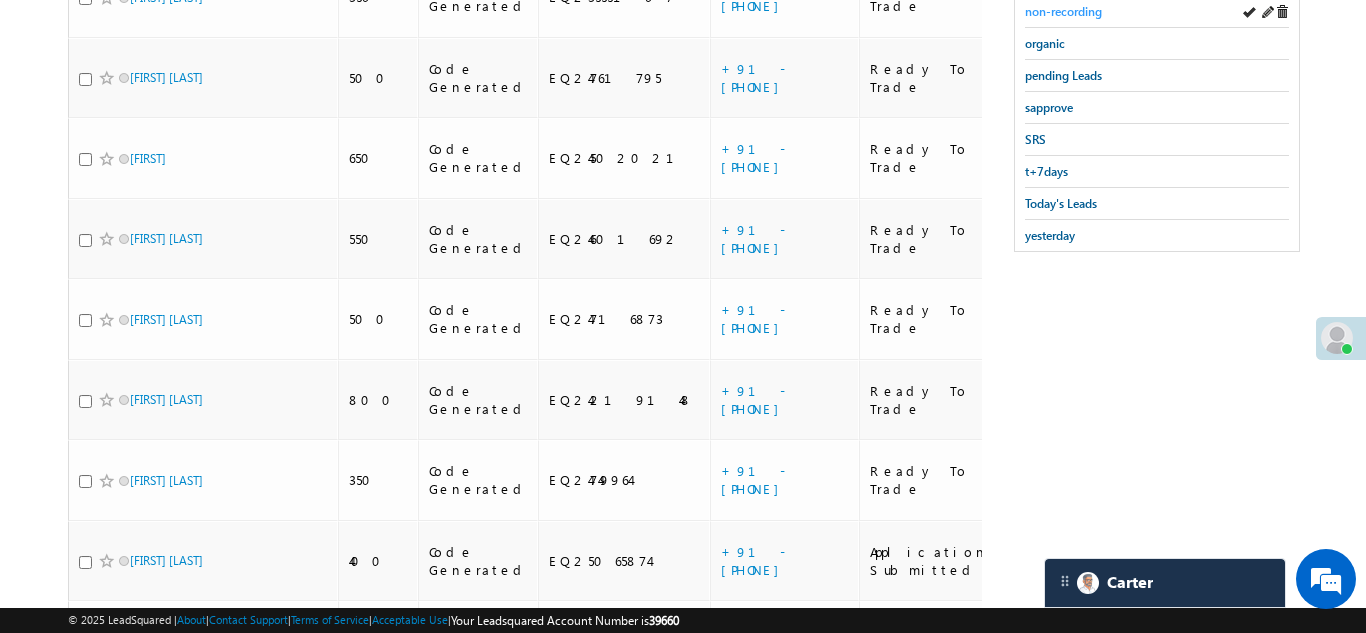 scroll, scrollTop: 743, scrollLeft: 0, axis: vertical 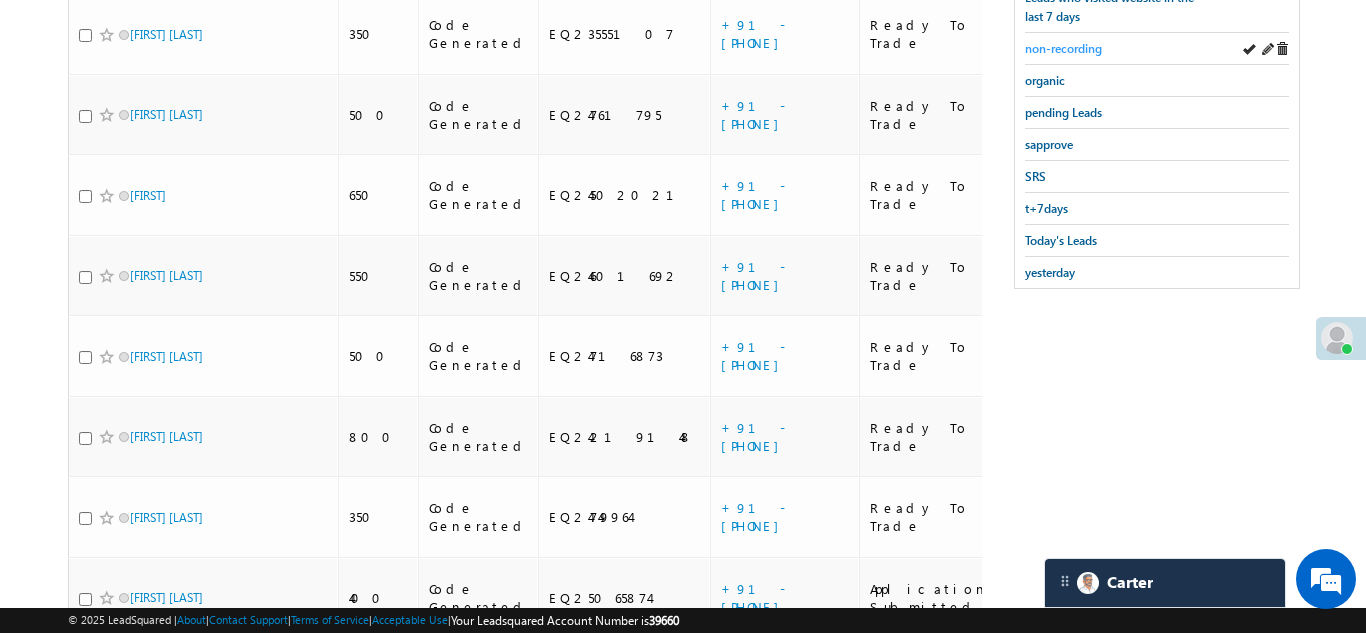 click on "non-recording" at bounding box center [1063, 48] 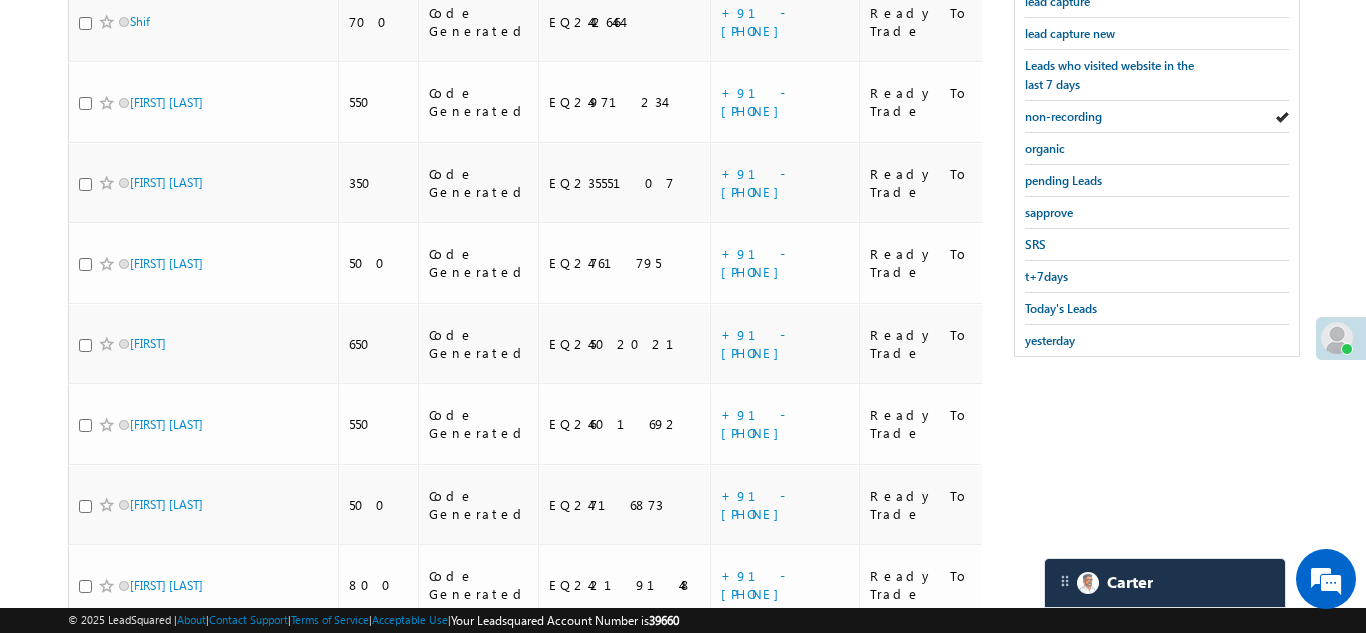 scroll, scrollTop: 743, scrollLeft: 0, axis: vertical 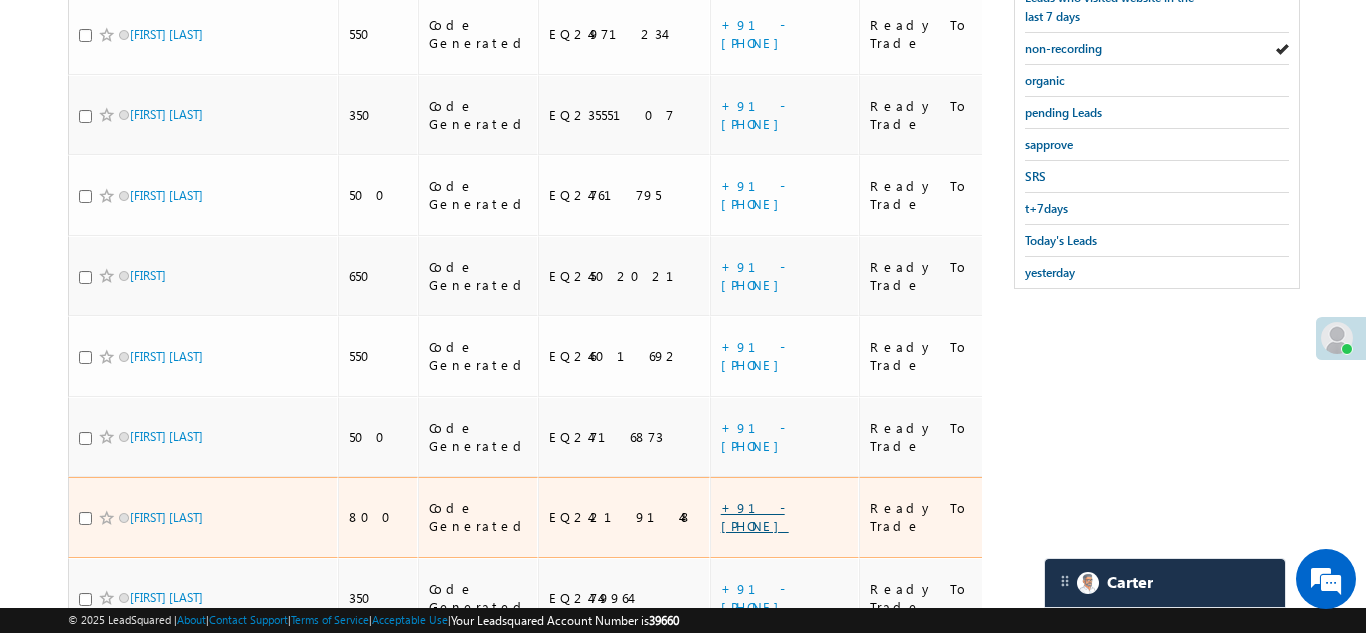 click on "+91-7383764766" at bounding box center (755, 516) 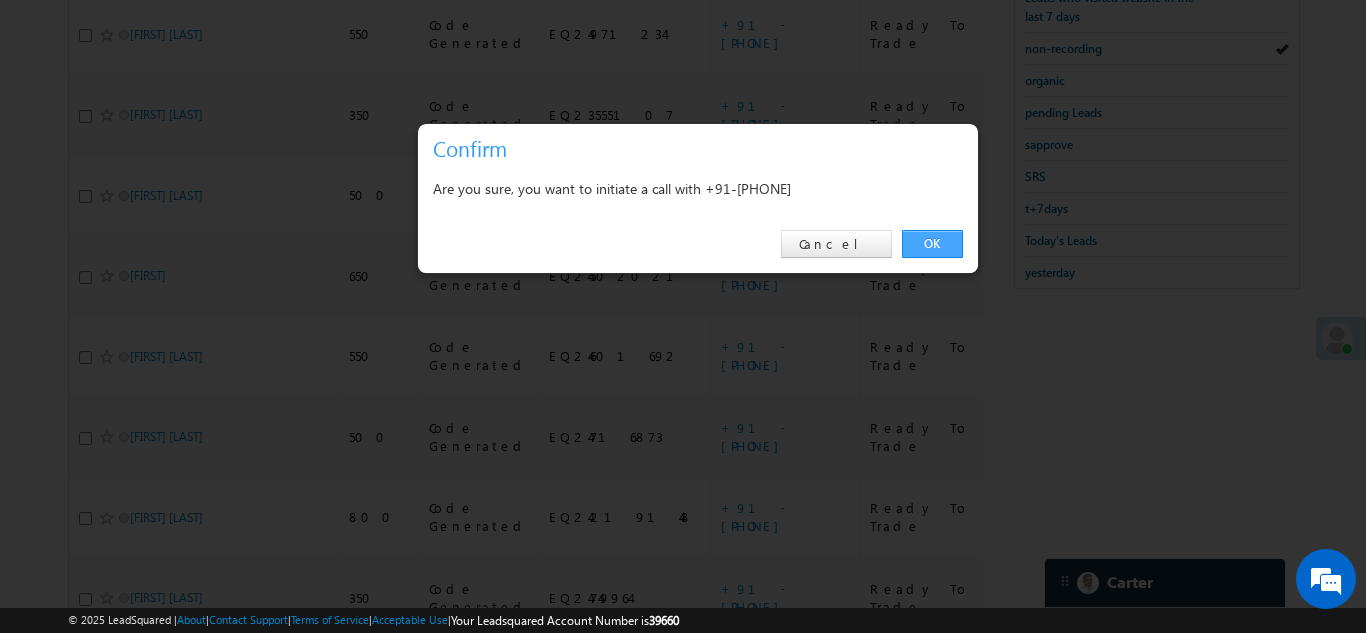 click on "OK" at bounding box center (932, 244) 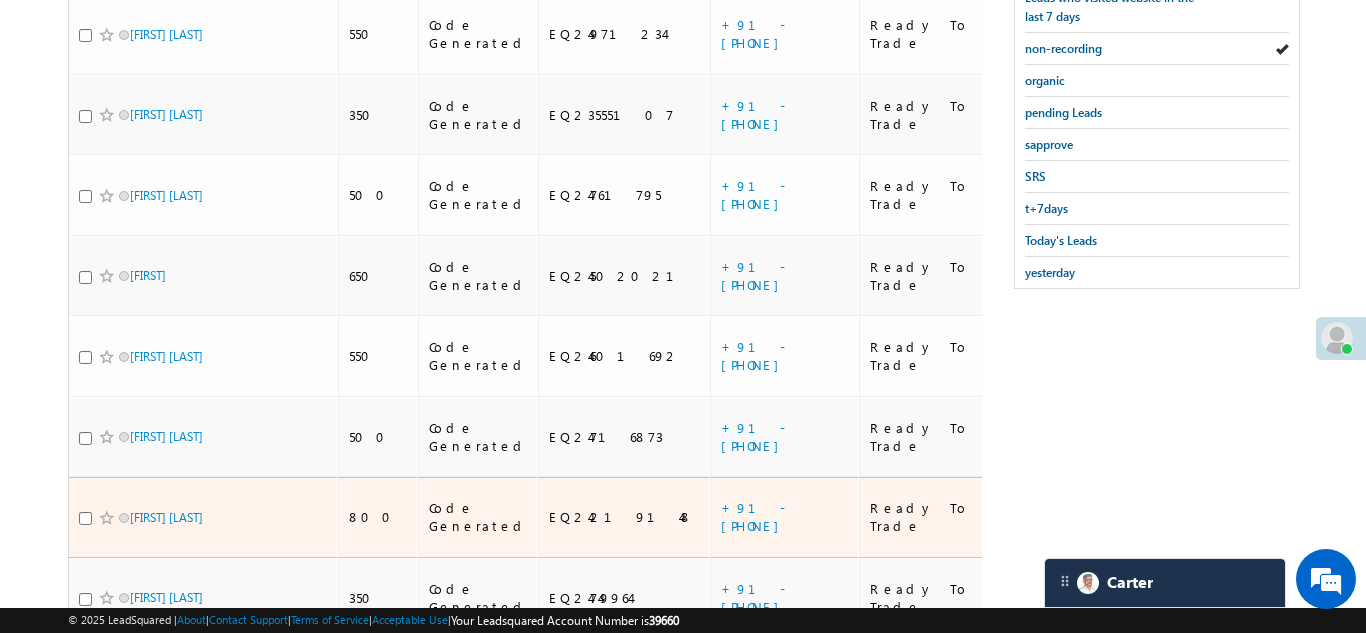 drag, startPoint x: 297, startPoint y: 276, endPoint x: 392, endPoint y: 284, distance: 95.33625 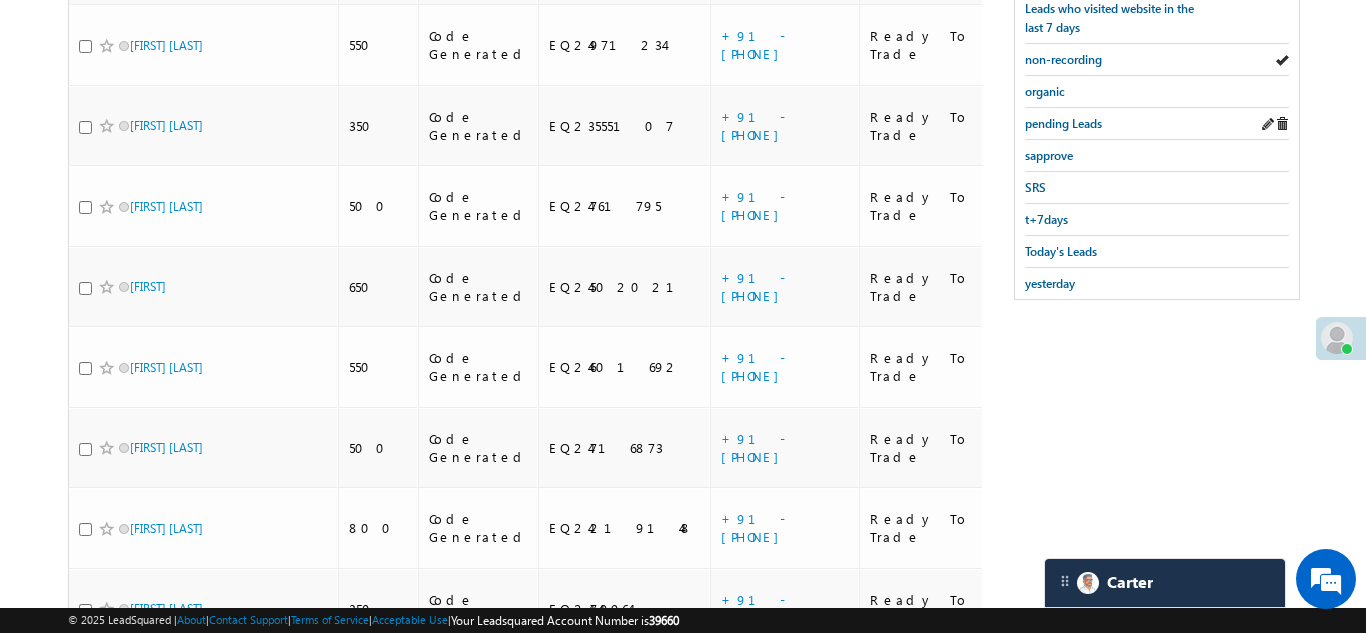 scroll, scrollTop: 777, scrollLeft: 0, axis: vertical 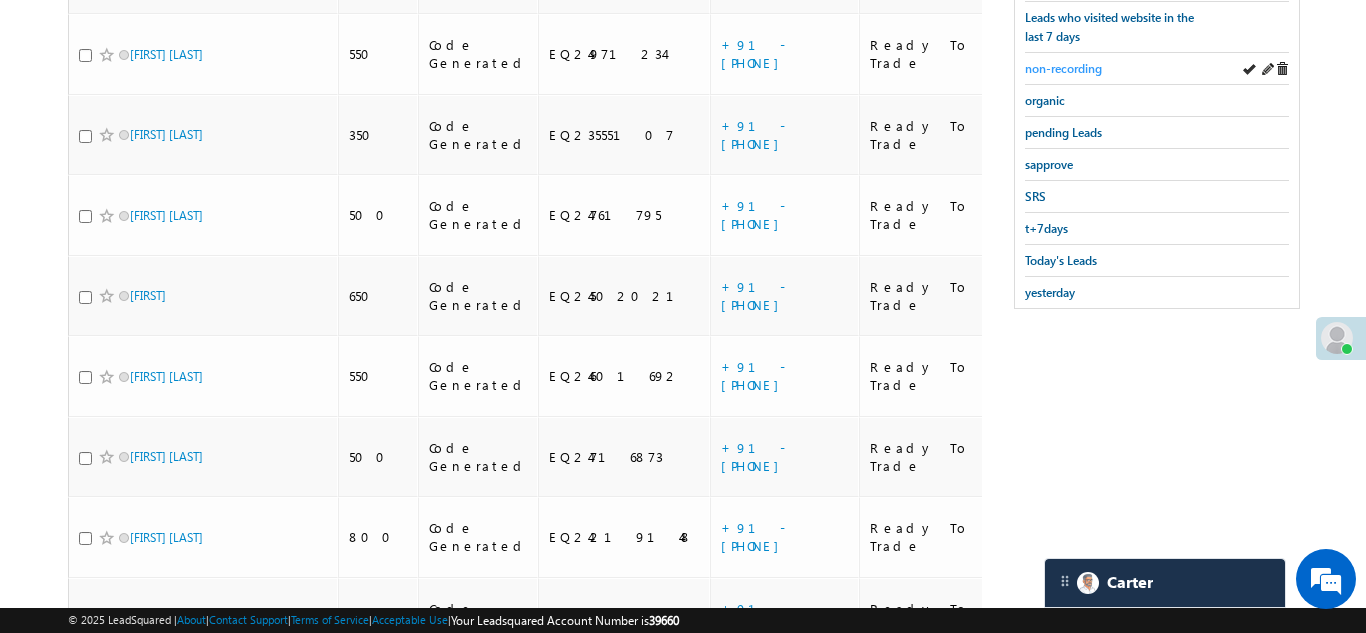 click on "non-recording" at bounding box center (1063, 68) 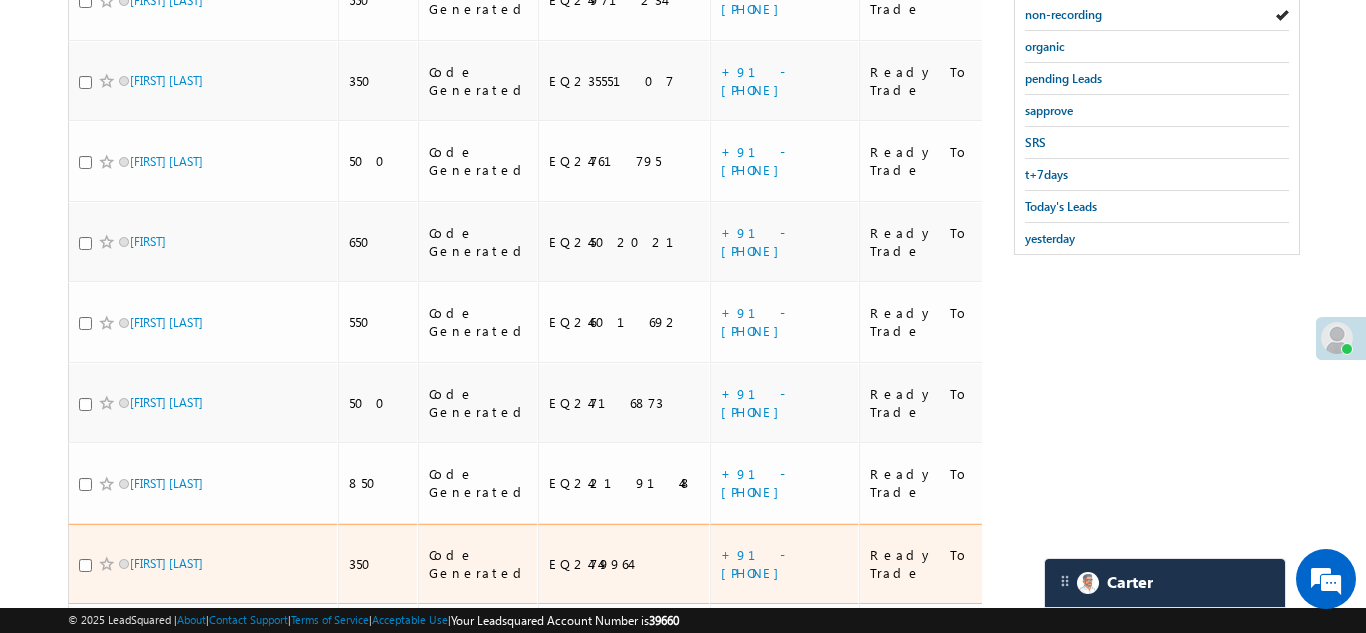 scroll, scrollTop: 743, scrollLeft: 0, axis: vertical 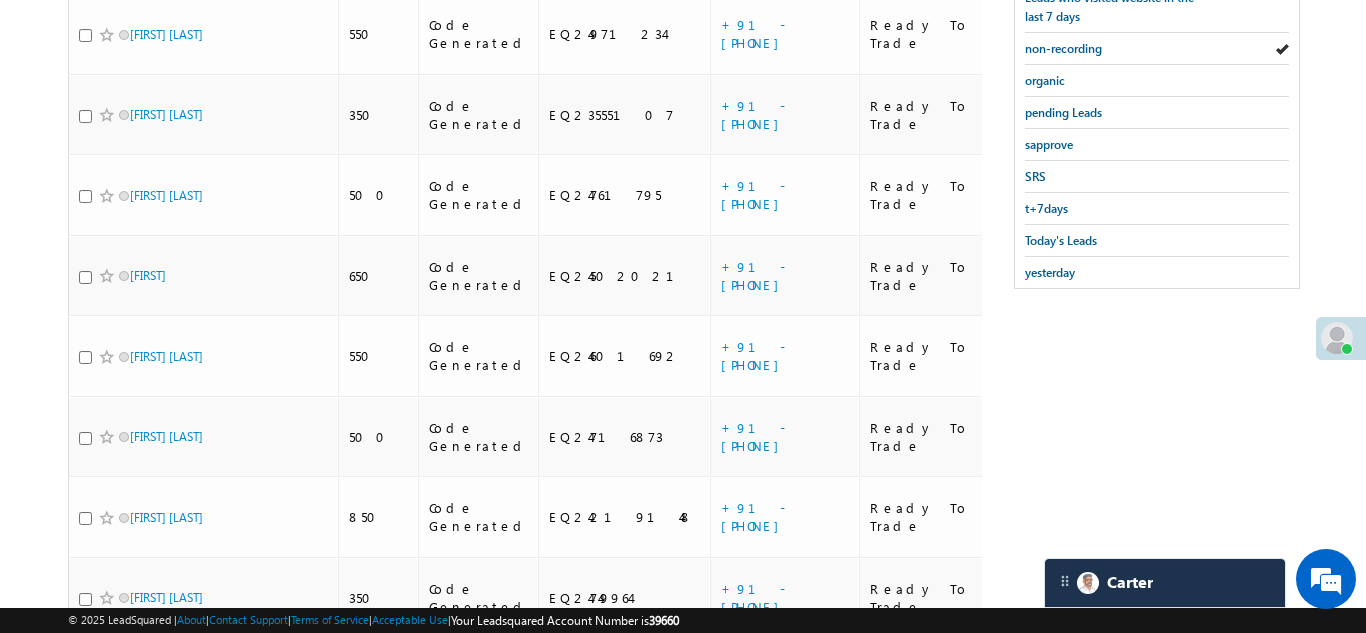 click on "+91-8529158154" at bounding box center [755, 749] 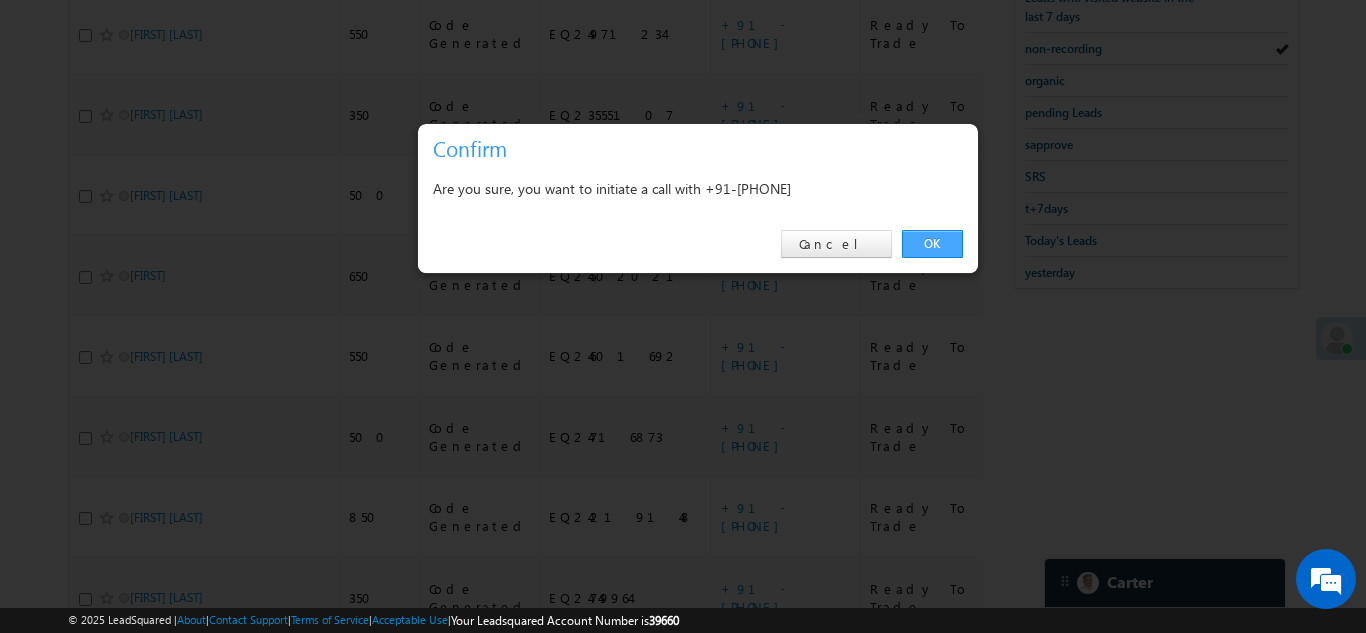 click on "OK" at bounding box center (932, 244) 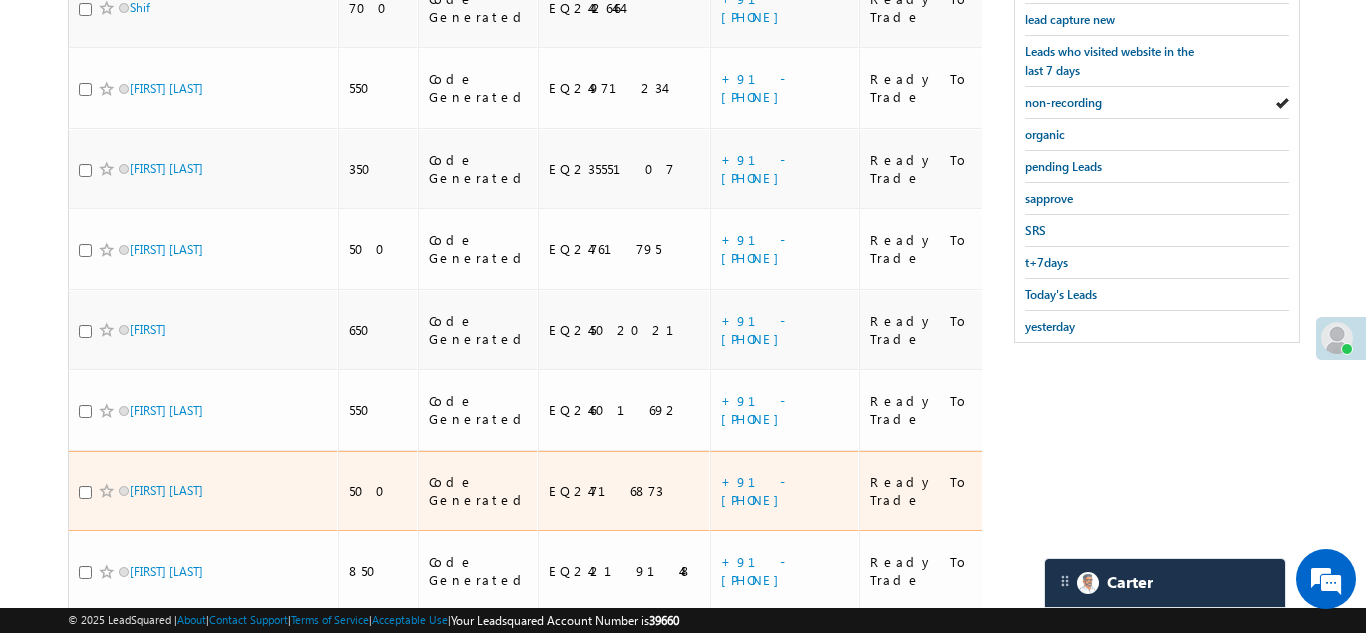 scroll, scrollTop: 797, scrollLeft: 0, axis: vertical 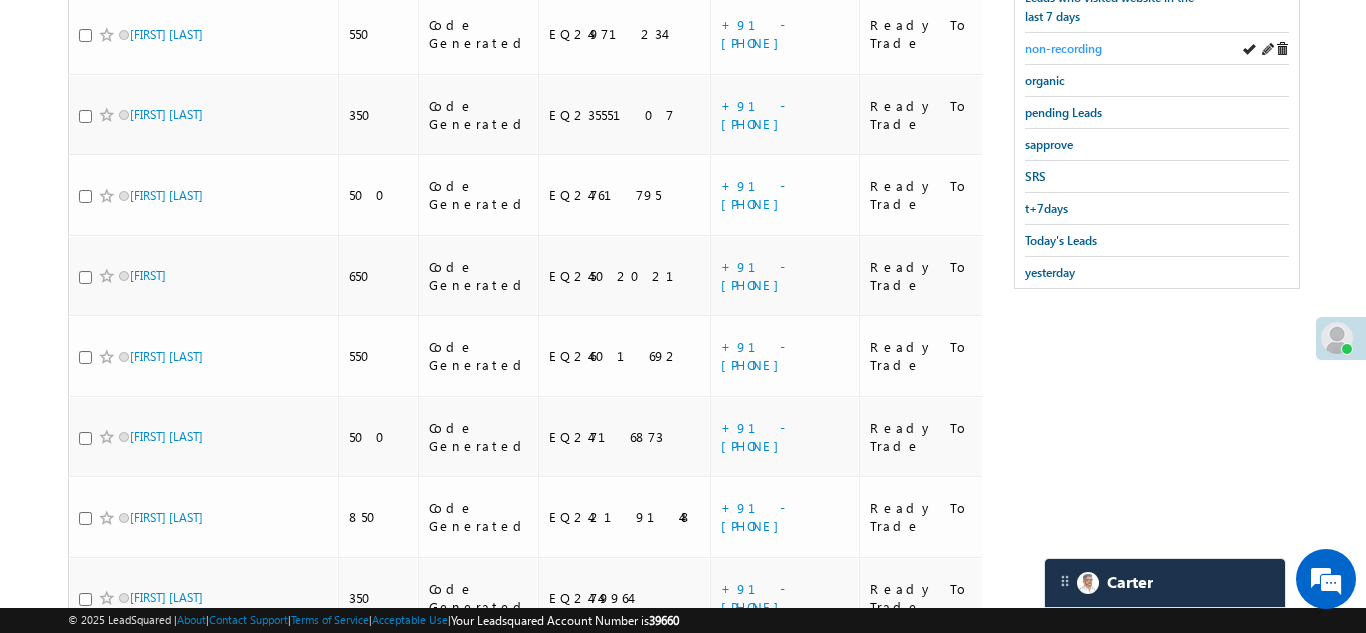 click on "non-recording" at bounding box center (1063, 48) 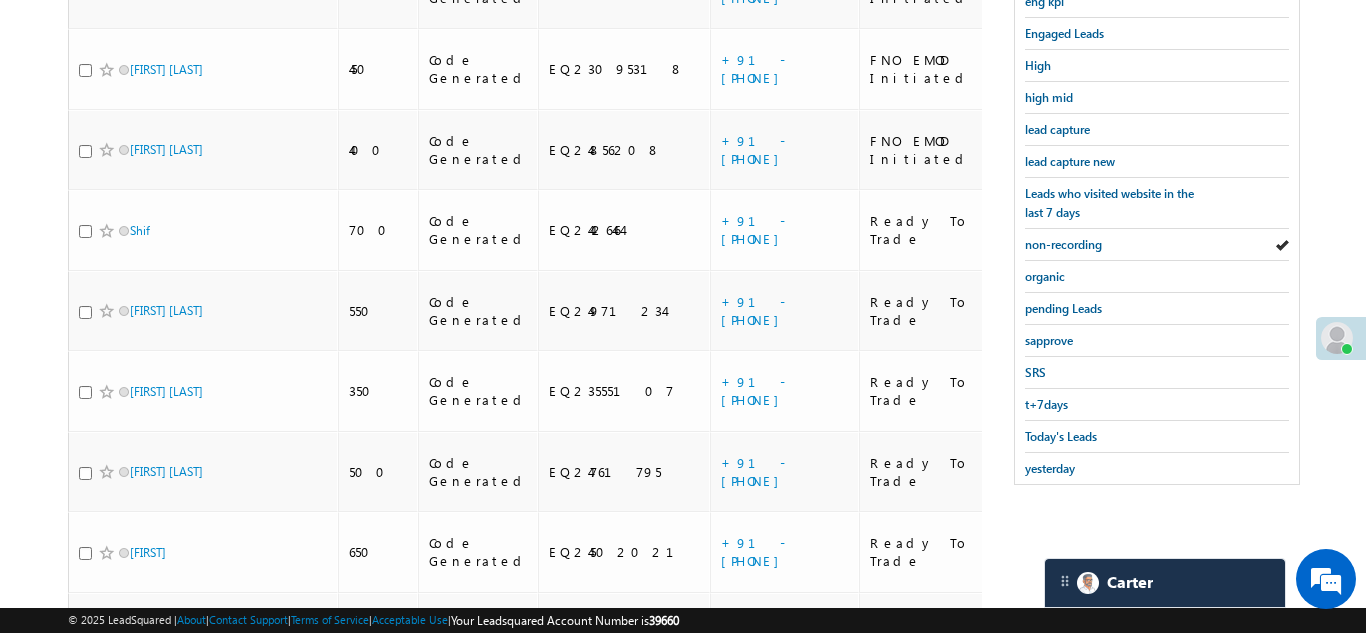 scroll, scrollTop: 500, scrollLeft: 0, axis: vertical 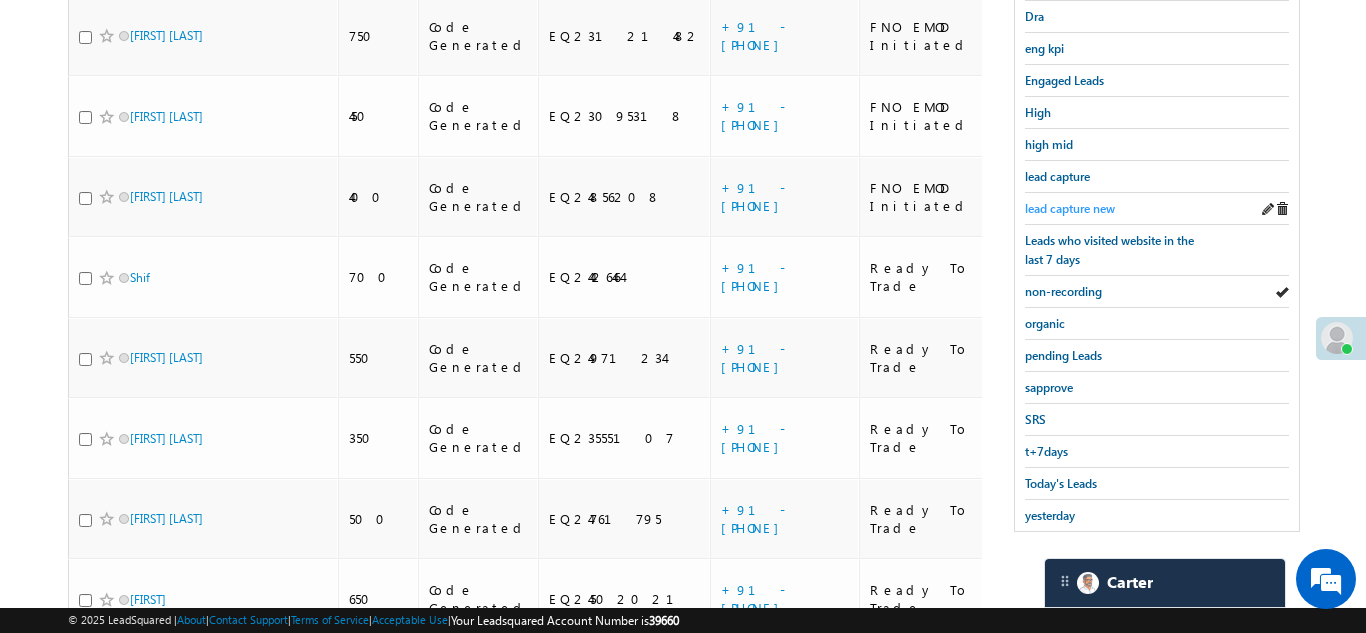 click on "lead capture new" at bounding box center (1070, 208) 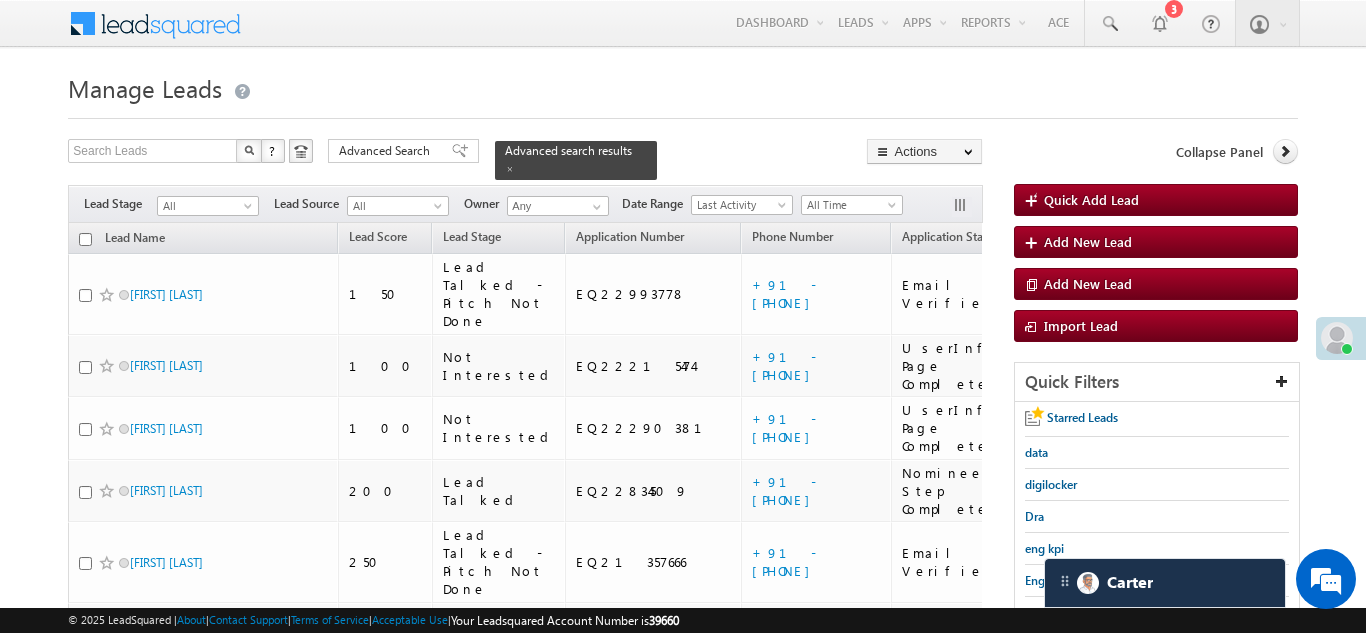 scroll, scrollTop: 450, scrollLeft: 0, axis: vertical 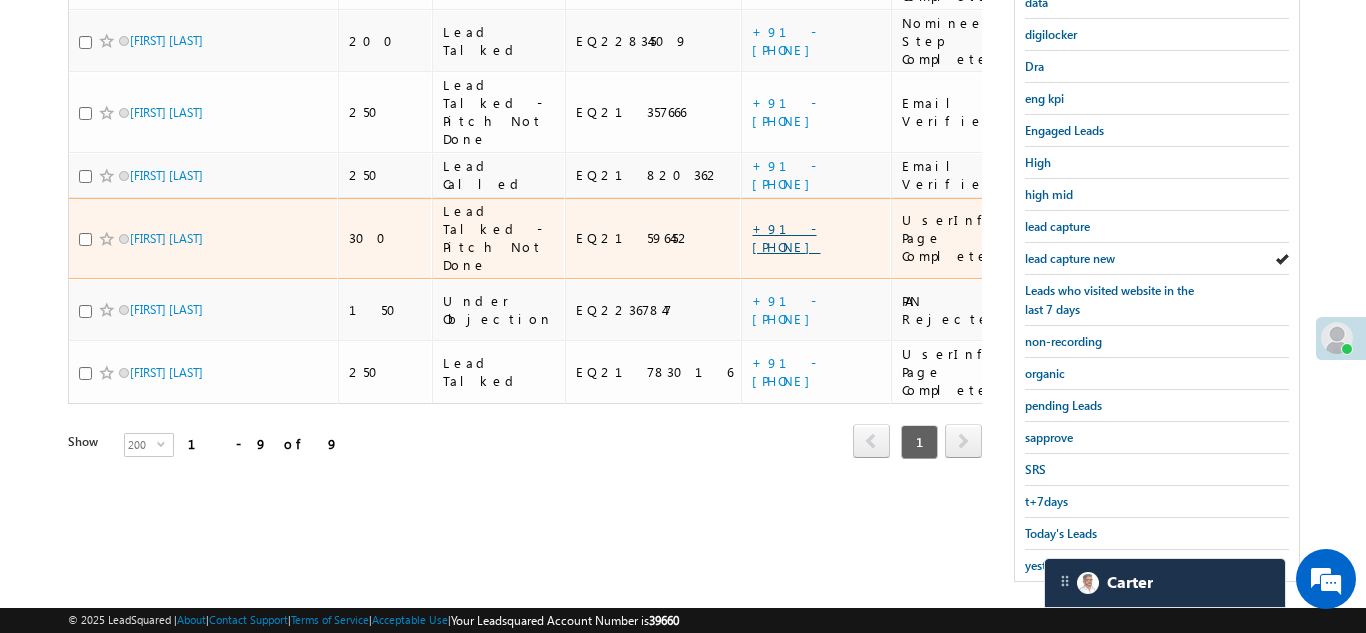 click on "+91-7608084513" at bounding box center [786, 237] 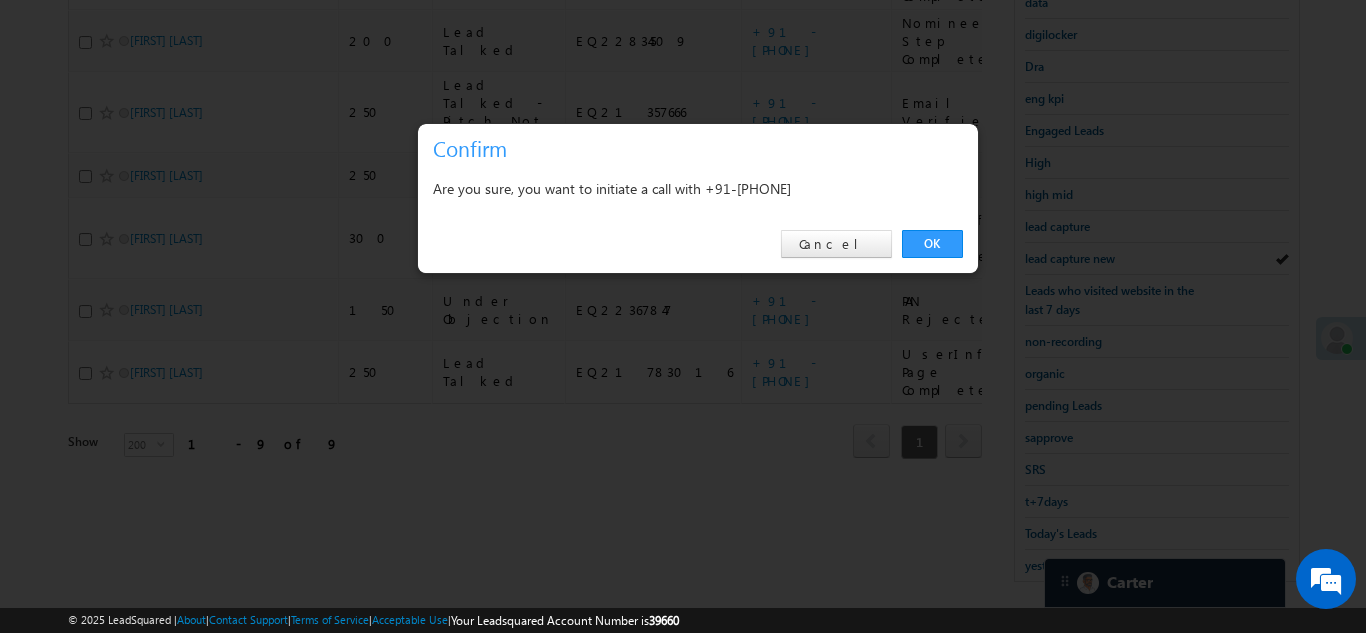 click on "OK" at bounding box center [932, 244] 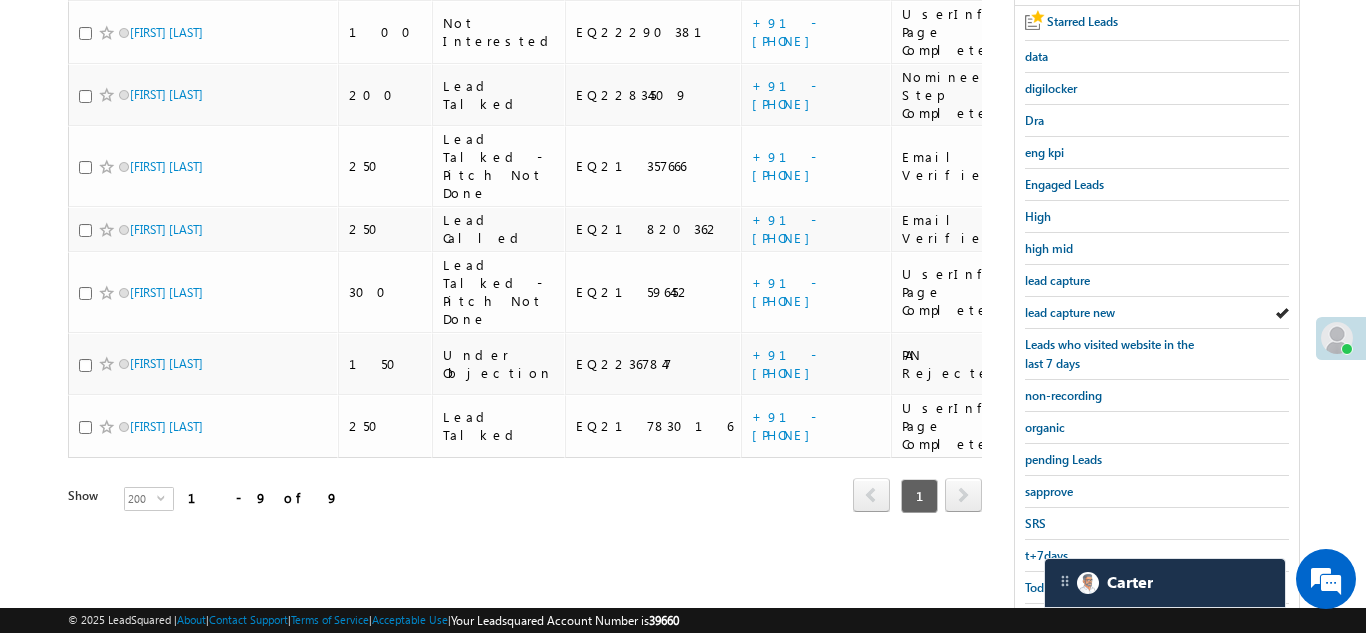 scroll, scrollTop: 504, scrollLeft: 0, axis: vertical 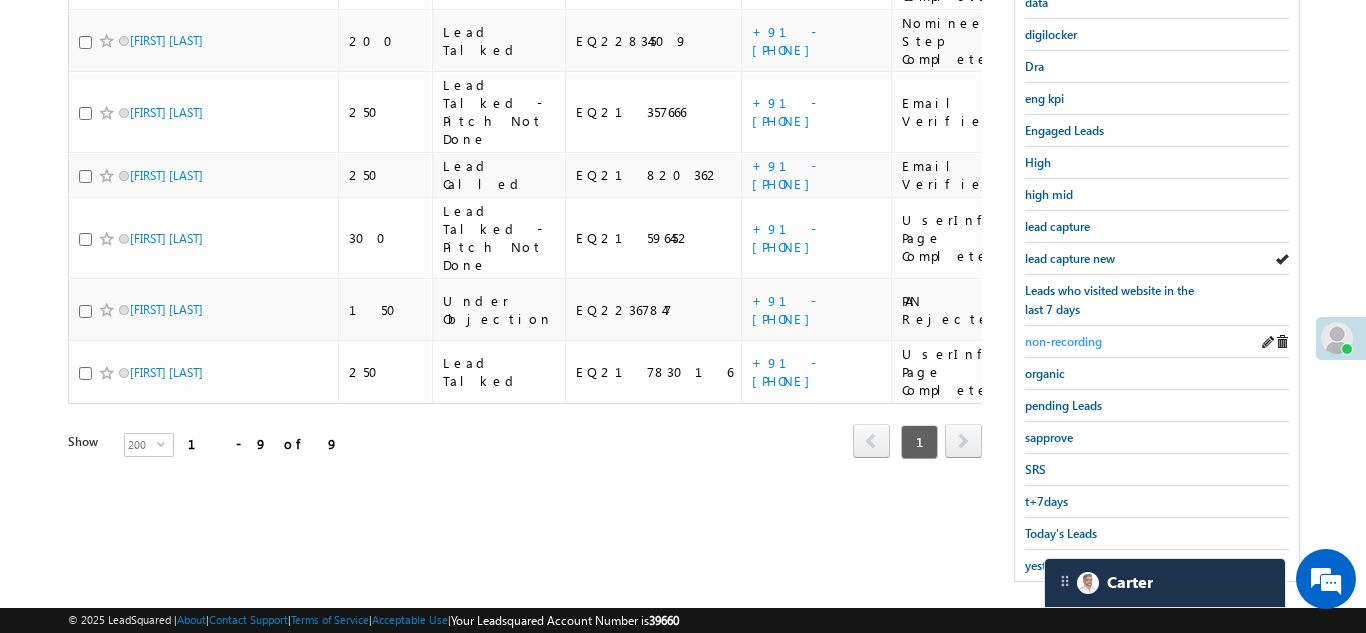 click on "non-recording" at bounding box center (1063, 341) 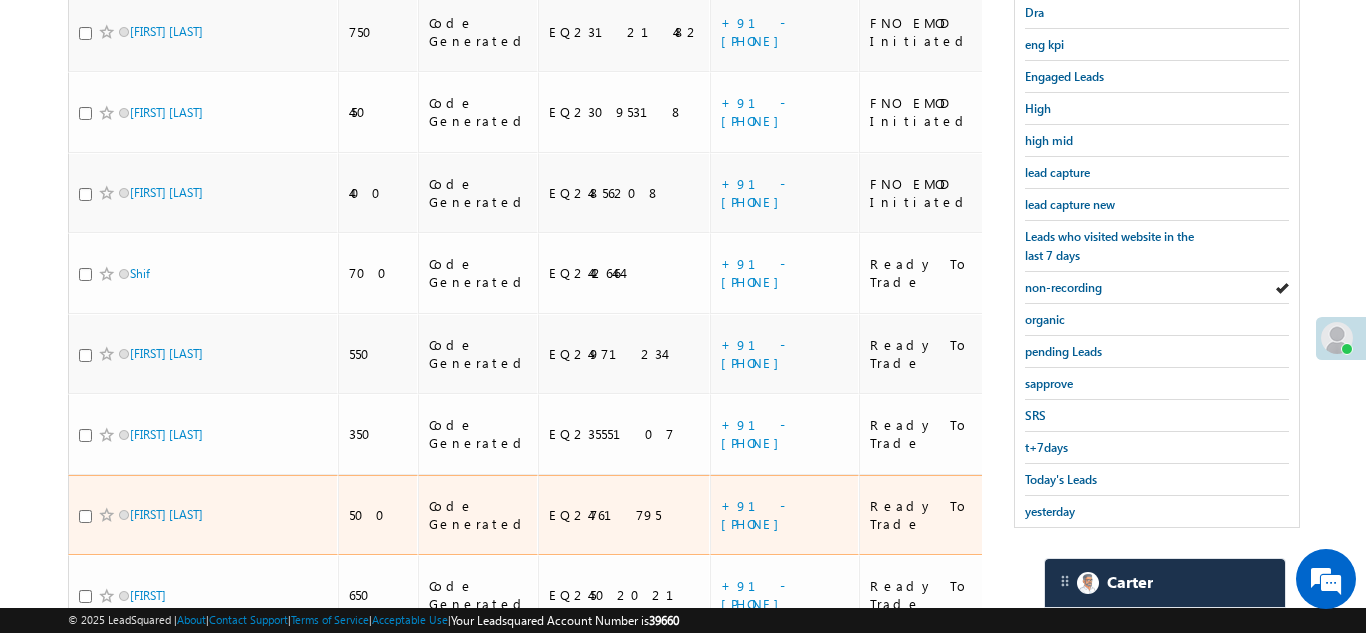 scroll, scrollTop: 743, scrollLeft: 0, axis: vertical 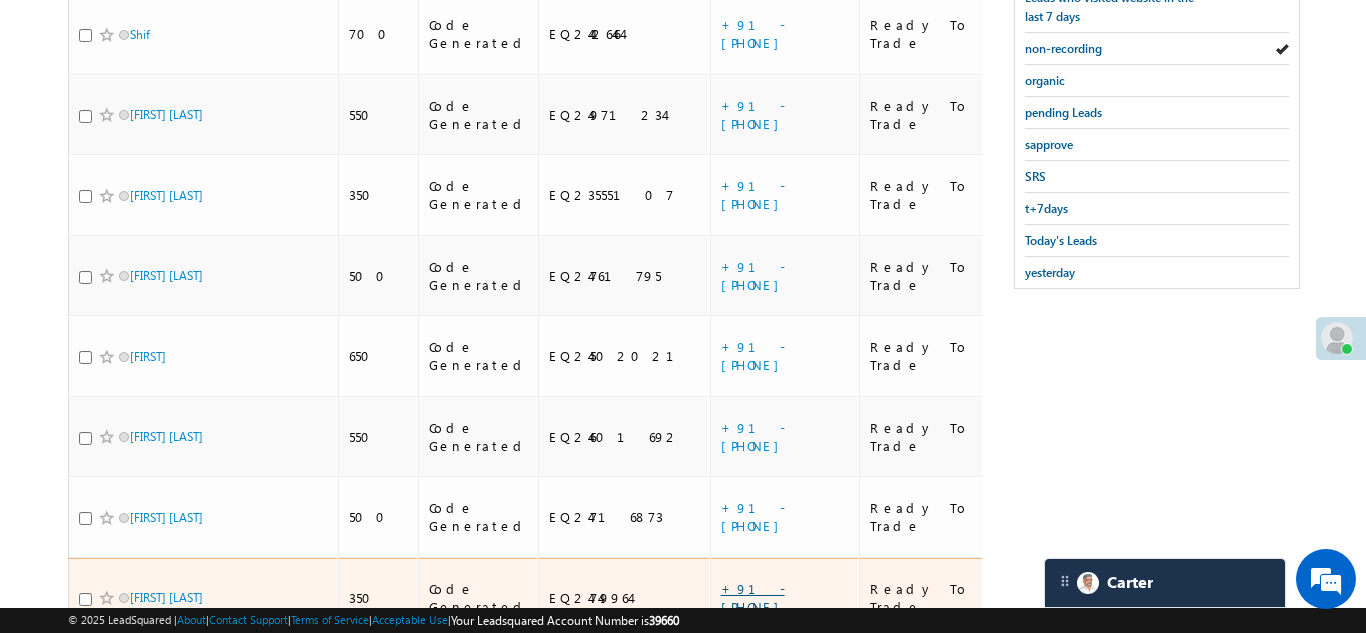 click on "+91-9006400787" at bounding box center [755, 597] 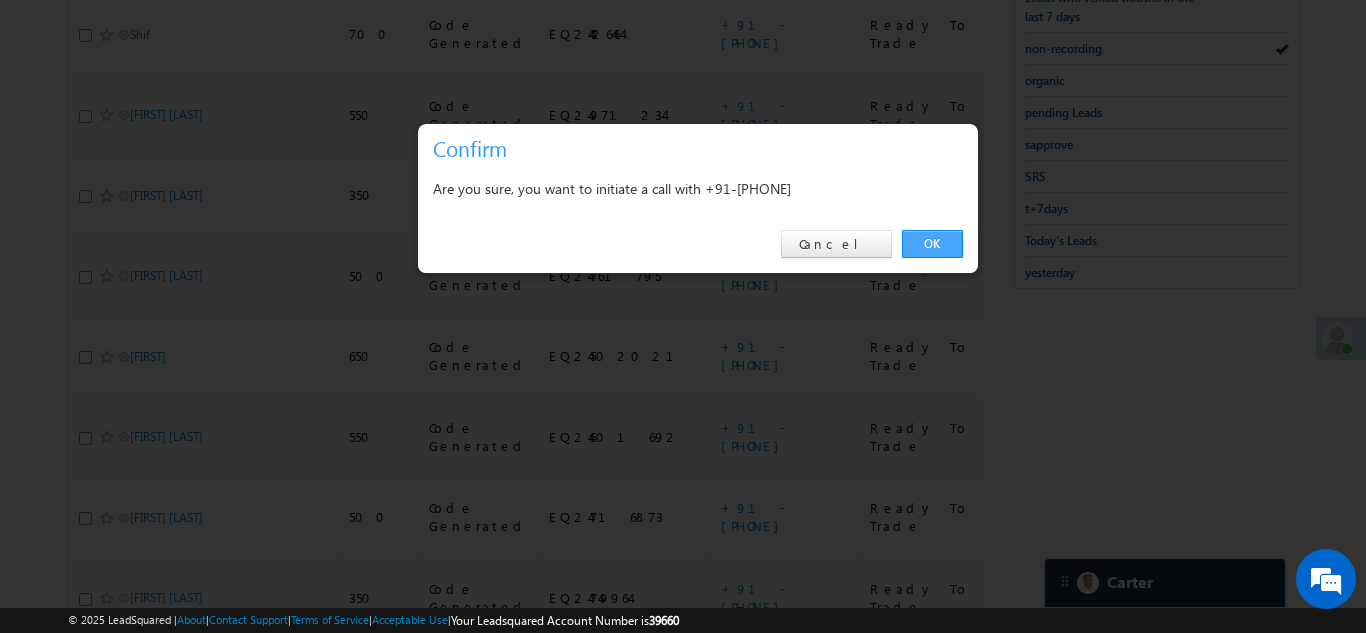 click on "OK" at bounding box center [932, 244] 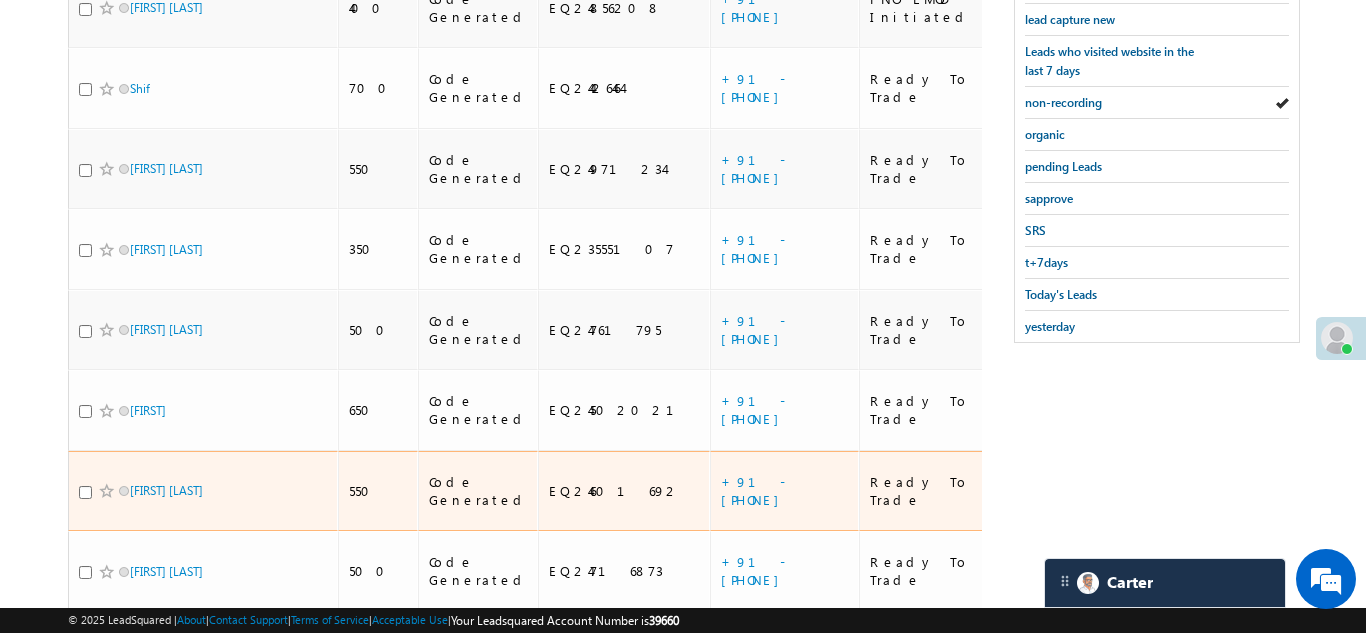 scroll, scrollTop: 797, scrollLeft: 0, axis: vertical 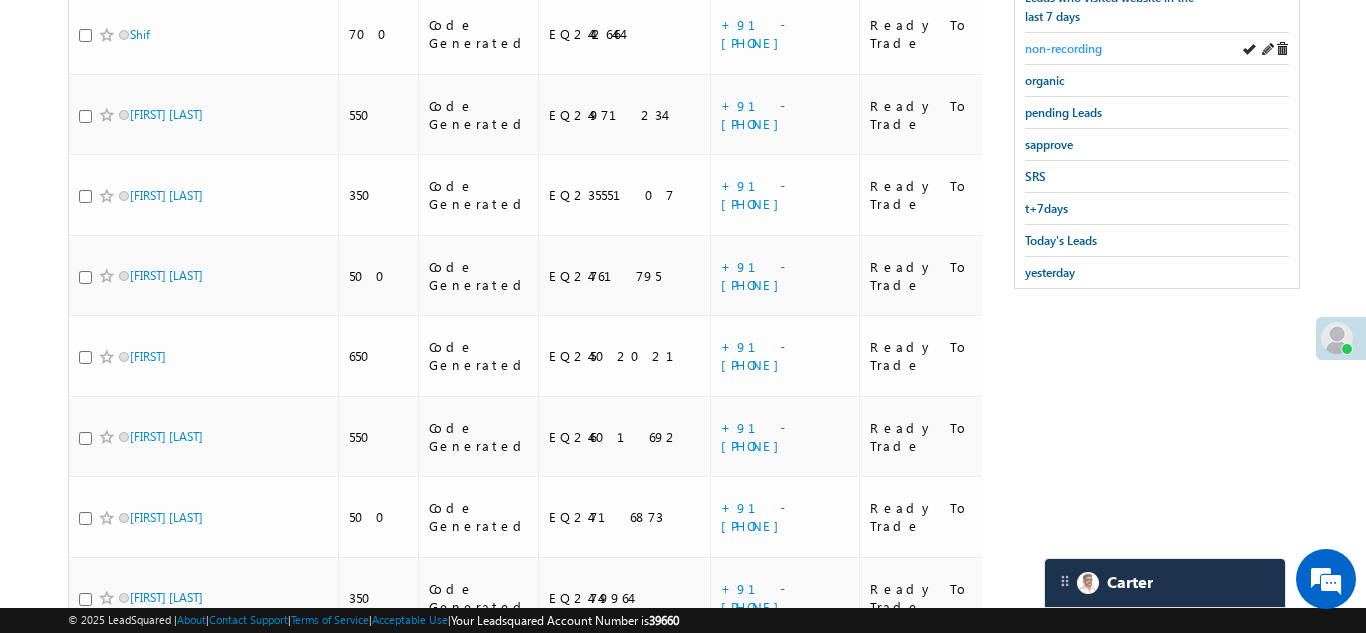 click on "non-recording" at bounding box center (1063, 48) 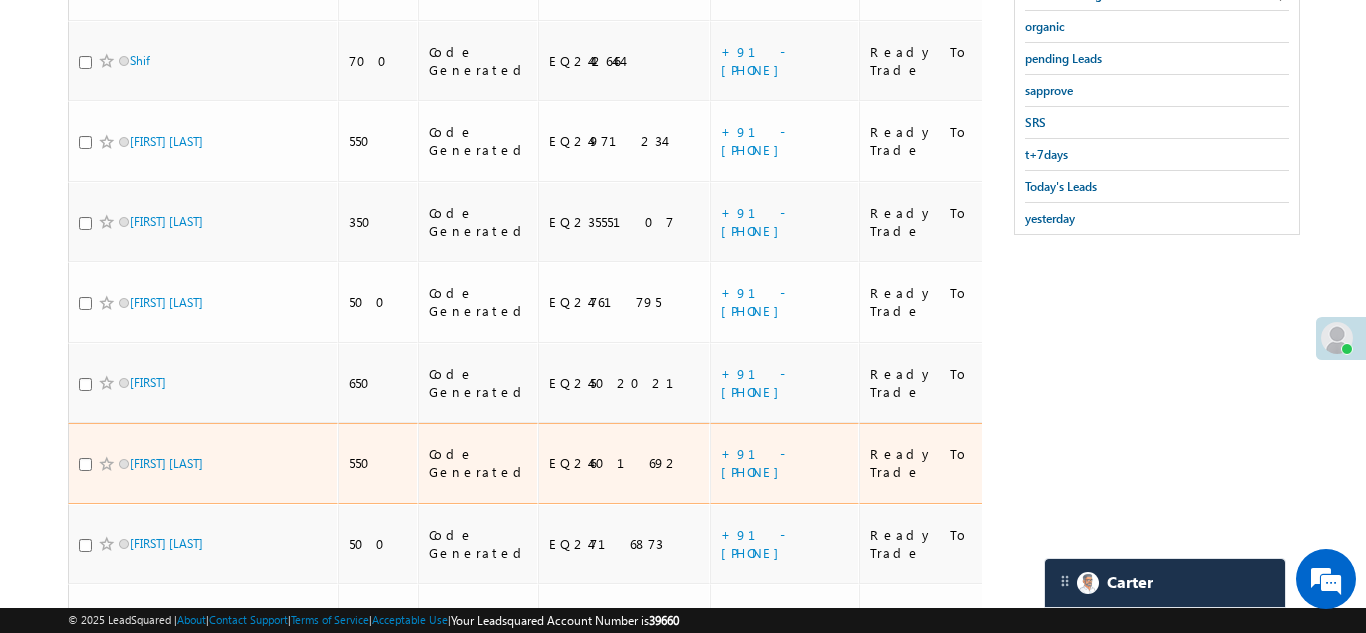 scroll, scrollTop: 743, scrollLeft: 0, axis: vertical 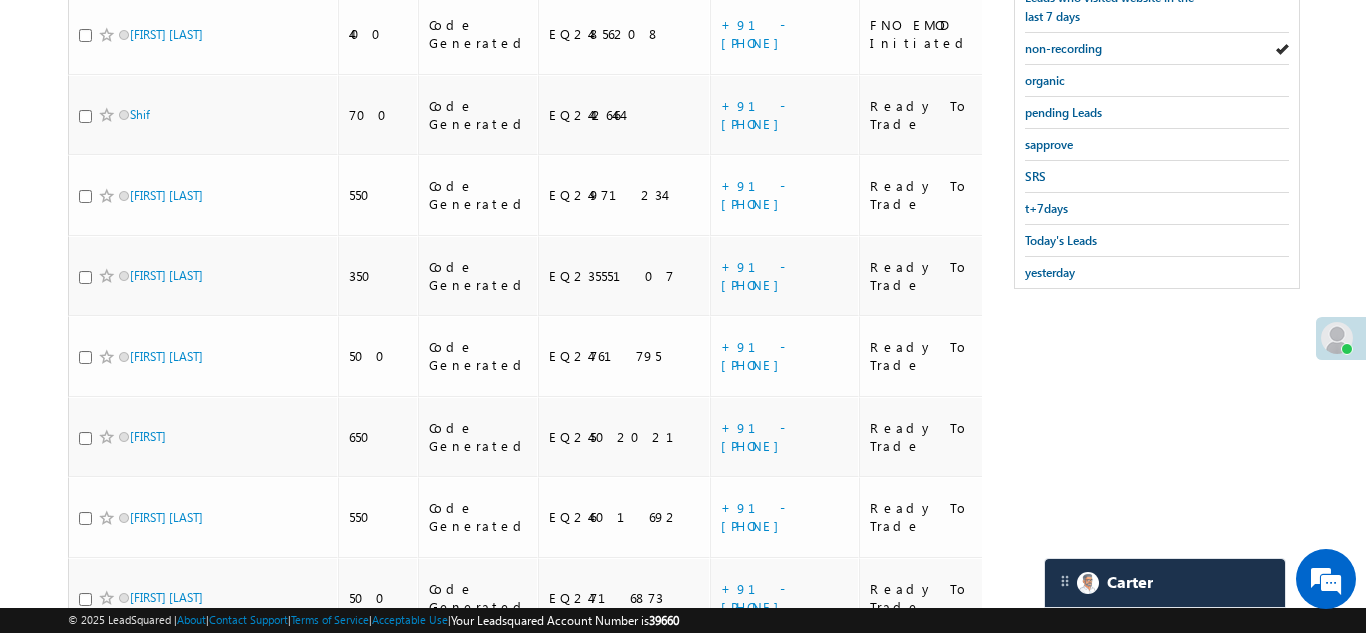 click on "+91-8529158154" at bounding box center [755, 749] 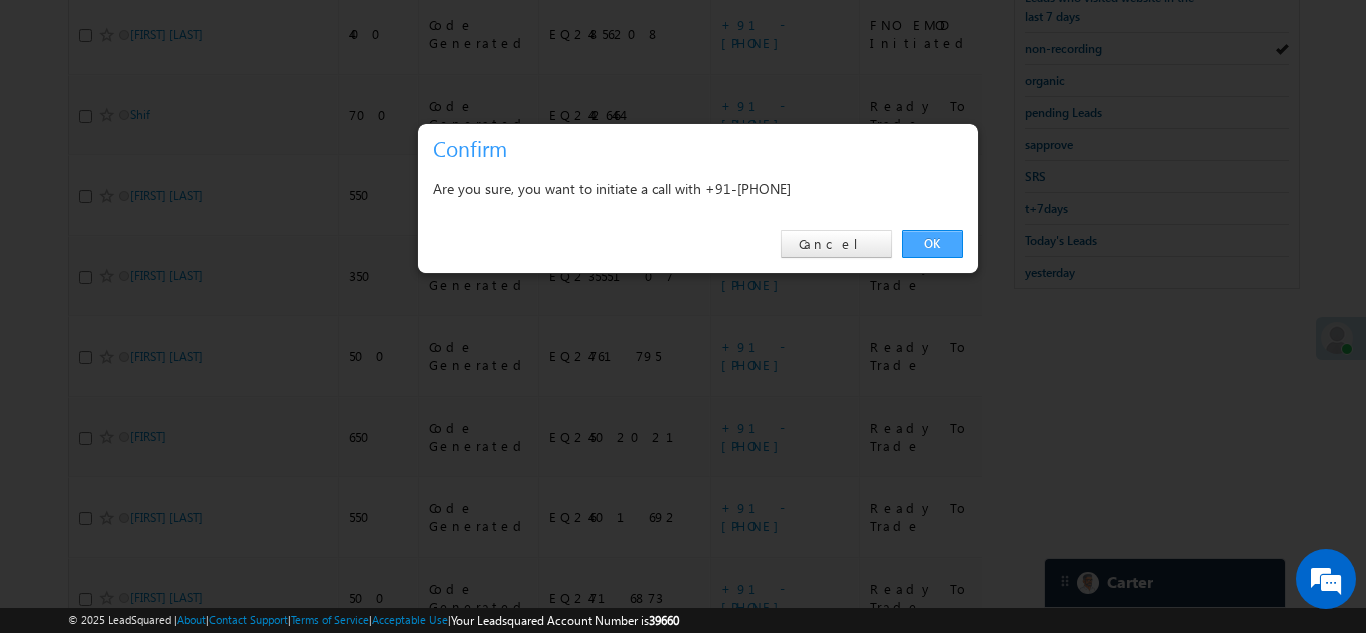 click on "OK" at bounding box center (932, 244) 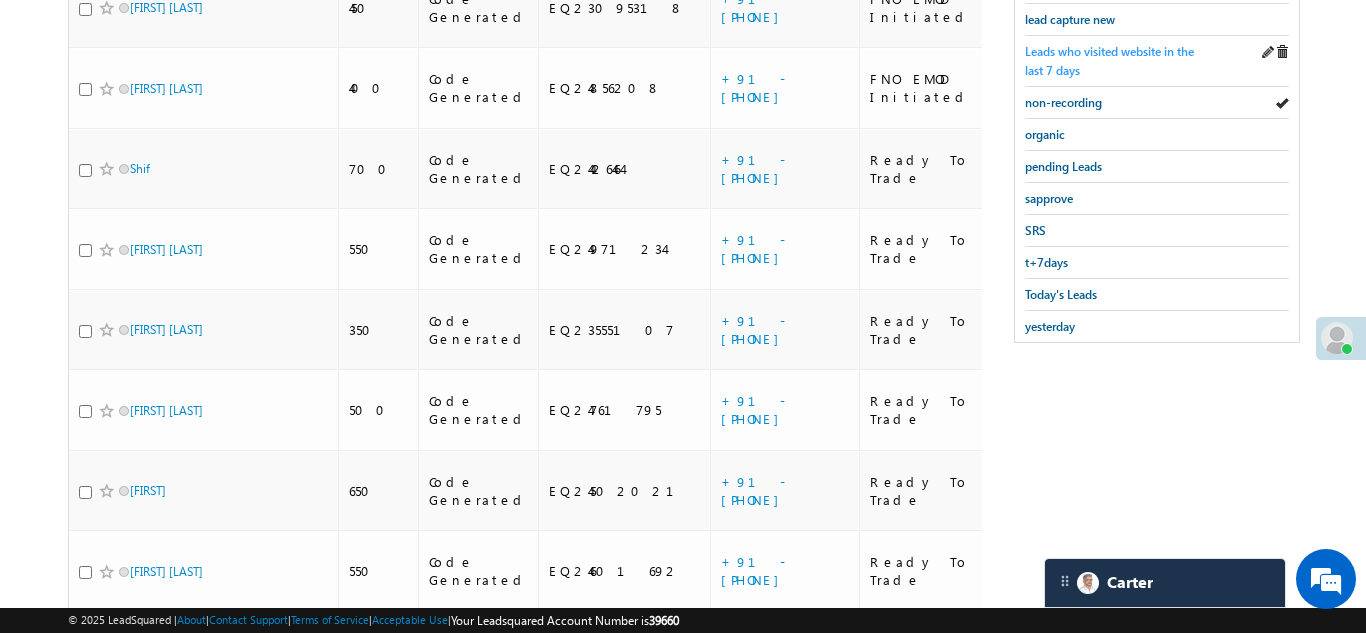 scroll, scrollTop: 797, scrollLeft: 0, axis: vertical 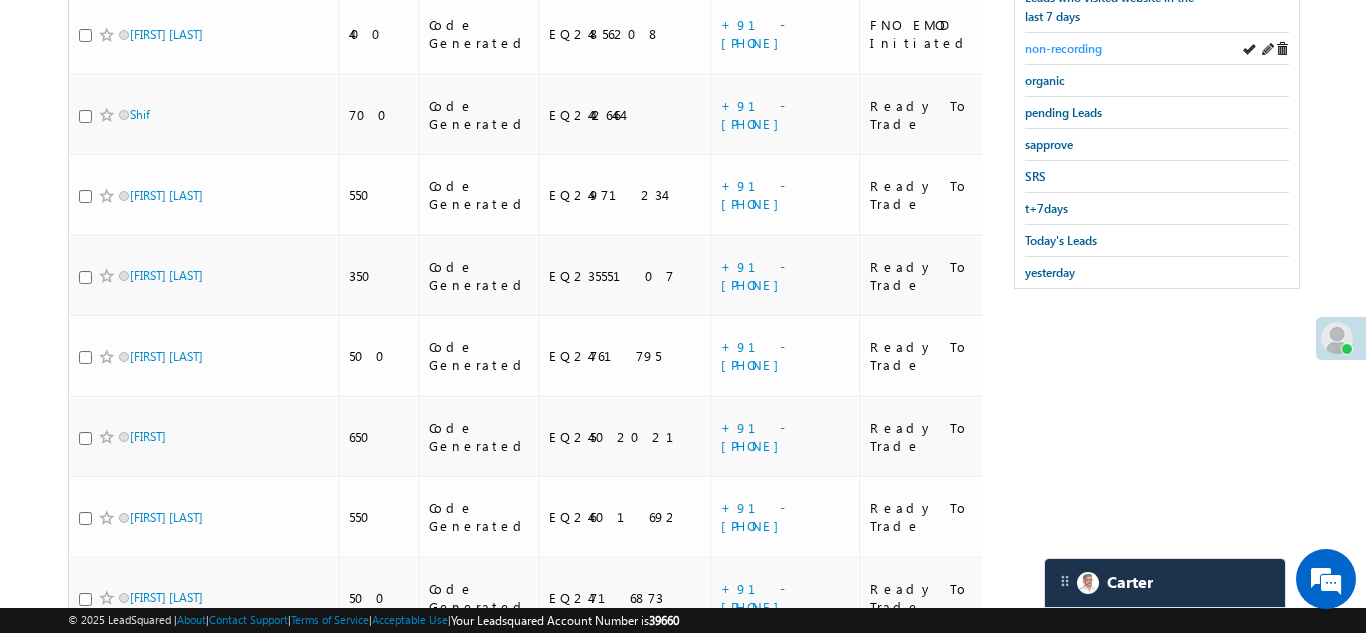 click on "non-recording" at bounding box center (1063, 48) 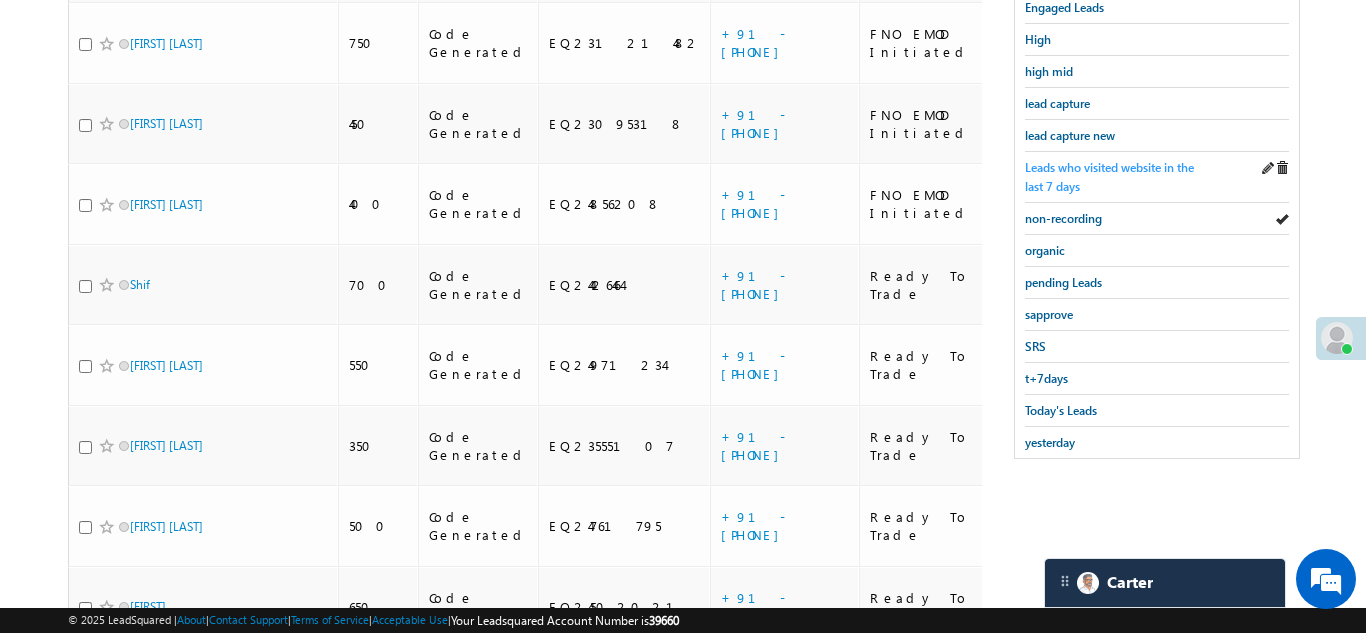 scroll, scrollTop: 557, scrollLeft: 0, axis: vertical 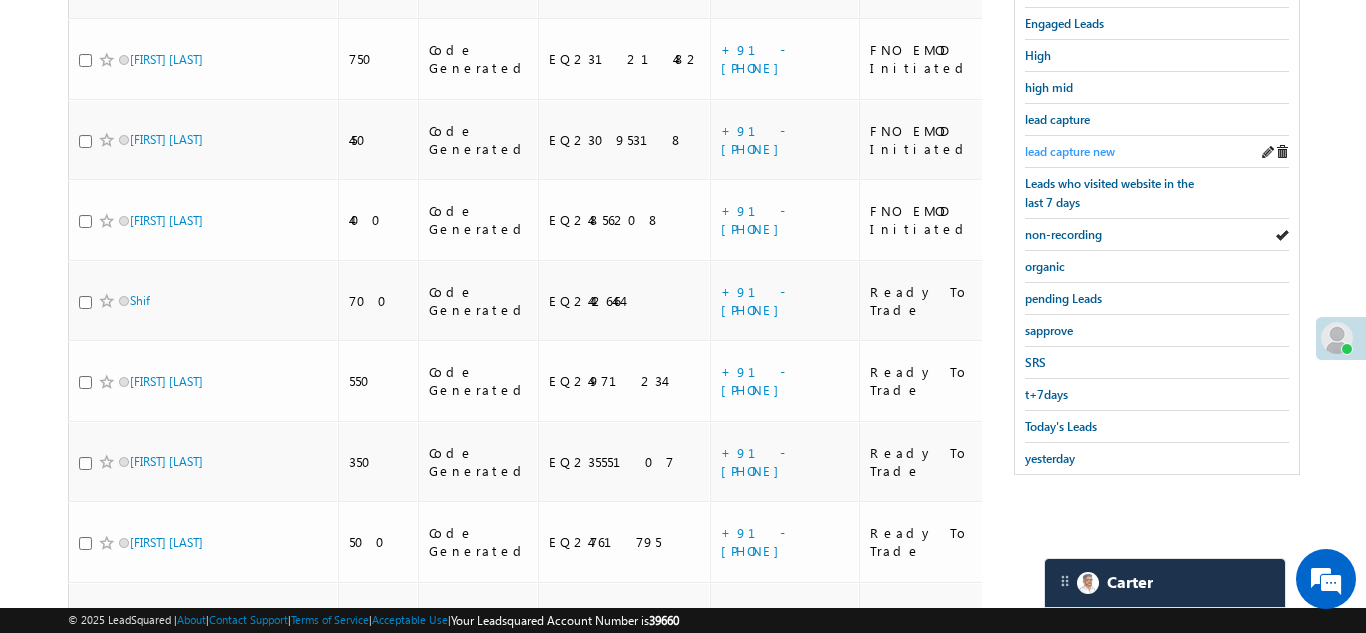 click on "lead capture new" at bounding box center [1070, 151] 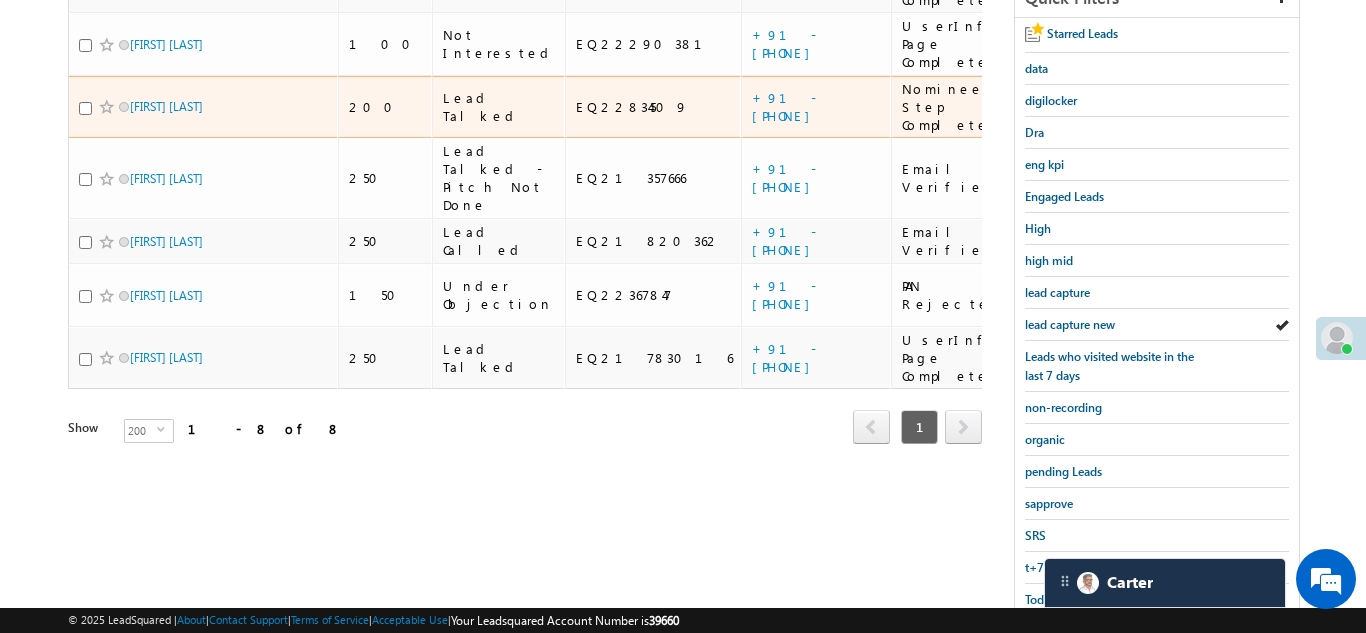 scroll, scrollTop: 198, scrollLeft: 0, axis: vertical 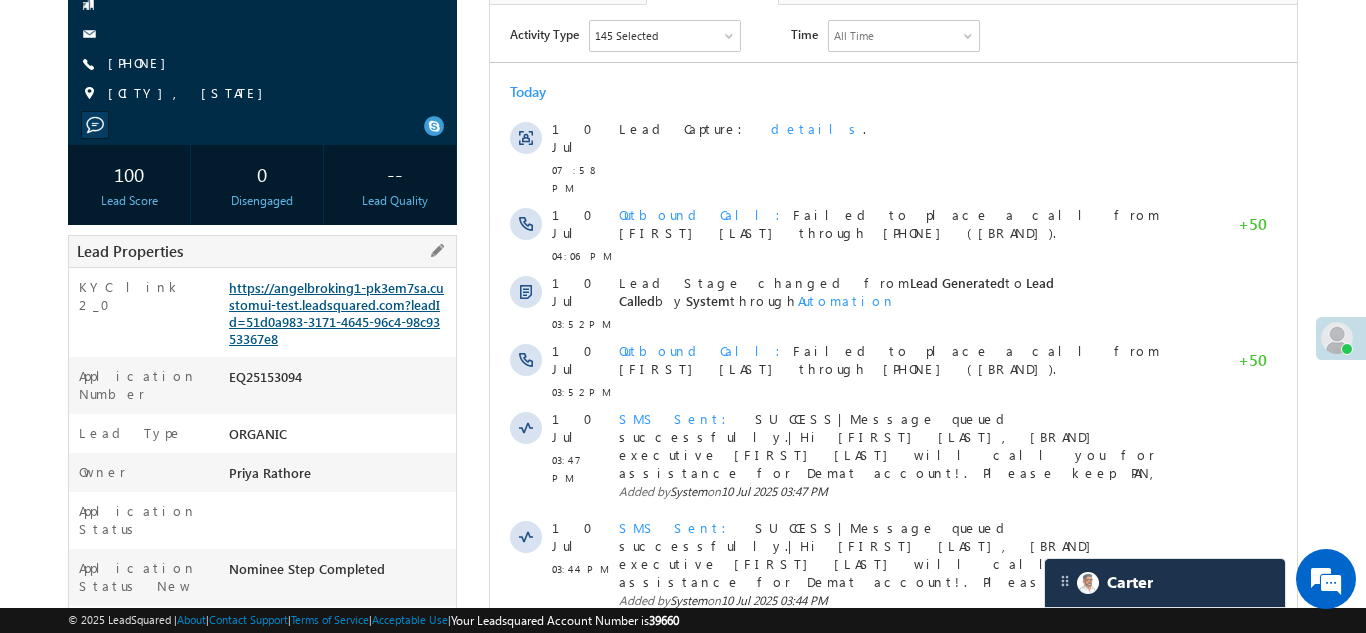 click on "https://angelbroking1-pk3em7sa.customui-test.leadsquared.com?leadId=51d0a983-3171-4645-96c4-98c9353367e8" at bounding box center (336, 313) 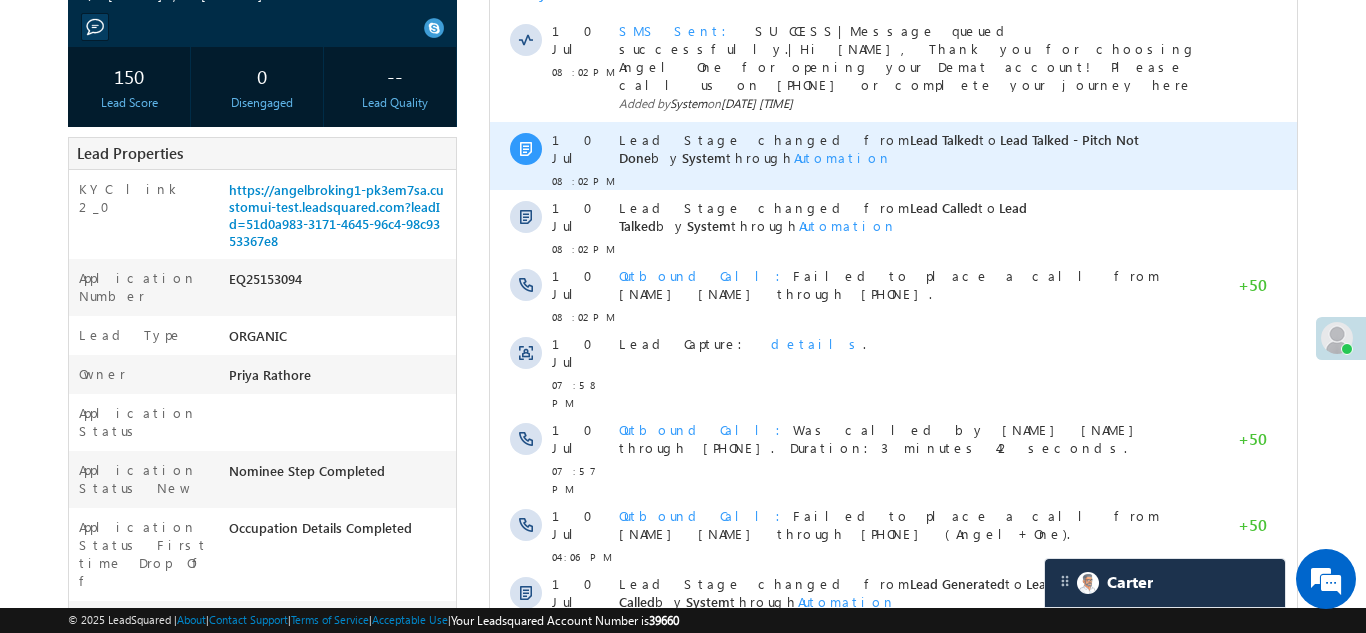 scroll, scrollTop: 306, scrollLeft: 0, axis: vertical 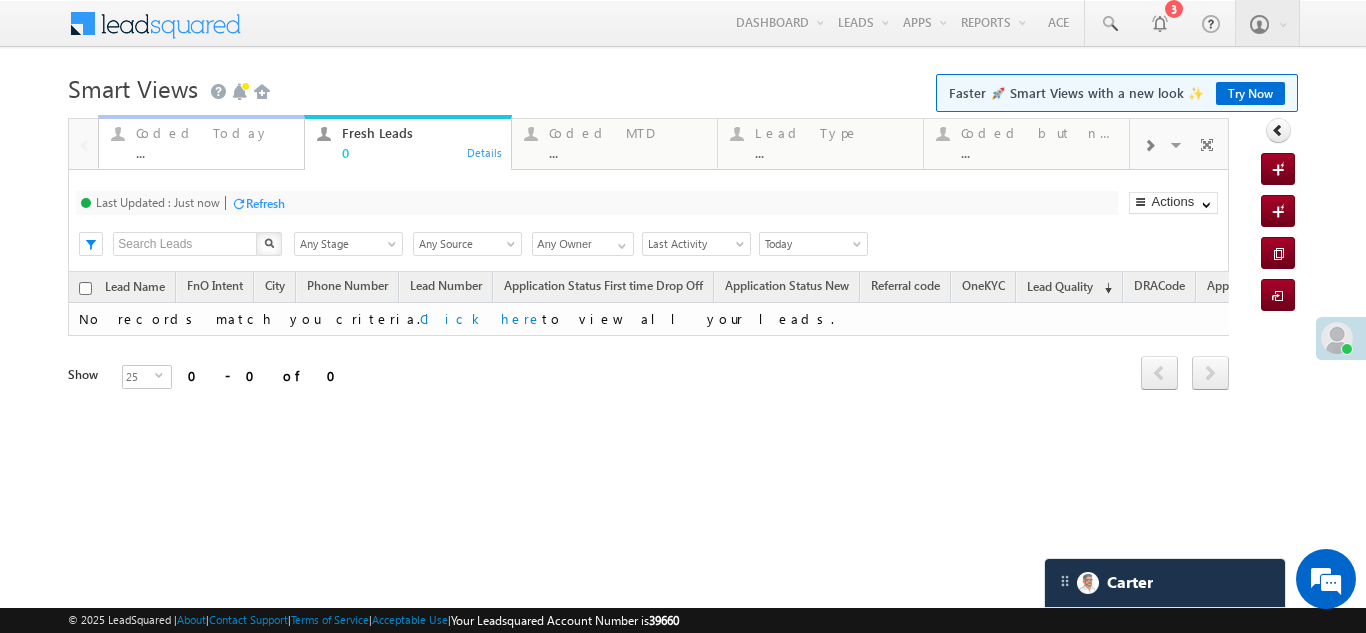 click on "..." at bounding box center (214, 152) 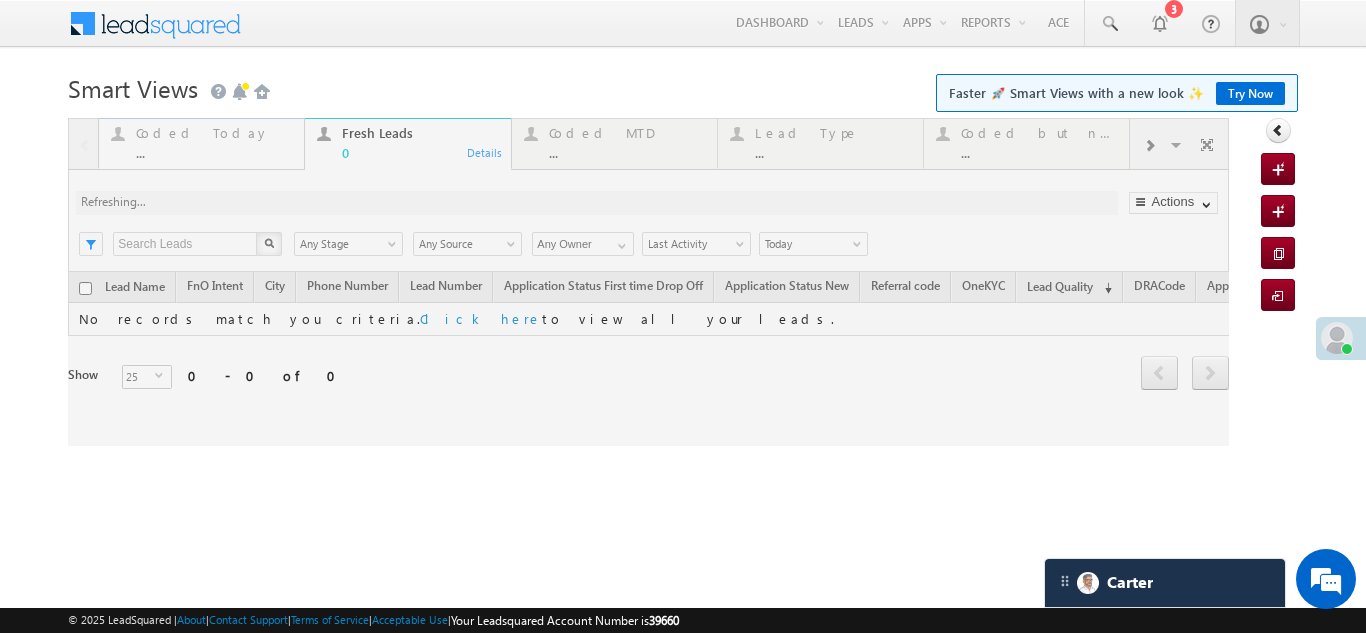 click at bounding box center [648, 282] 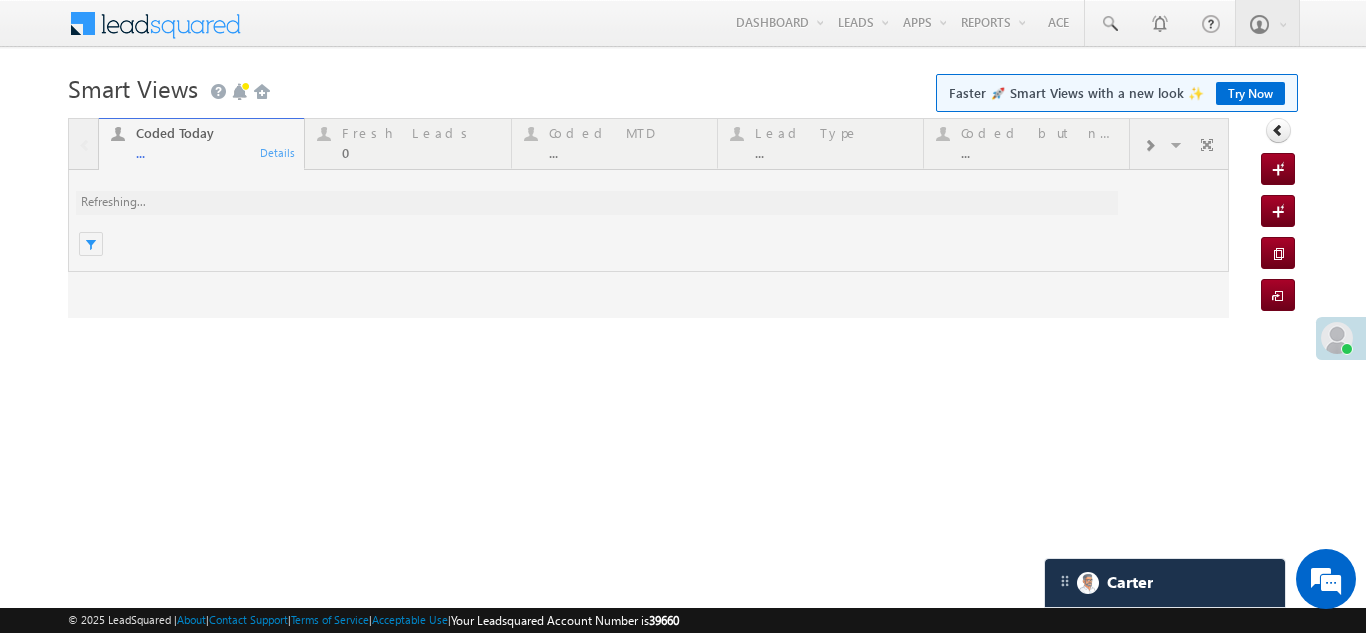 scroll, scrollTop: 0, scrollLeft: 0, axis: both 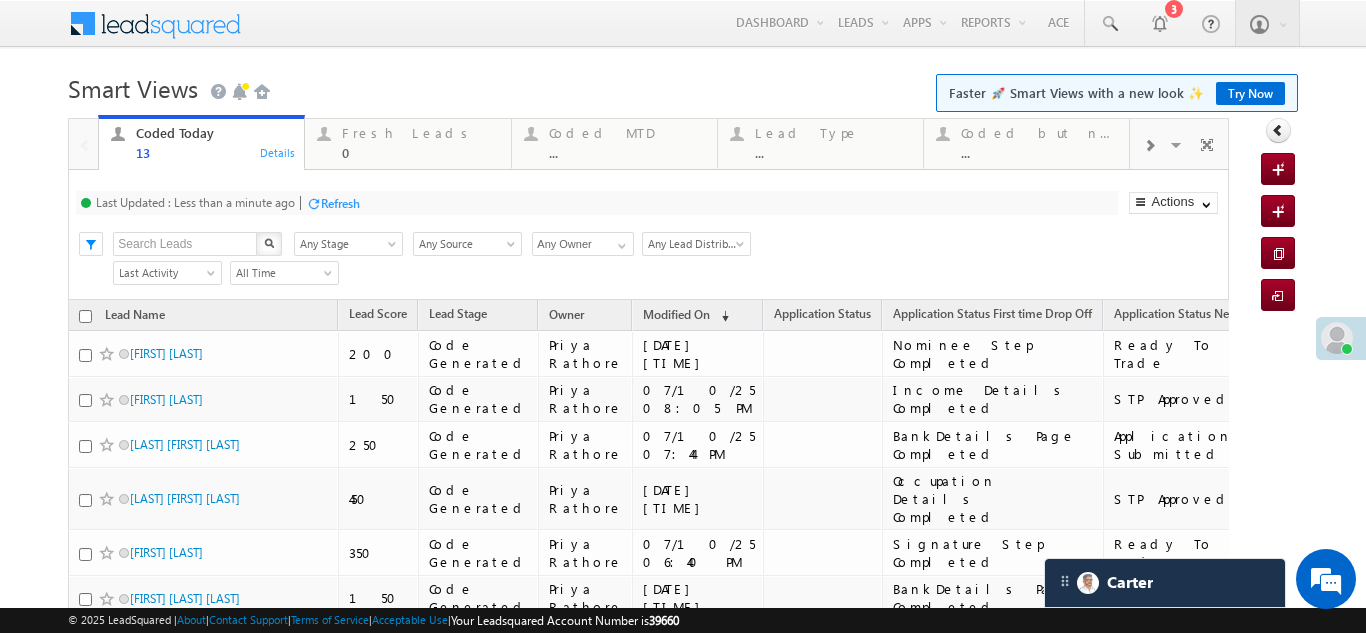 click on "Refresh" at bounding box center [340, 203] 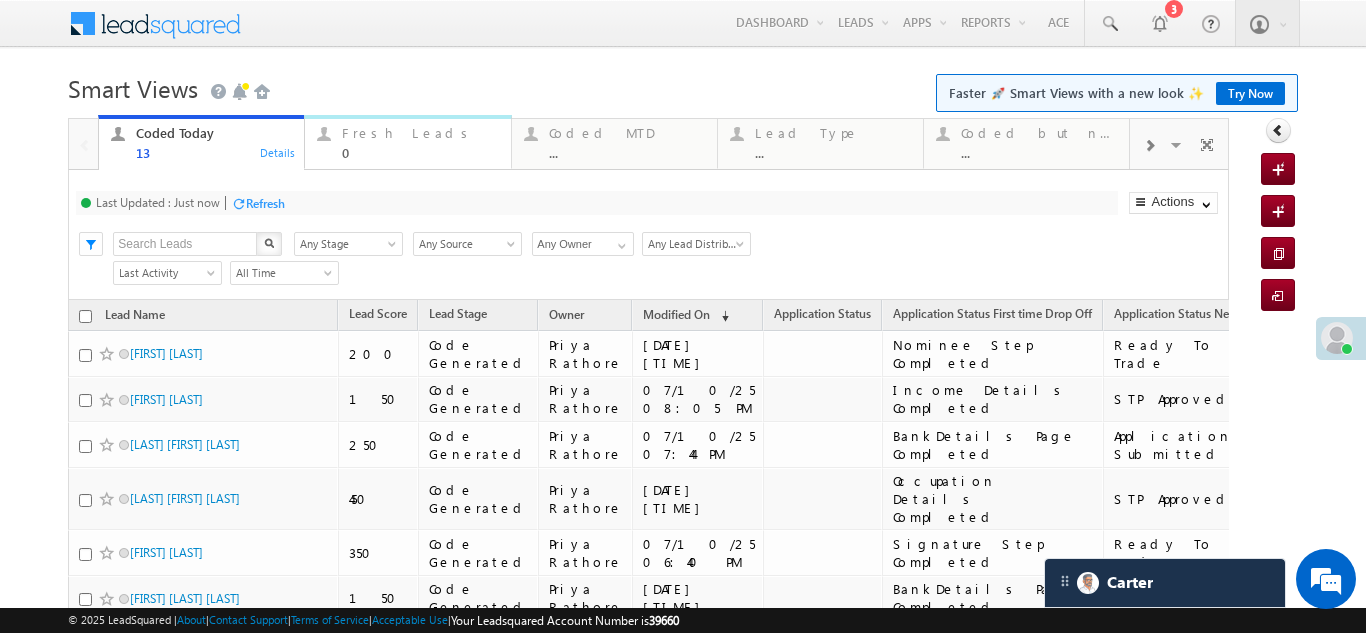 click on "Fresh Leads" at bounding box center (420, 133) 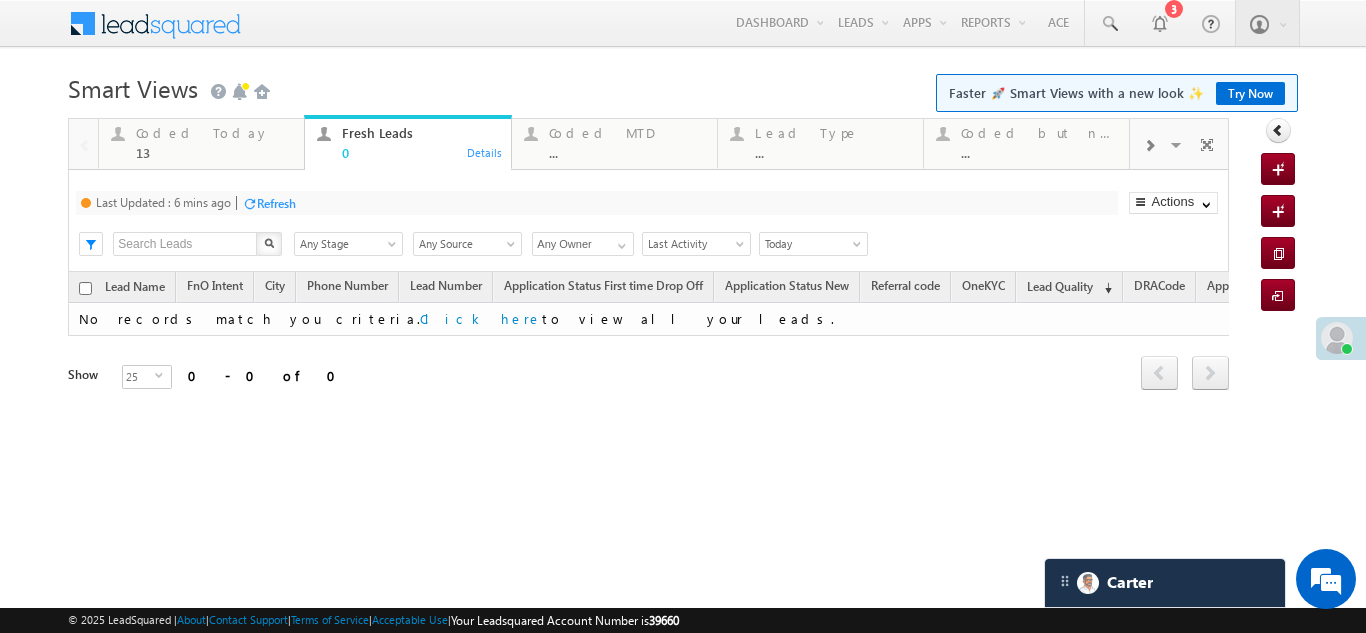 click on "Refresh" at bounding box center (276, 203) 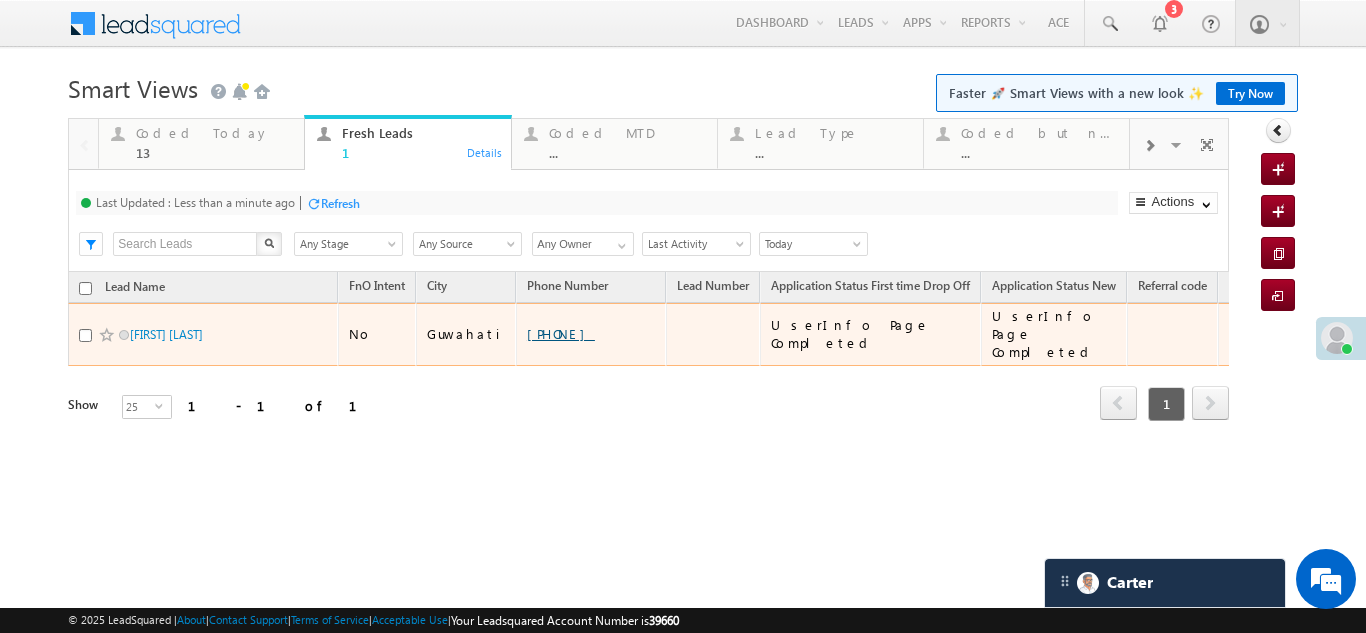 click on "+91-6003237325" at bounding box center [561, 333] 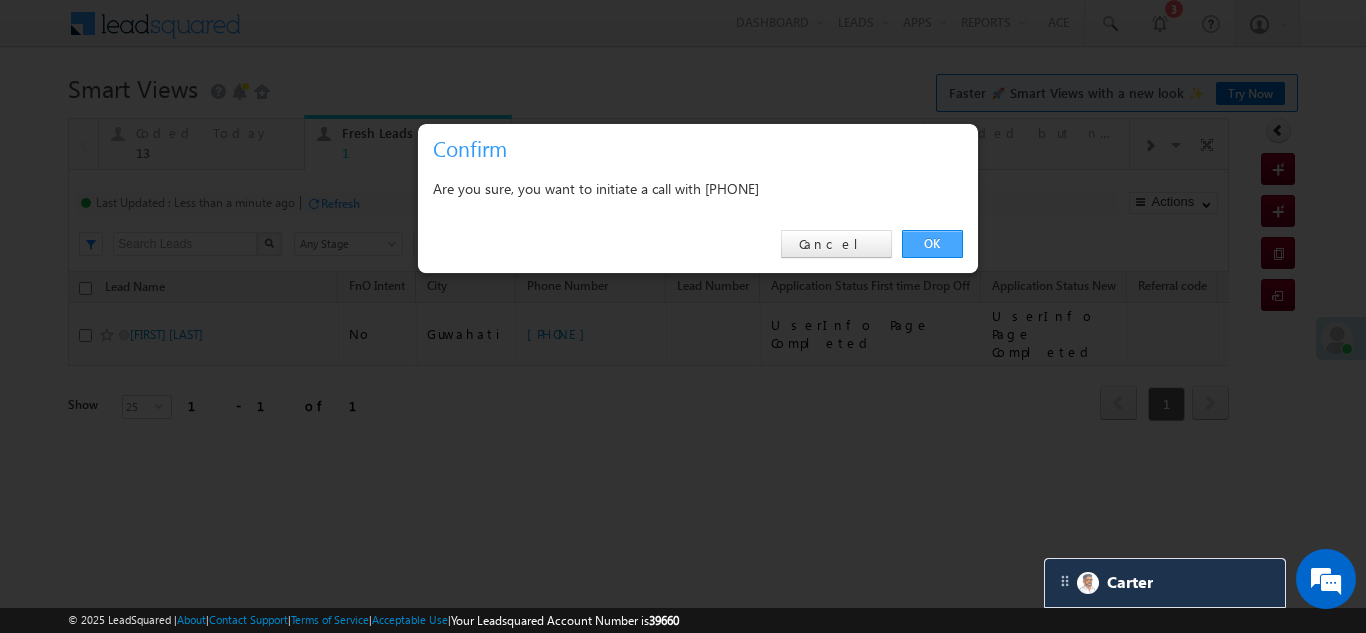 click on "OK" at bounding box center (932, 244) 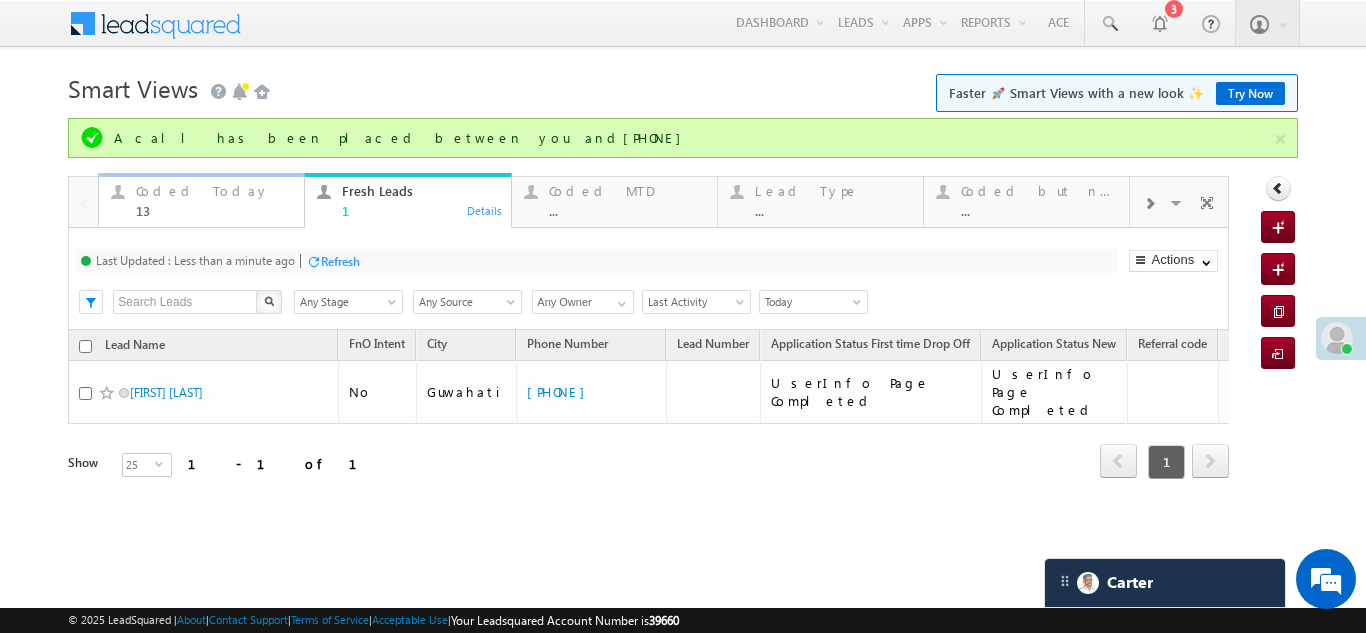click on "Coded Today" at bounding box center [214, 191] 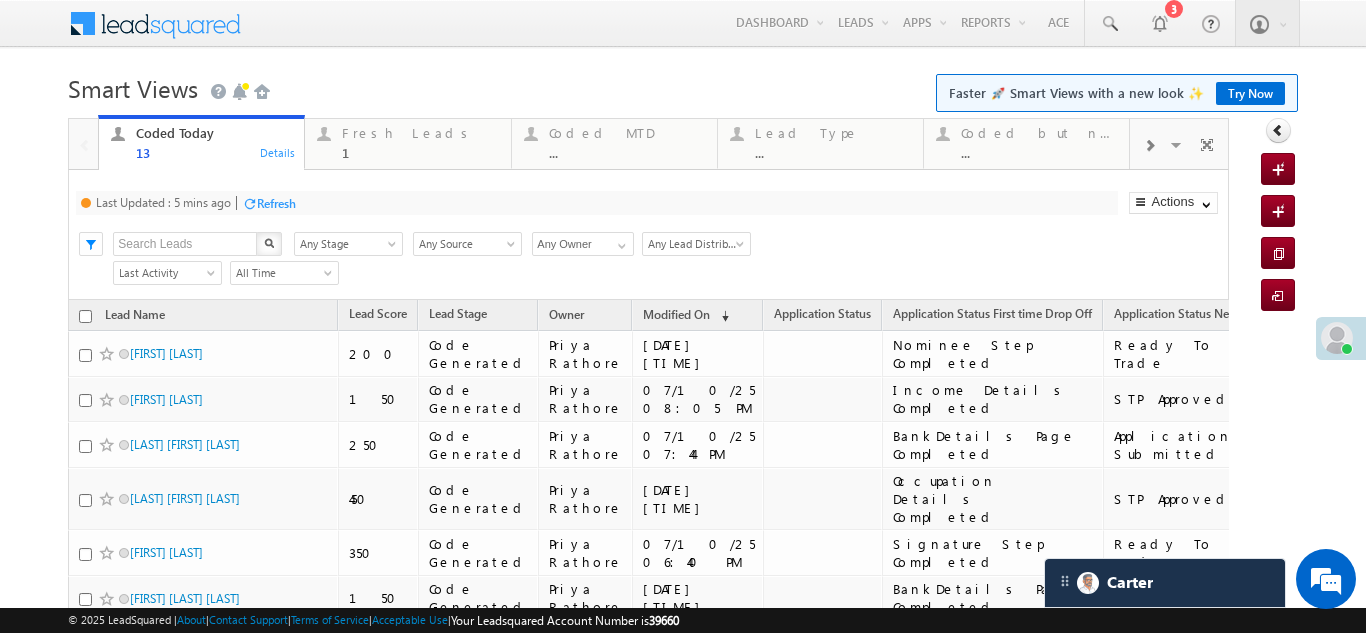 click on "Refresh" at bounding box center (276, 203) 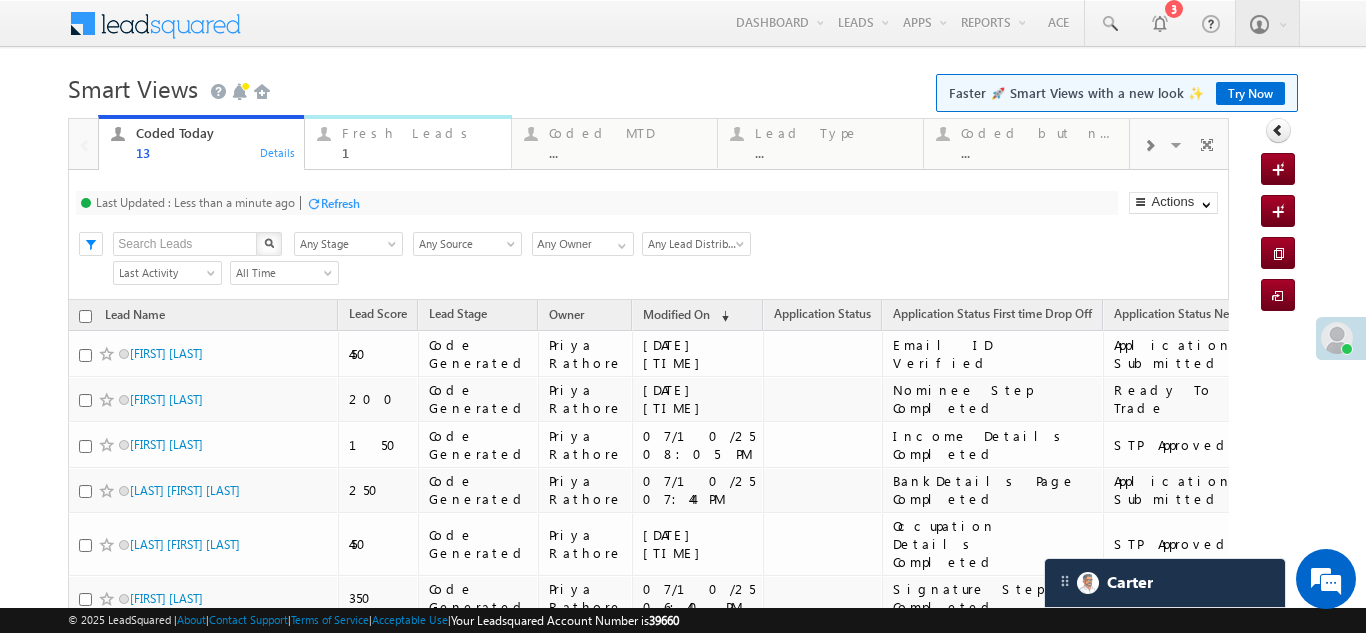 click on "Fresh Leads 1 Details" at bounding box center [407, 142] 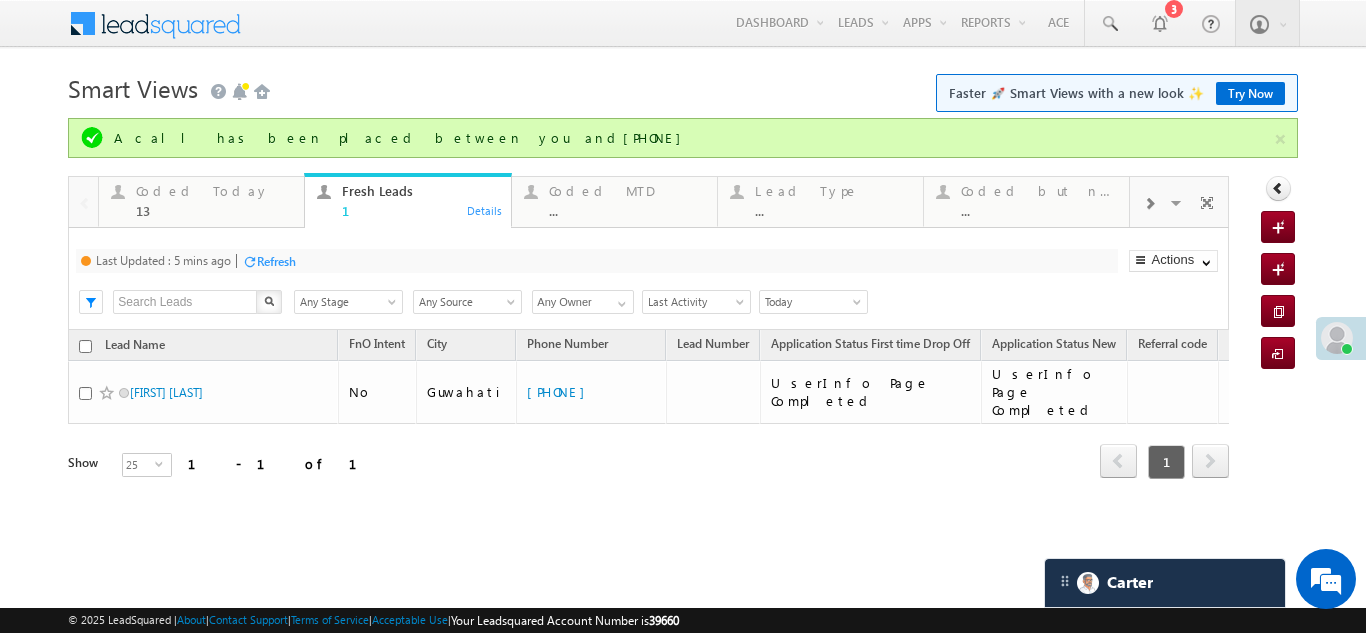 click on "Refresh" at bounding box center (276, 261) 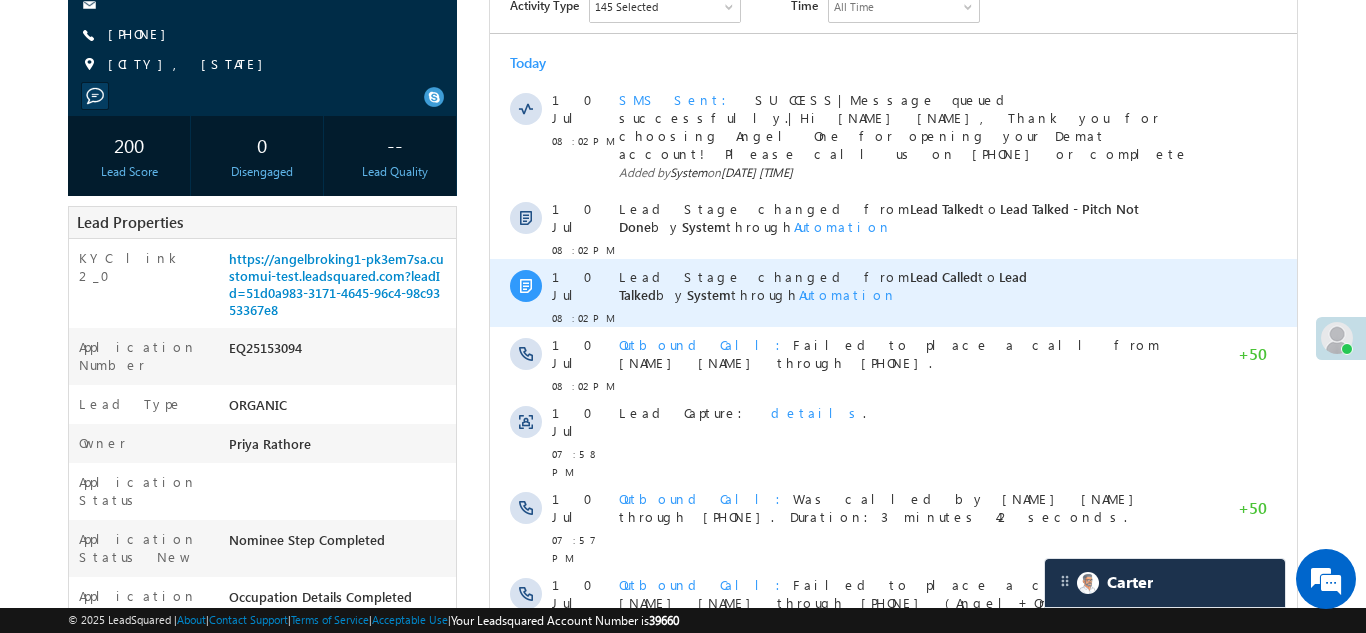 scroll, scrollTop: 228, scrollLeft: 0, axis: vertical 